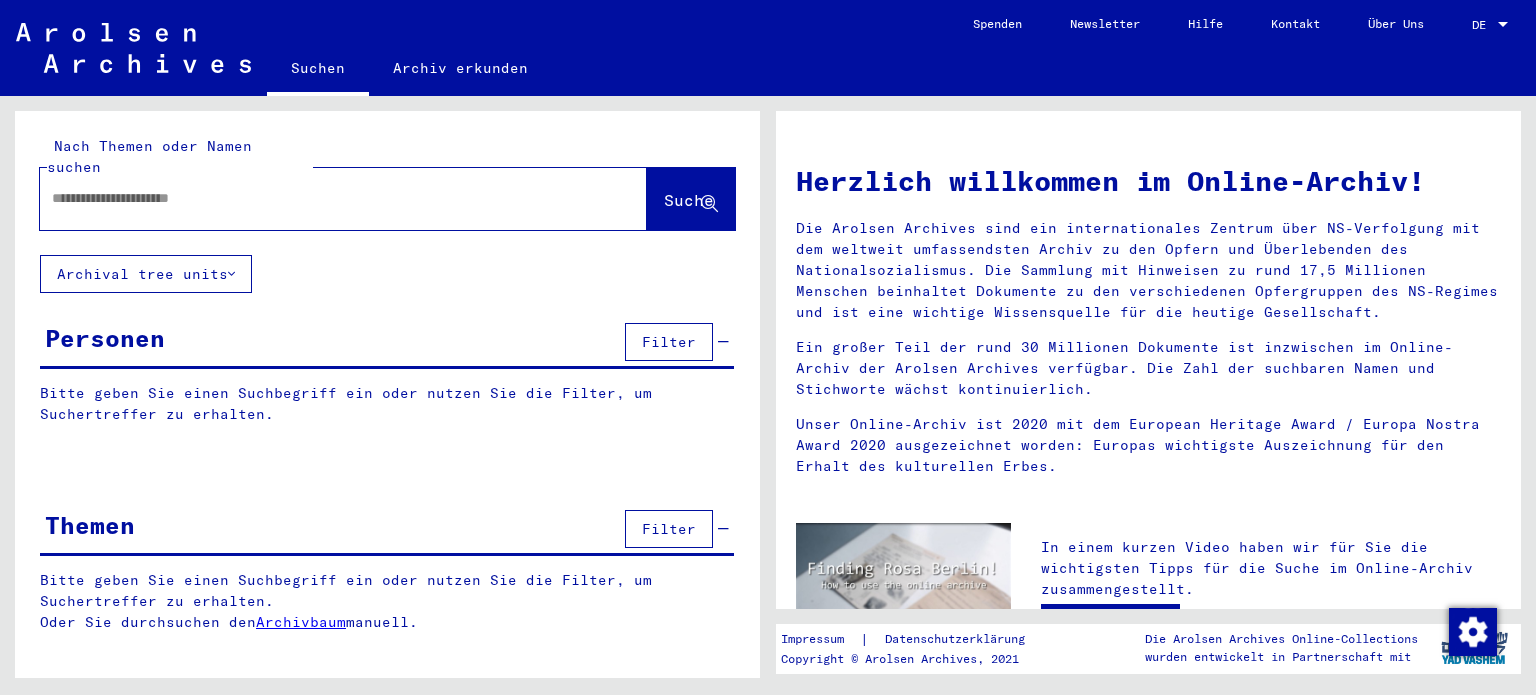 scroll, scrollTop: 0, scrollLeft: 0, axis: both 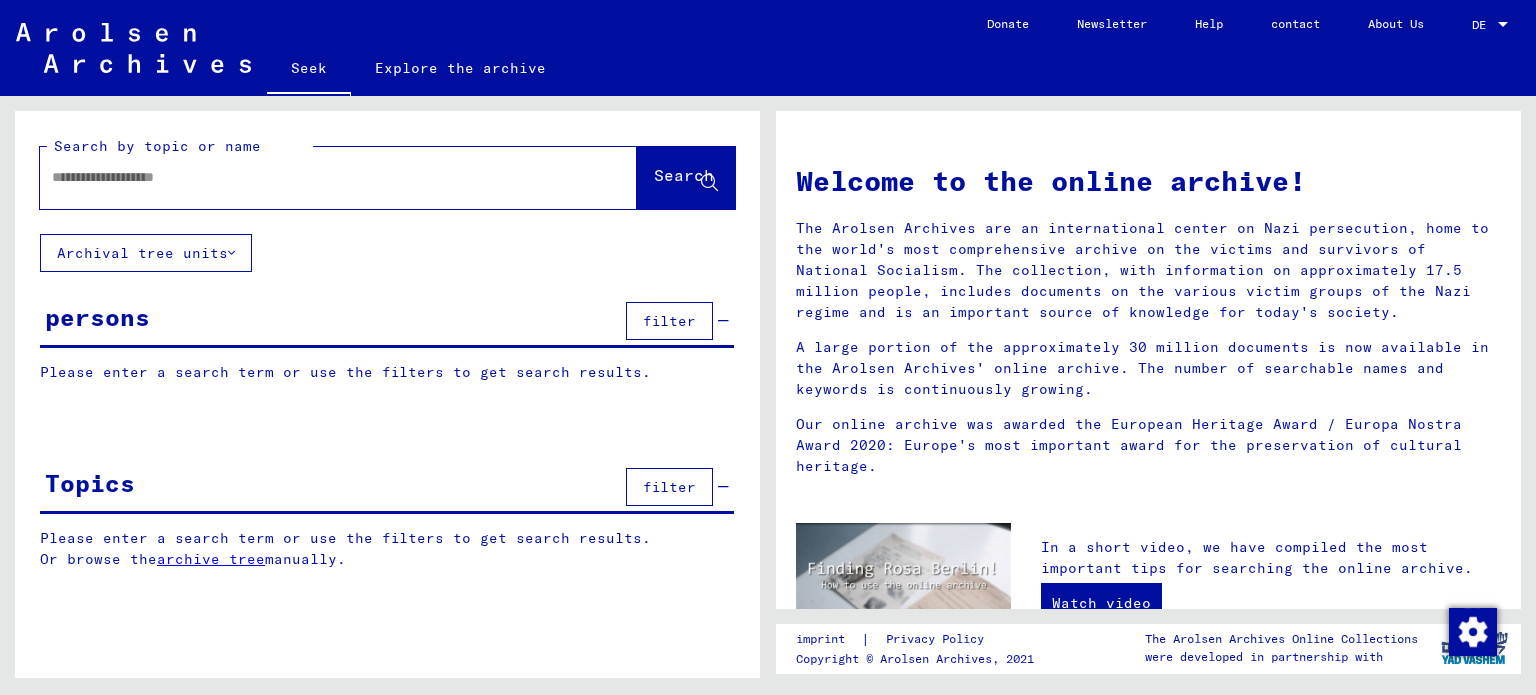 click at bounding box center [314, 177] 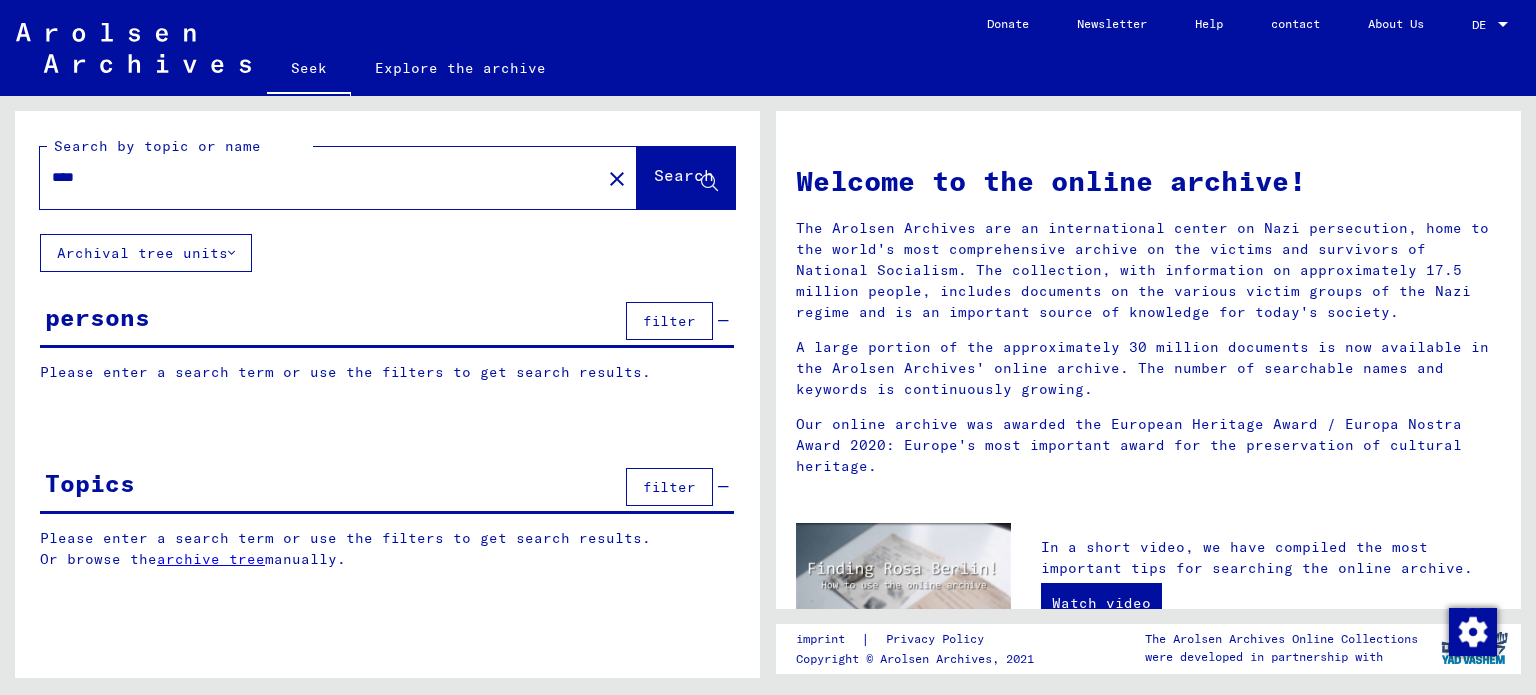 type on "****" 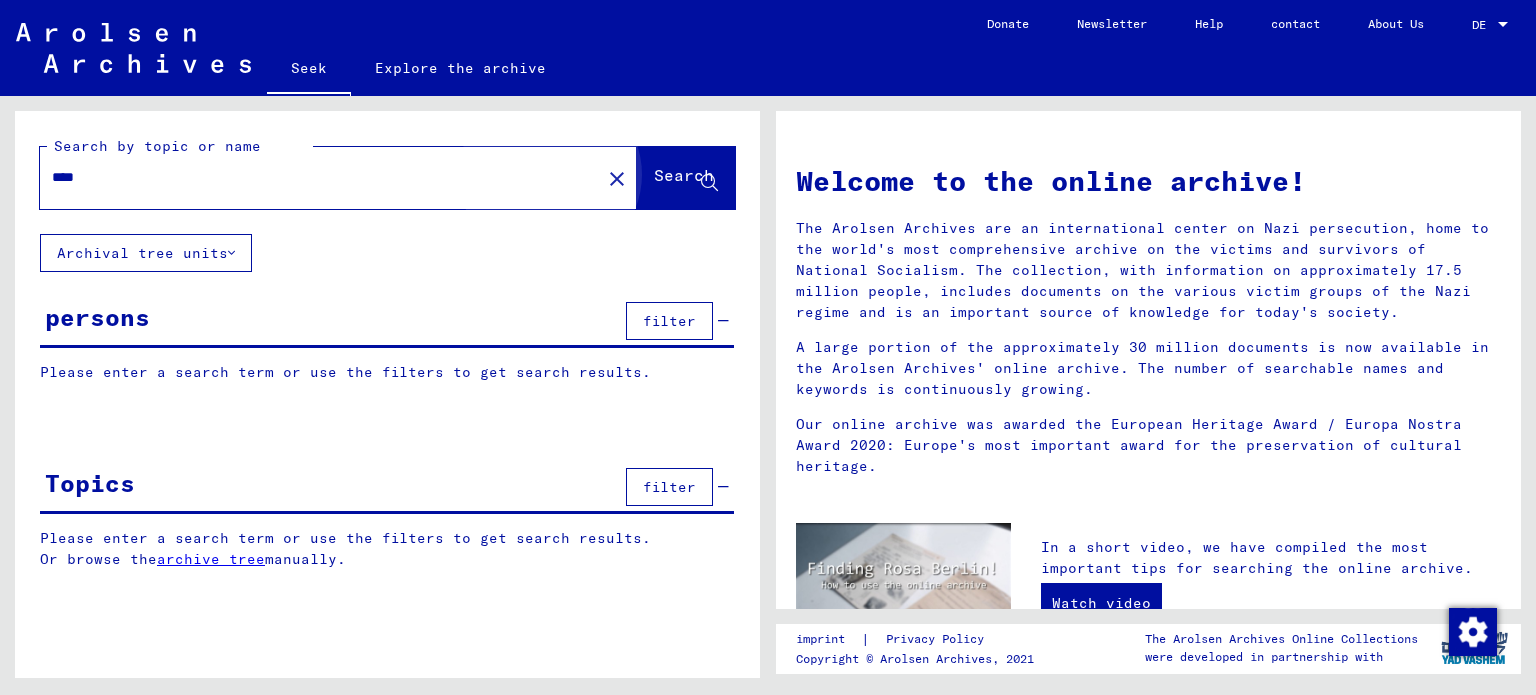 click on "Search" 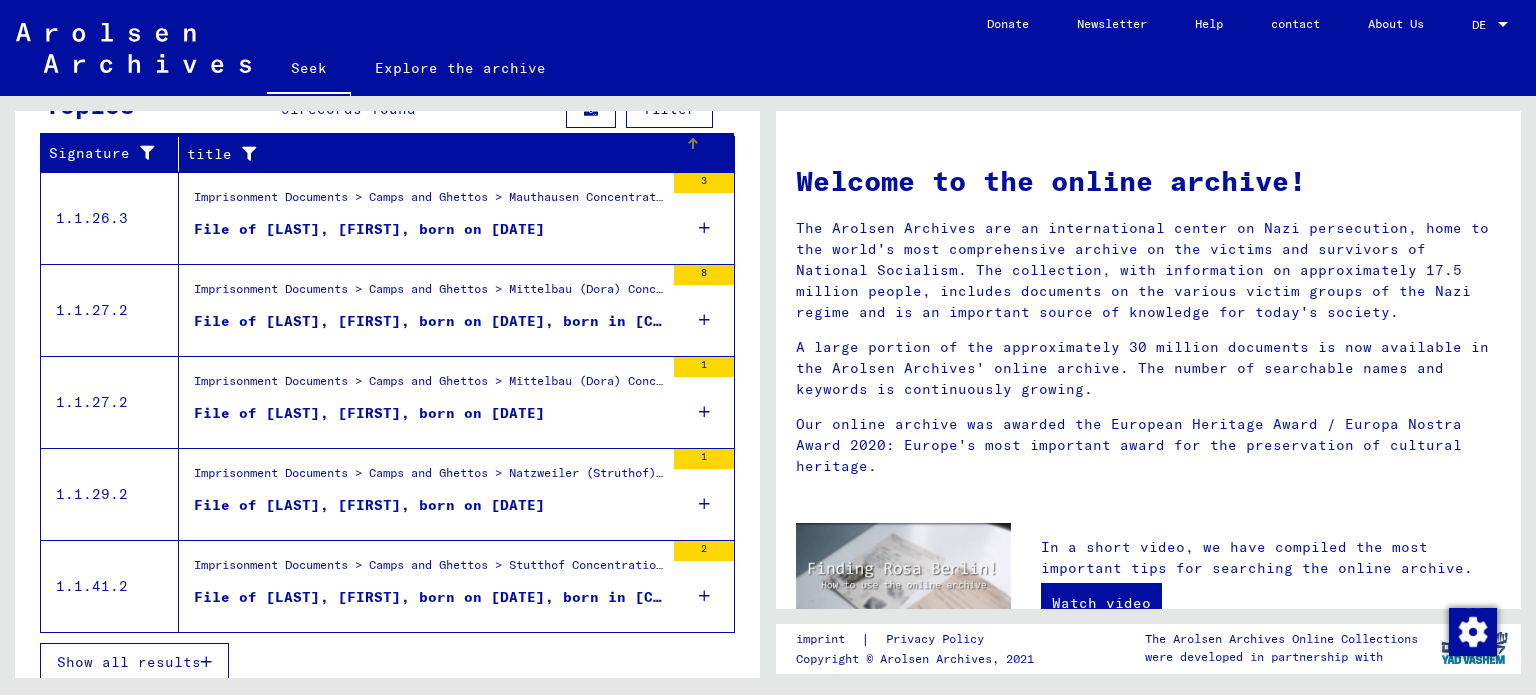 scroll, scrollTop: 399, scrollLeft: 0, axis: vertical 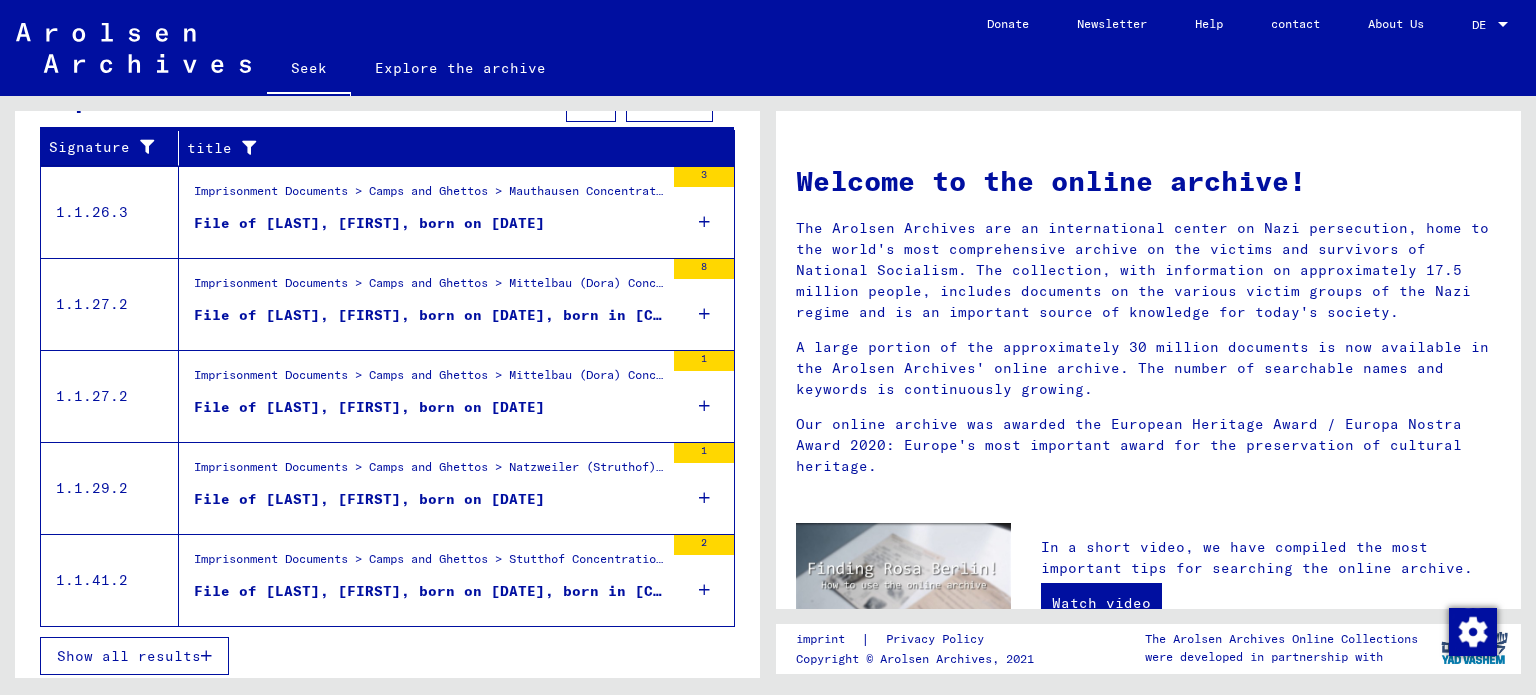 click on "File of [LAST], [FIRST], born on [DATE]" at bounding box center (369, 223) 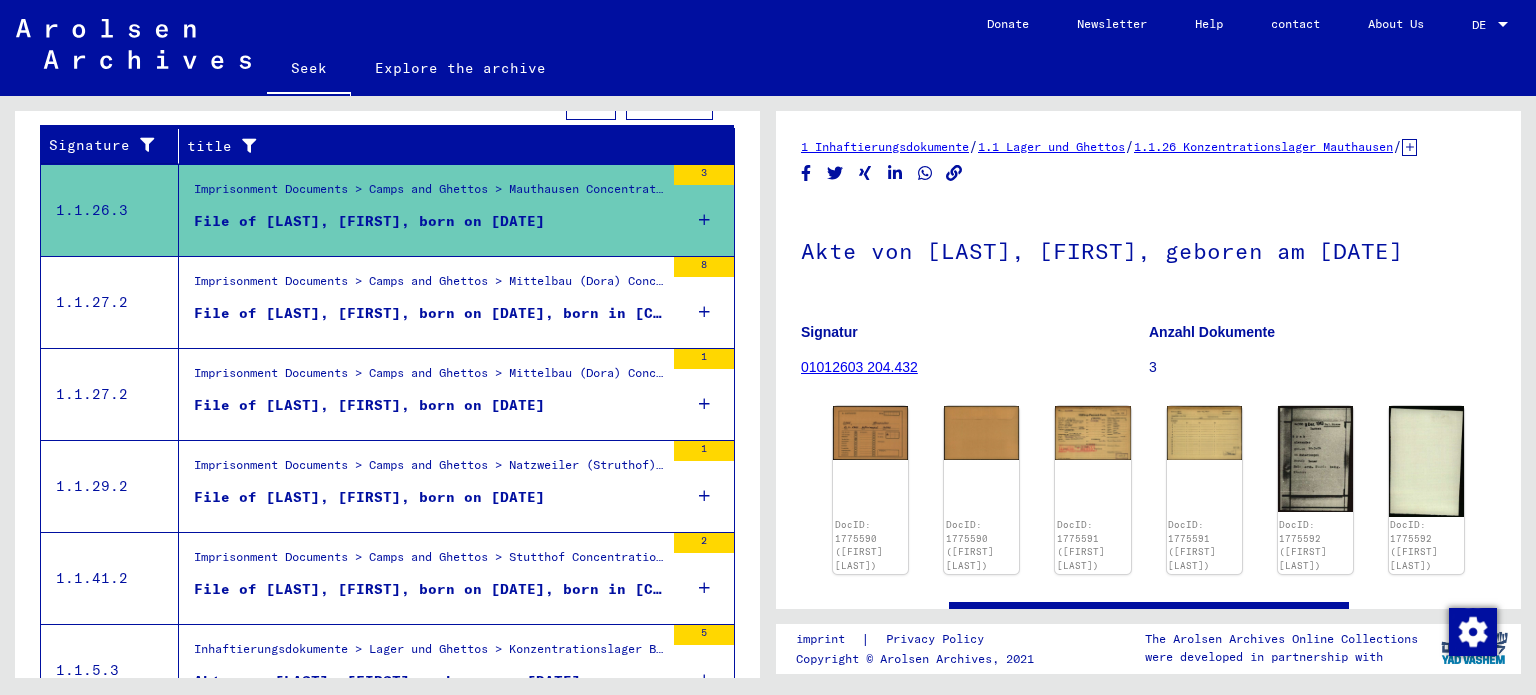 scroll, scrollTop: 337, scrollLeft: 0, axis: vertical 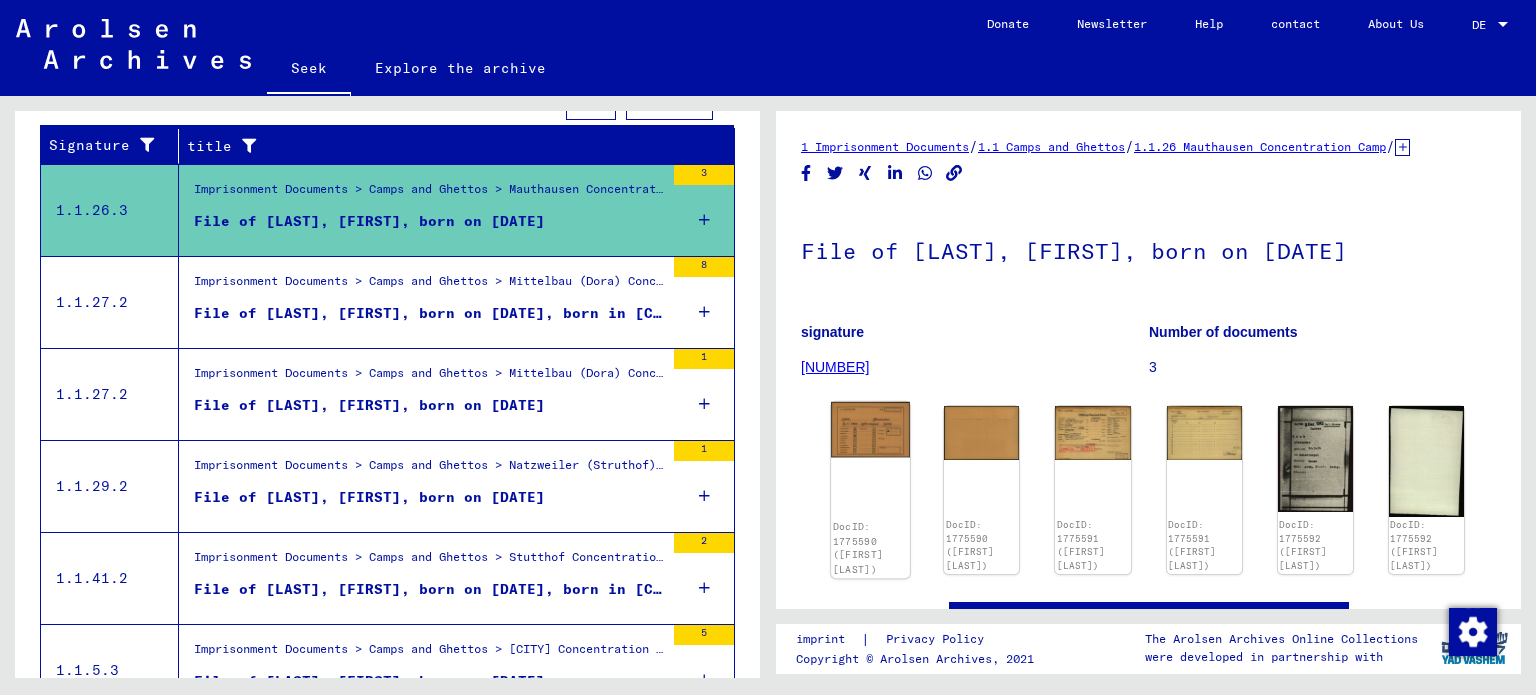 click 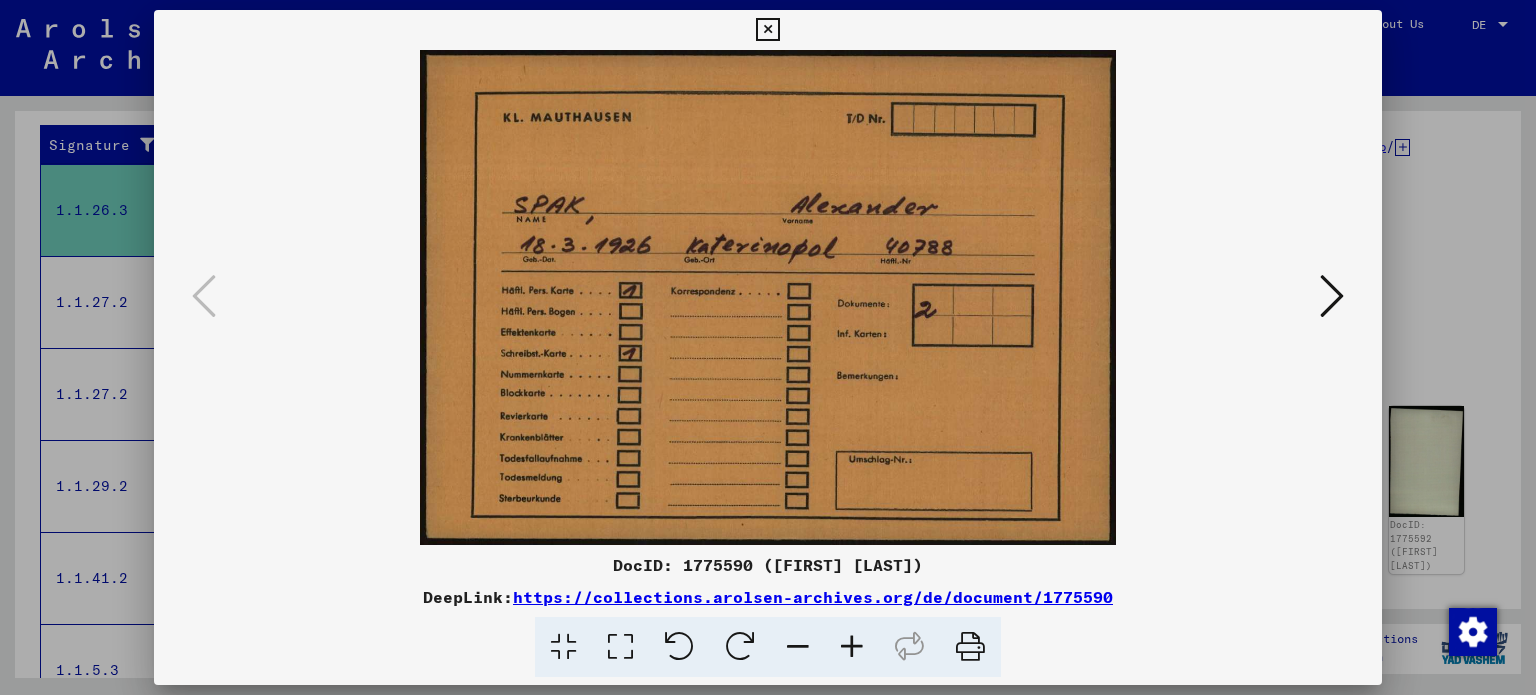 click at bounding box center [767, 30] 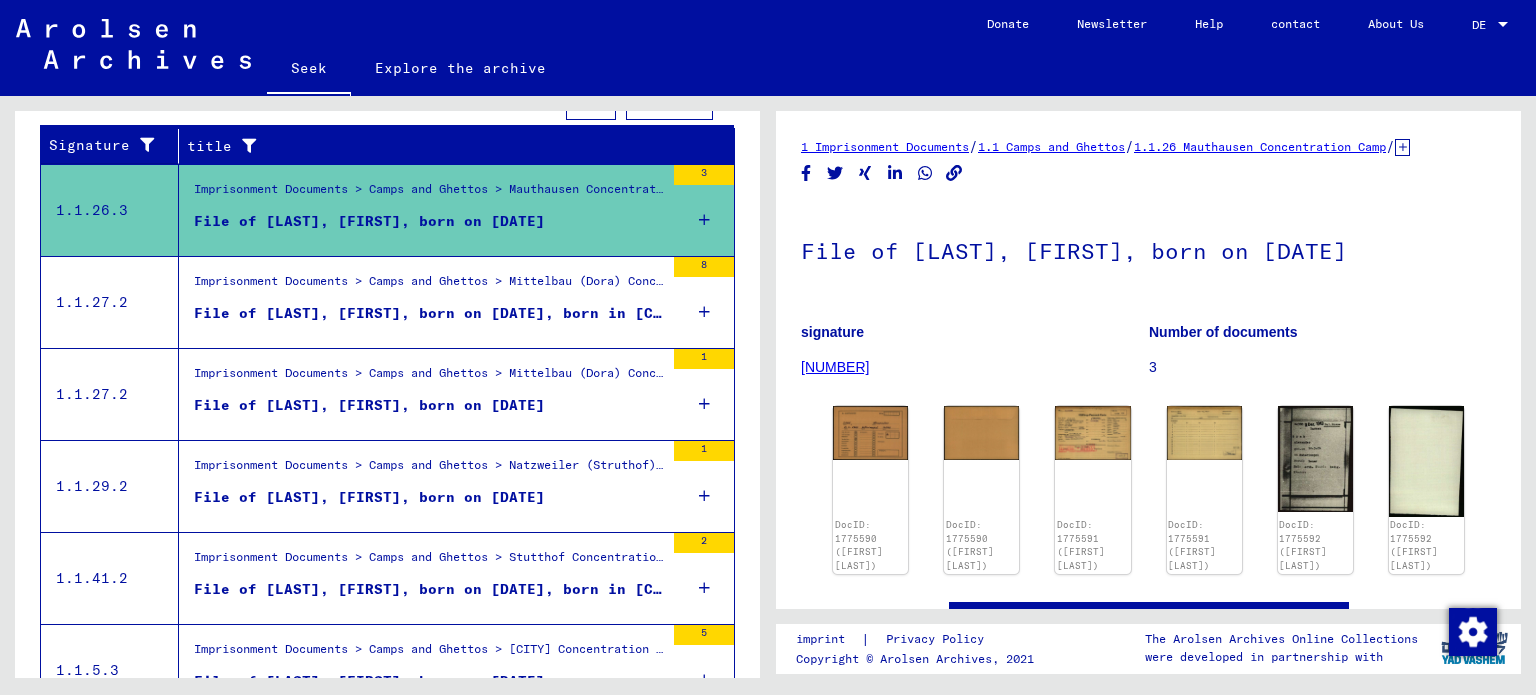 click on "File of [LAST], [FIRST], born on [DATE]" at bounding box center [369, 497] 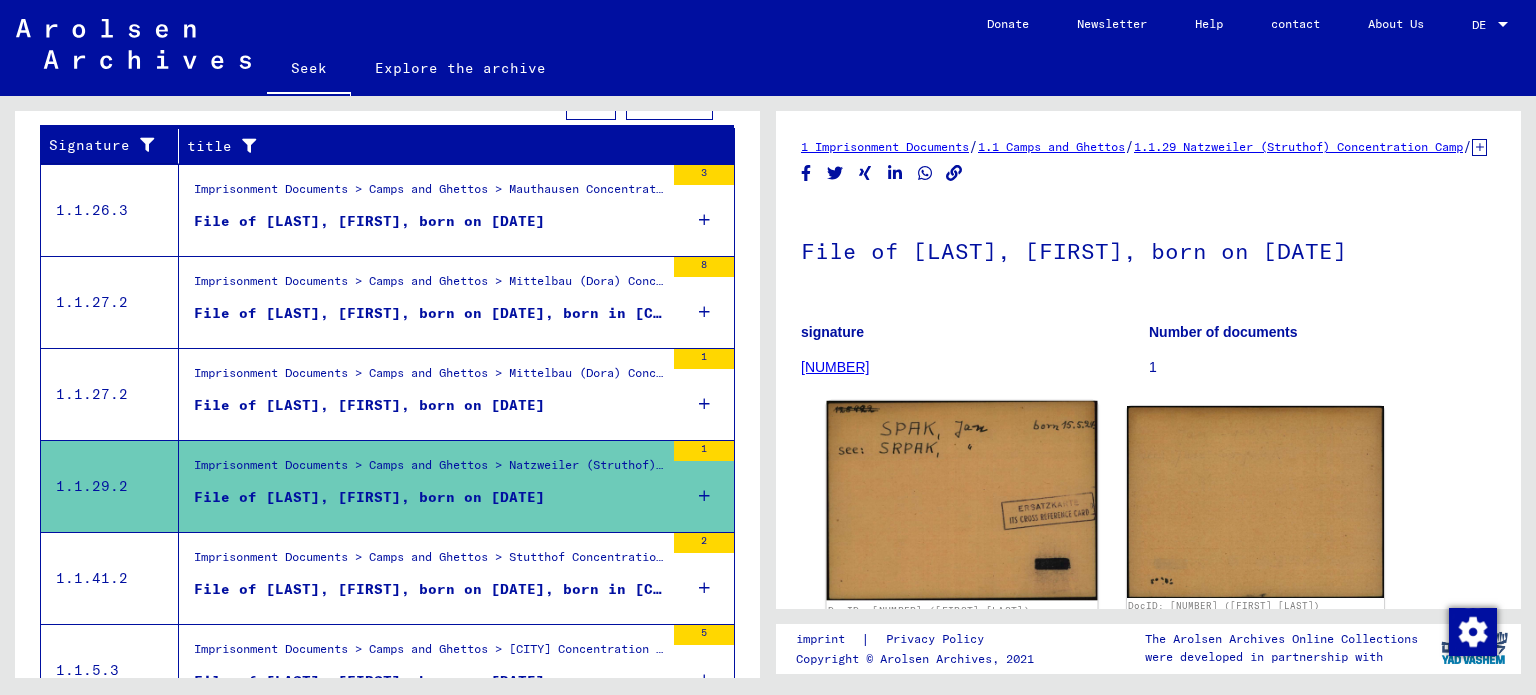 scroll, scrollTop: 0, scrollLeft: 0, axis: both 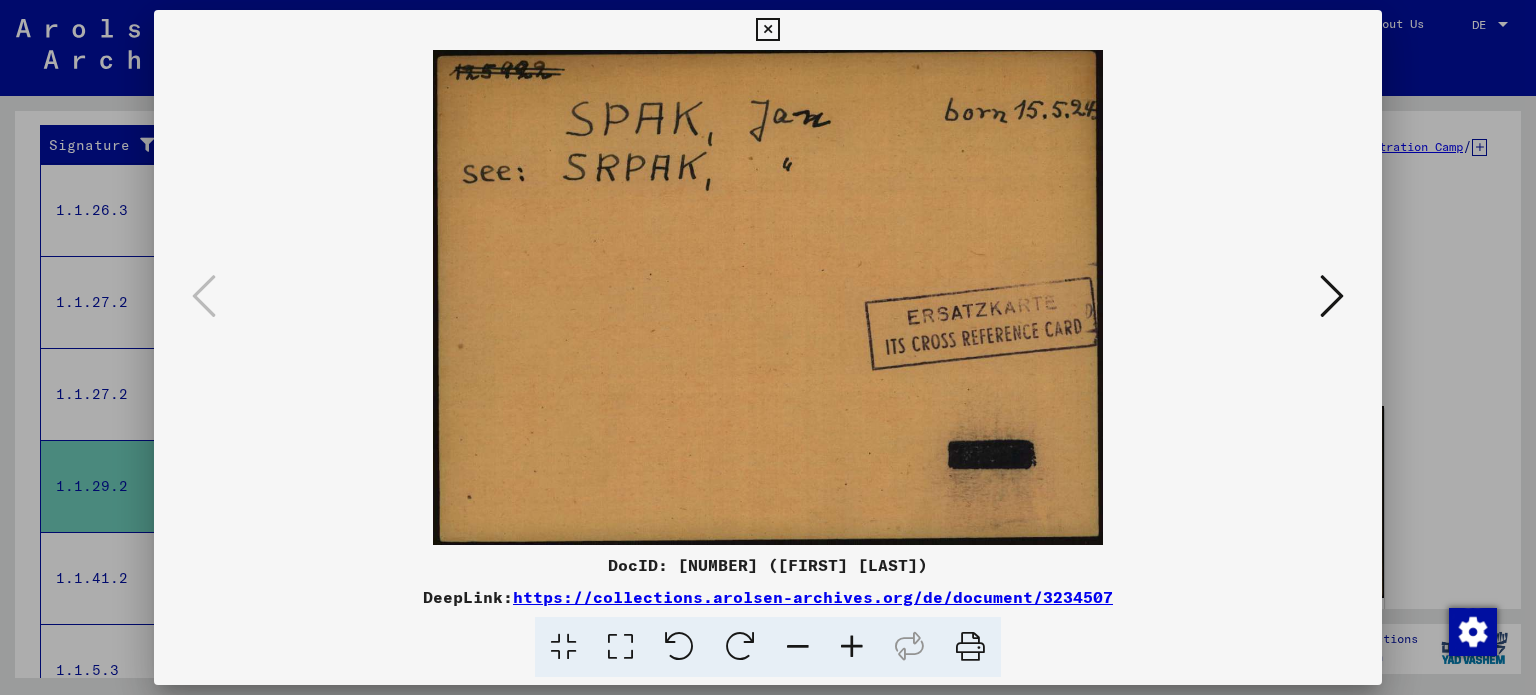 click at bounding box center [1332, 296] 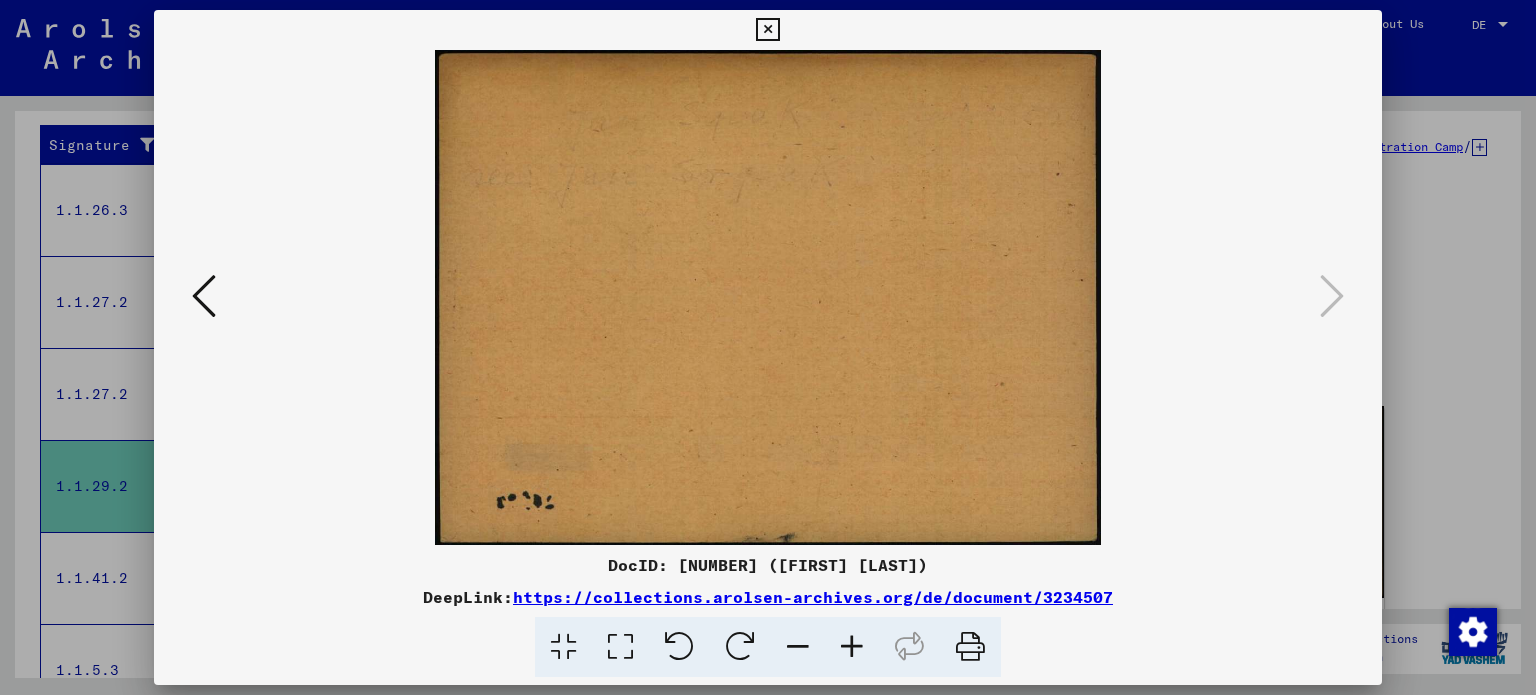 click at bounding box center (768, 297) 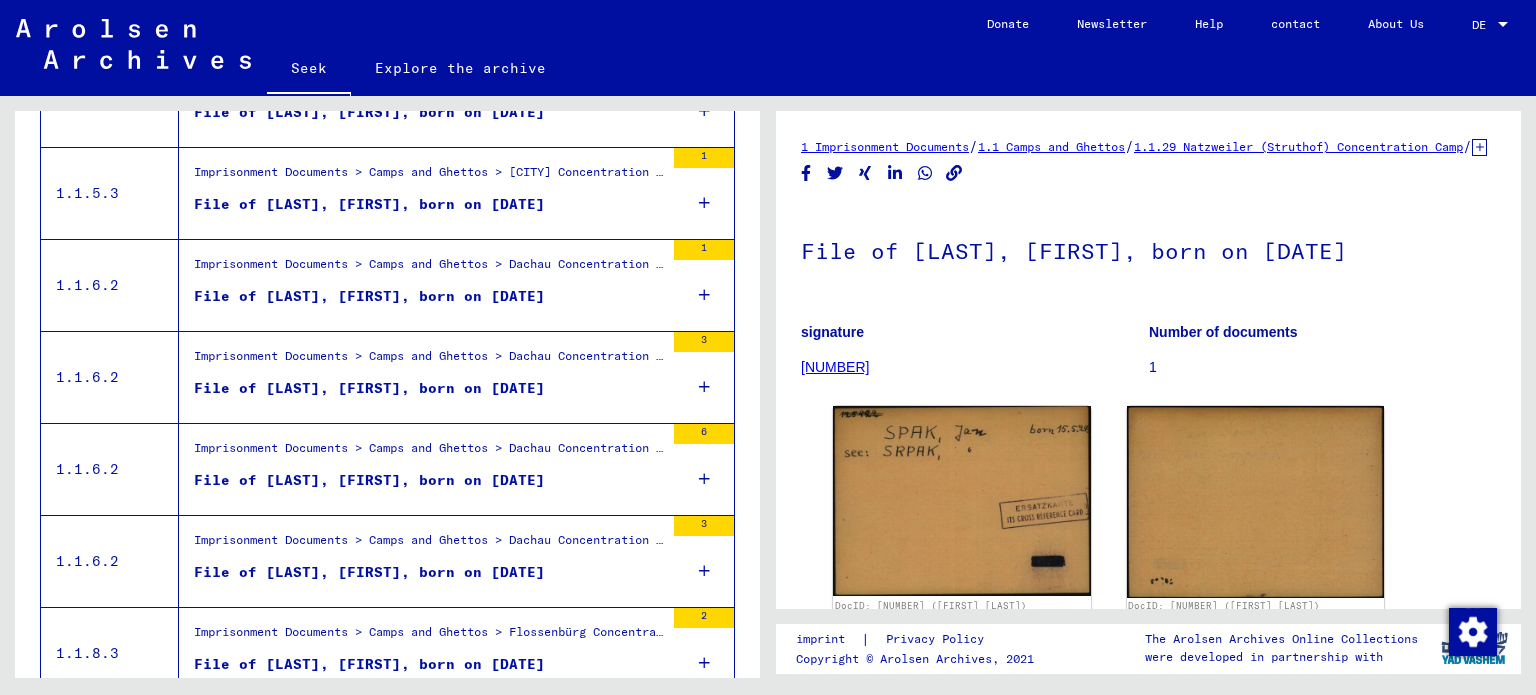scroll, scrollTop: 1014, scrollLeft: 0, axis: vertical 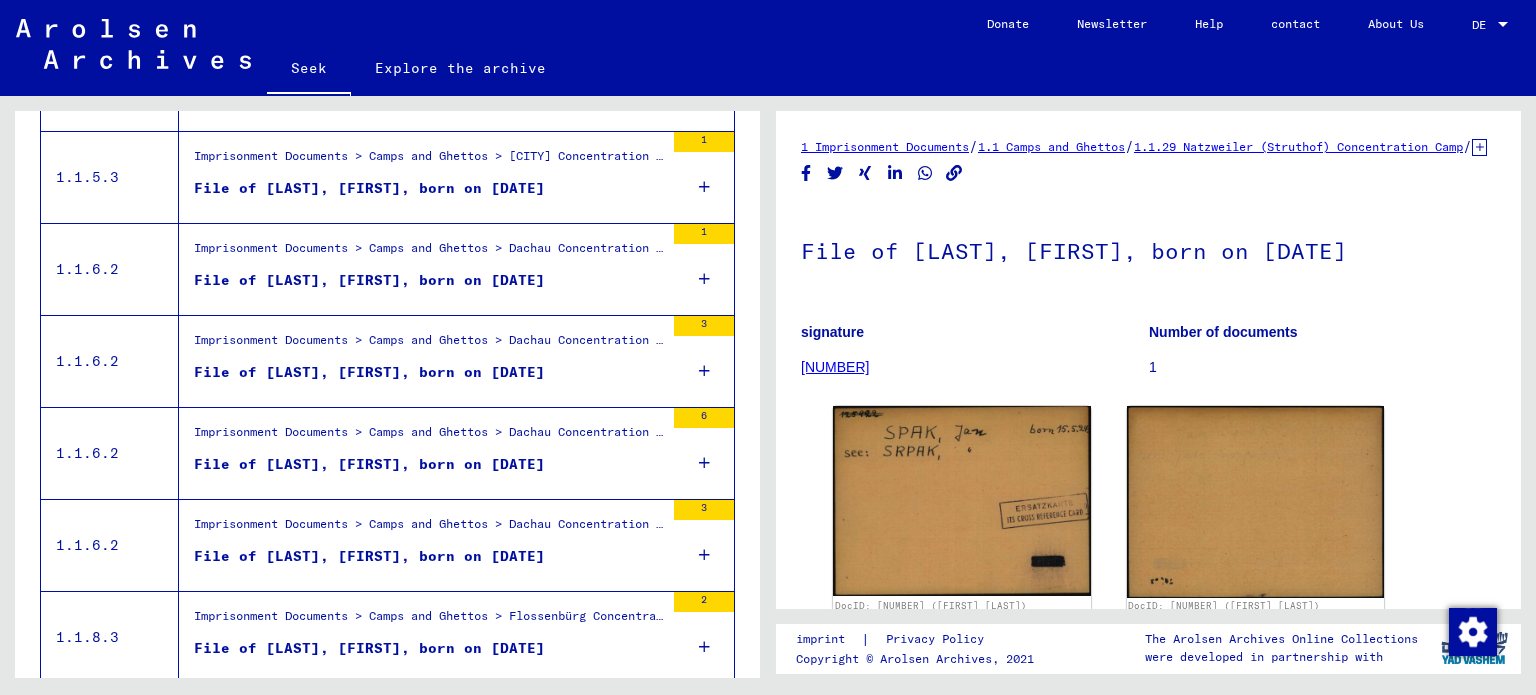 click on "File of [LAST], [FIRST], born on [DATE]" at bounding box center (369, 372) 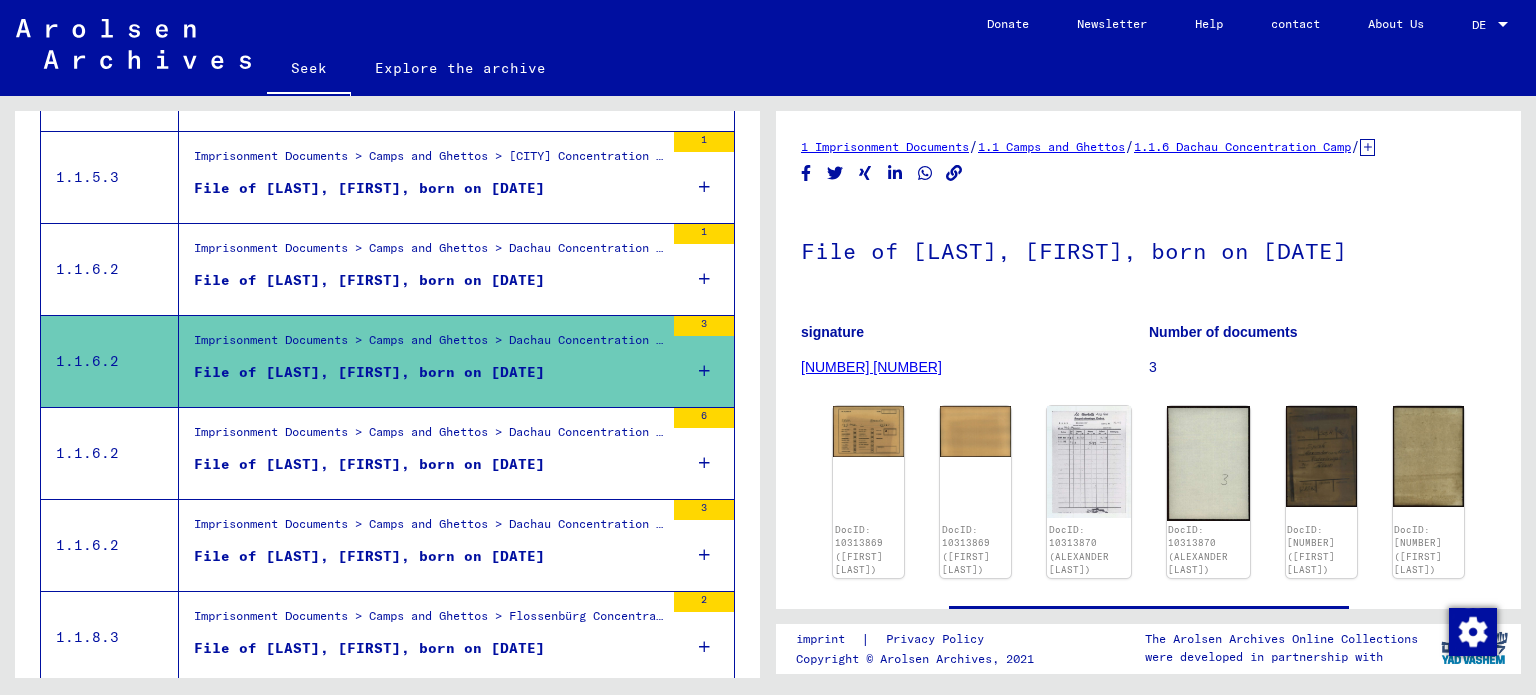 scroll, scrollTop: 0, scrollLeft: 0, axis: both 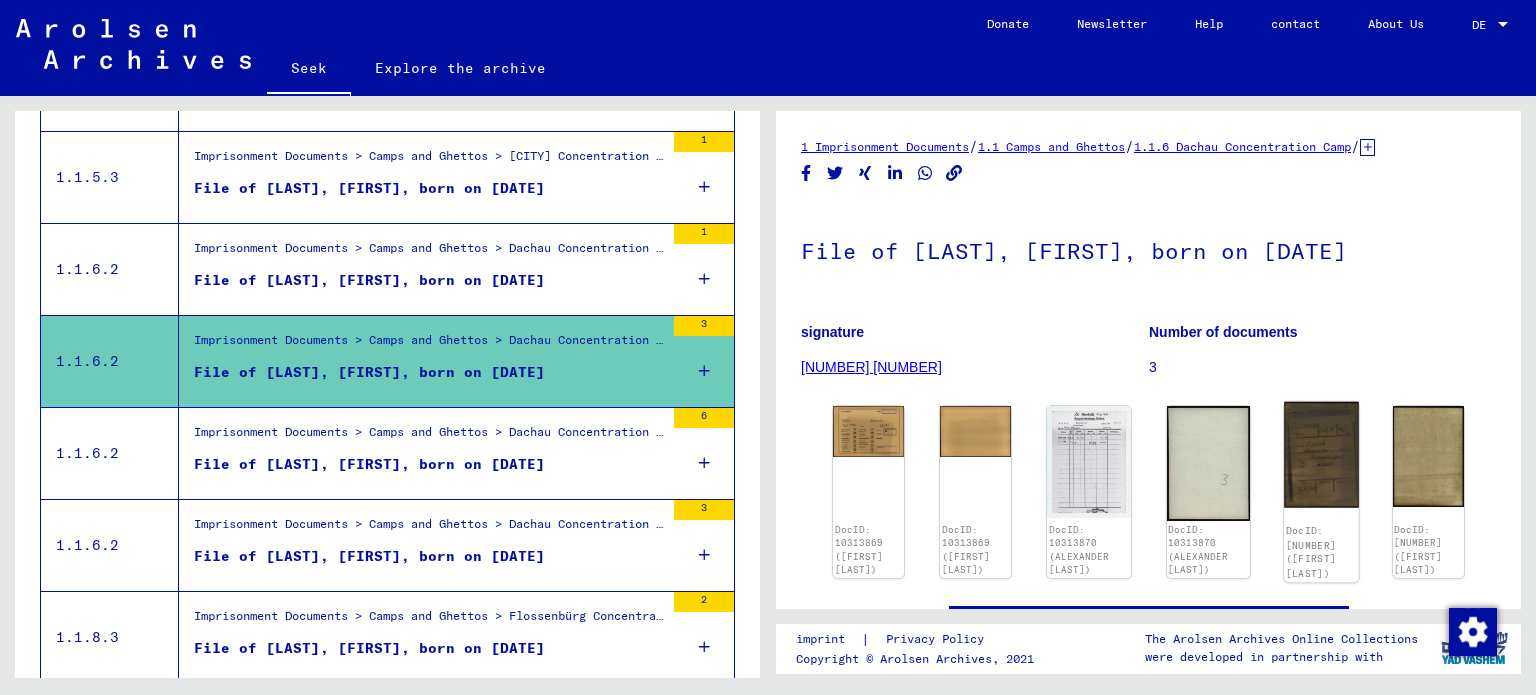 click 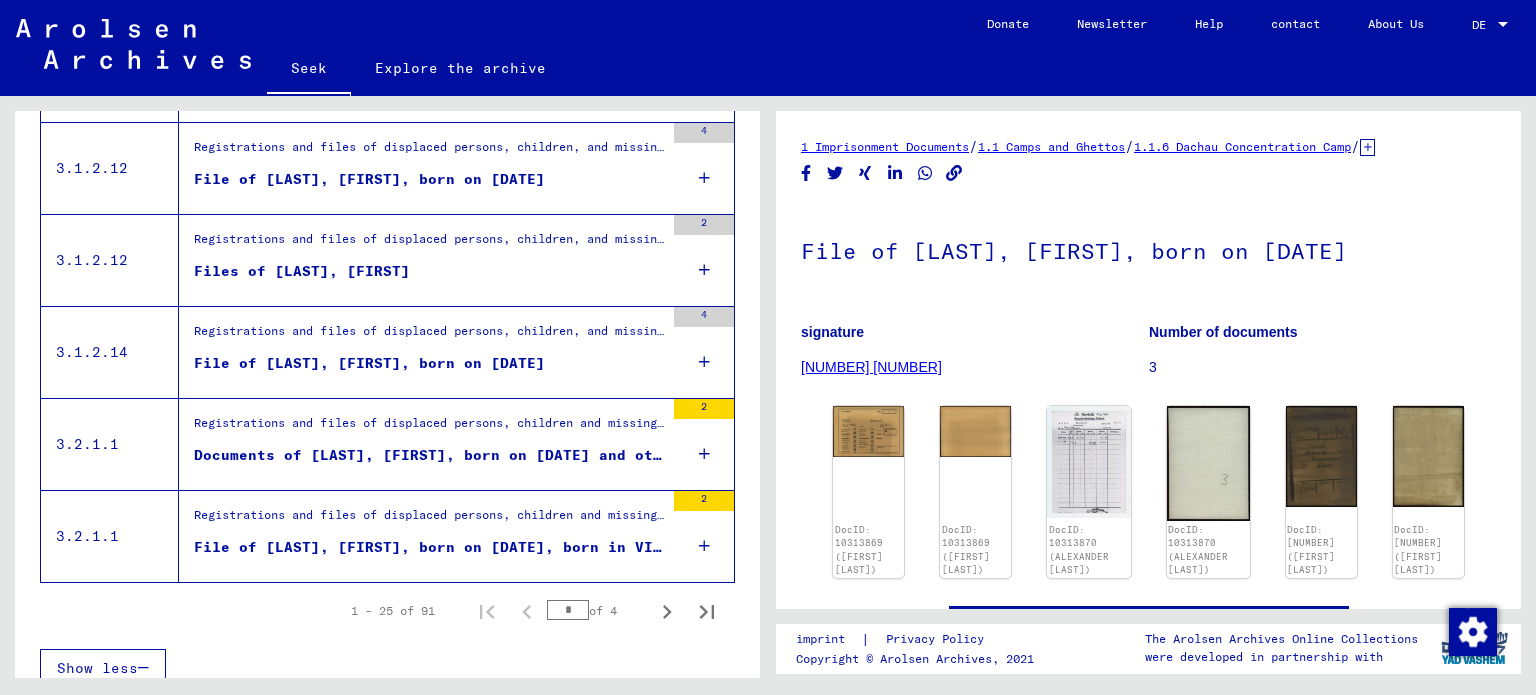 scroll, scrollTop: 2229, scrollLeft: 0, axis: vertical 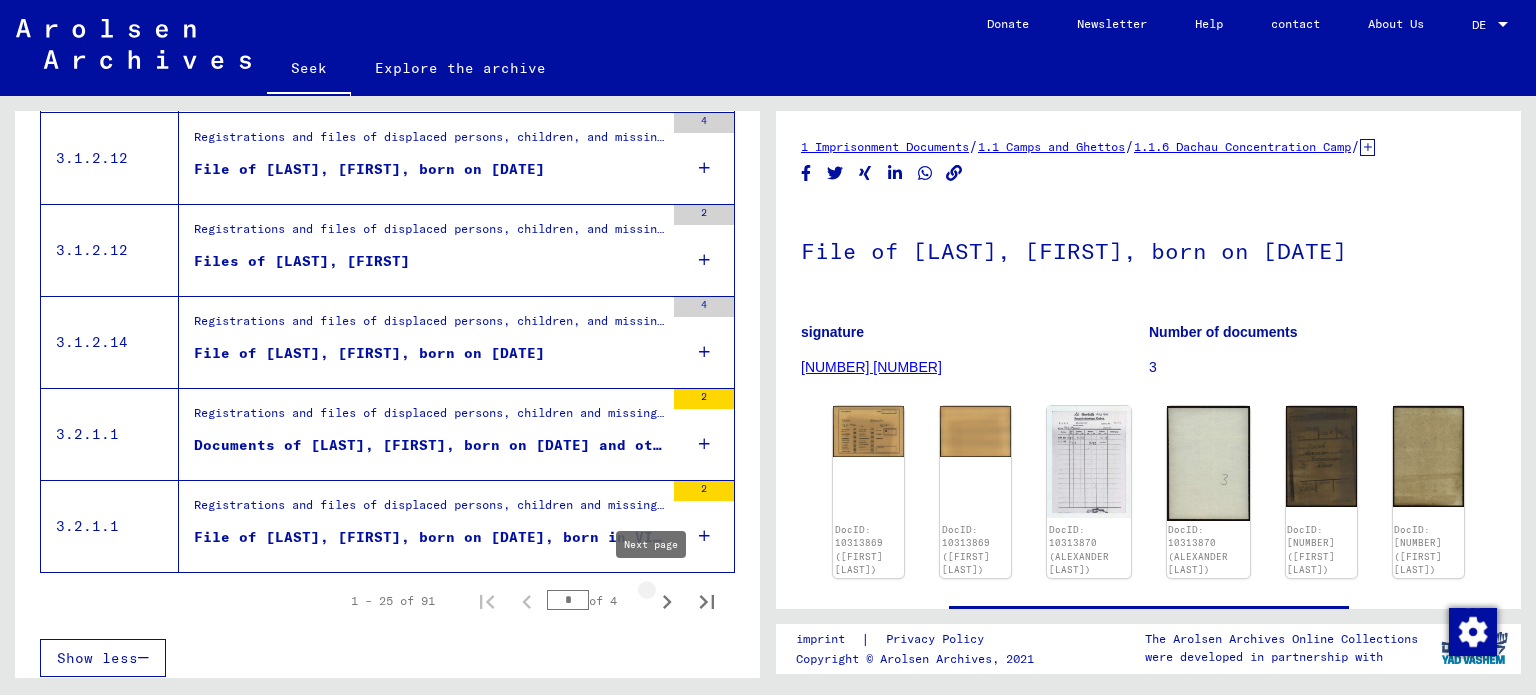 click 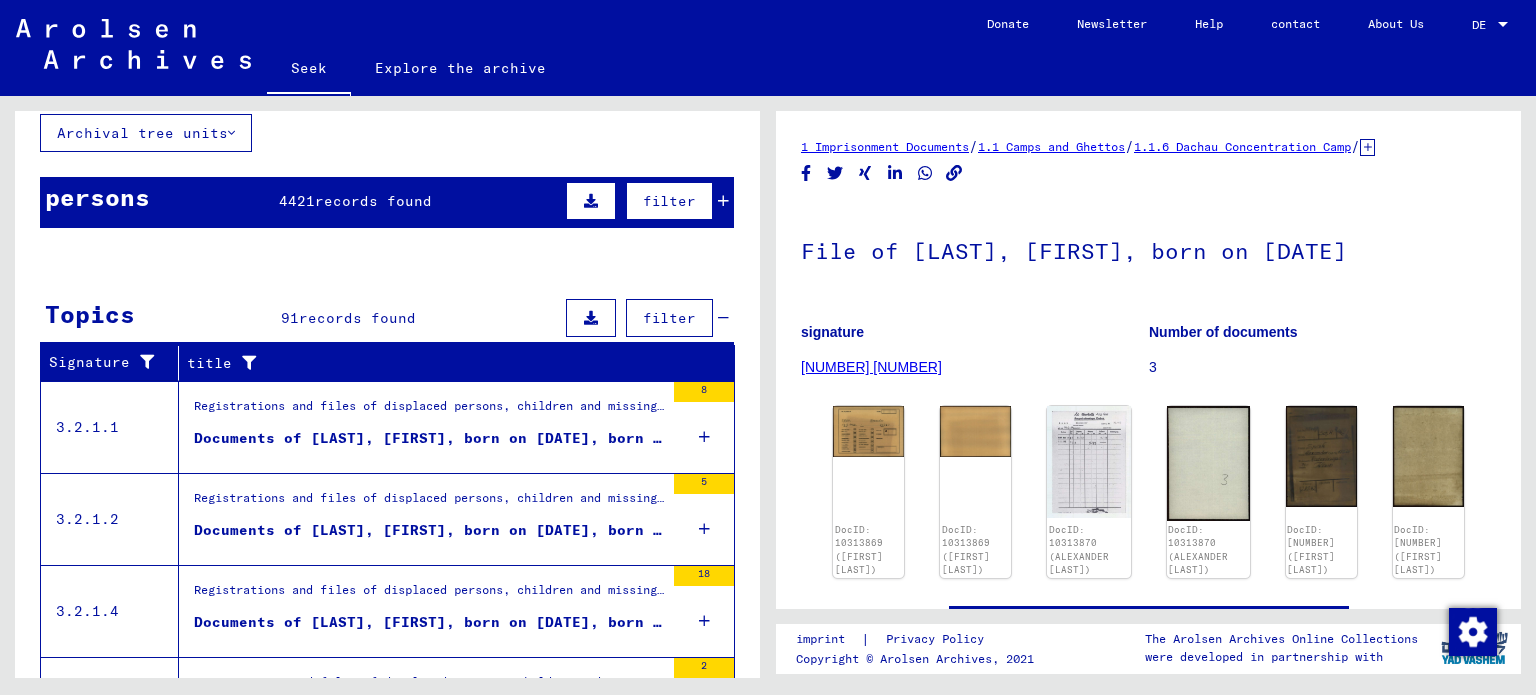 scroll, scrollTop: 0, scrollLeft: 0, axis: both 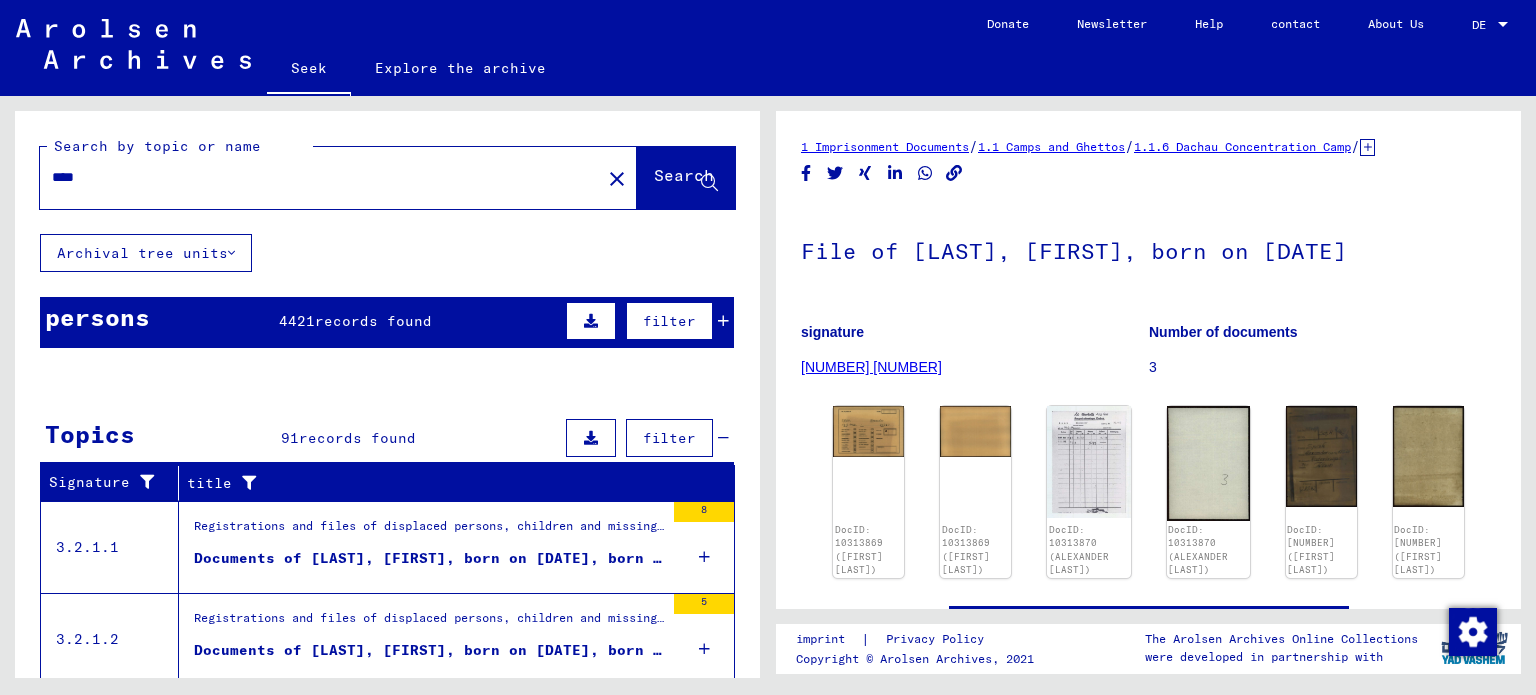 click on "persons [NUMBER] records found filter" at bounding box center [387, 322] 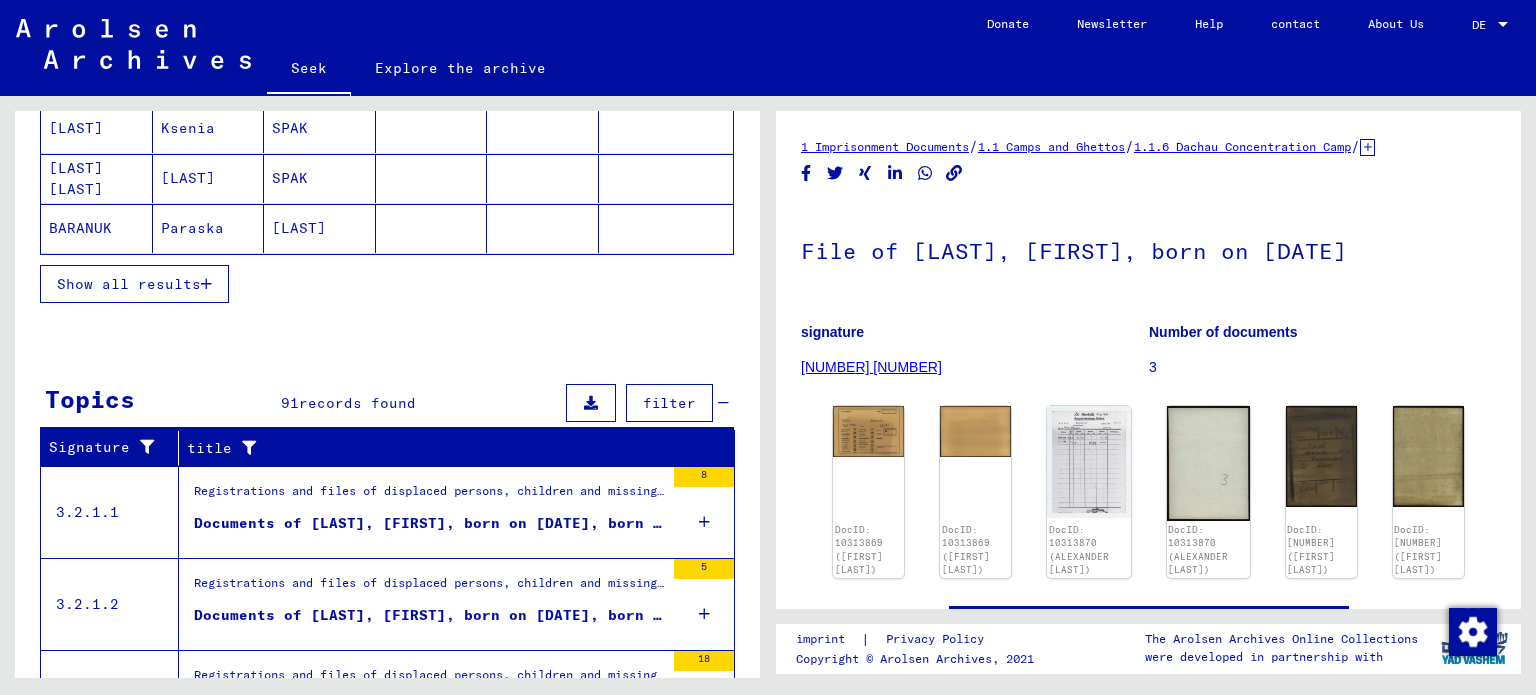 scroll, scrollTop: 396, scrollLeft: 0, axis: vertical 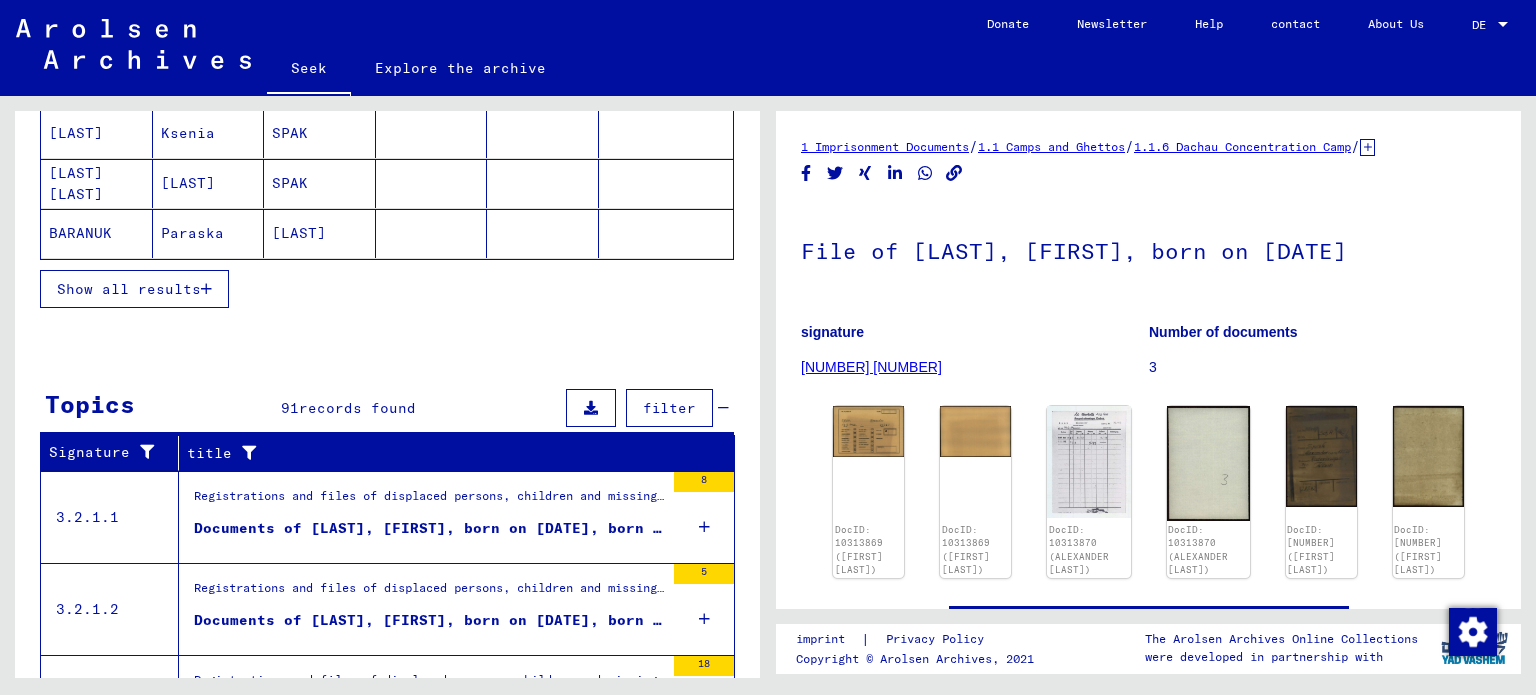 click at bounding box center (206, 289) 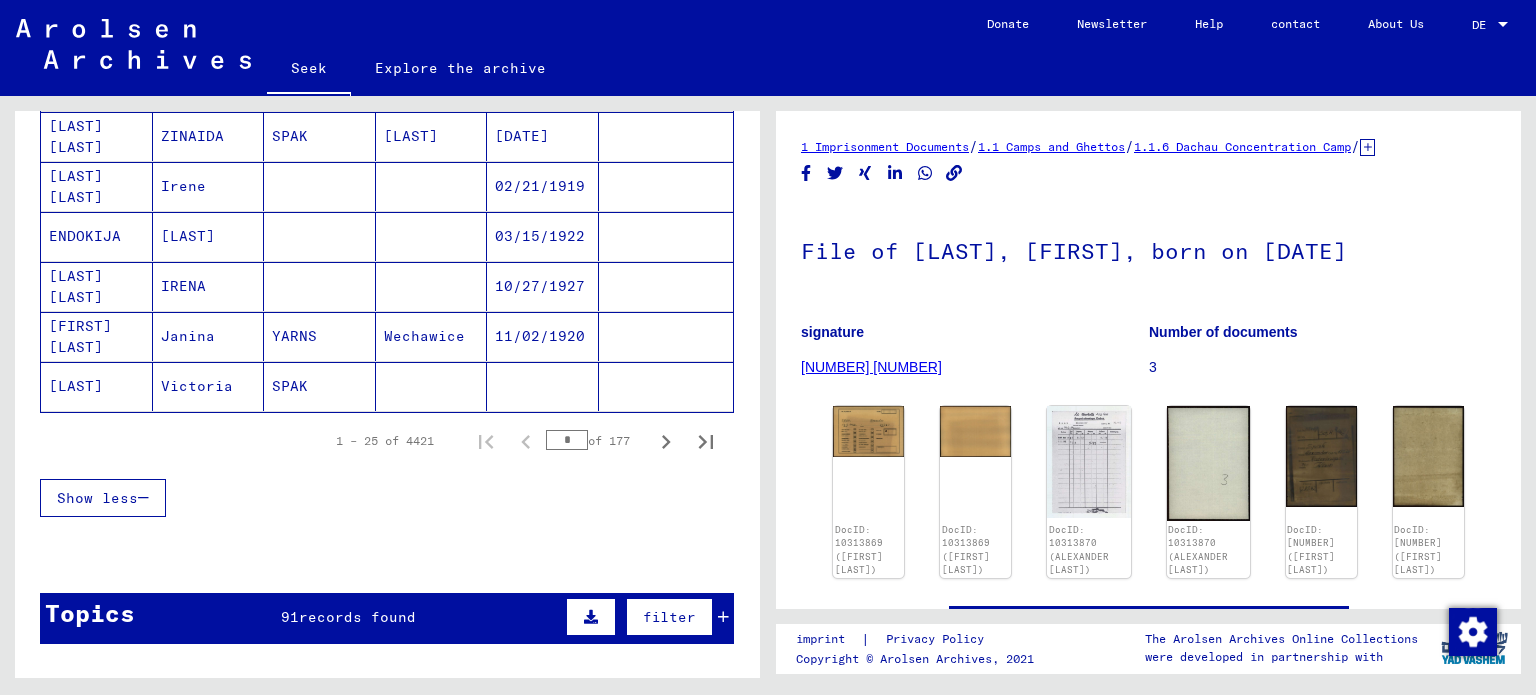 scroll, scrollTop: 1236, scrollLeft: 0, axis: vertical 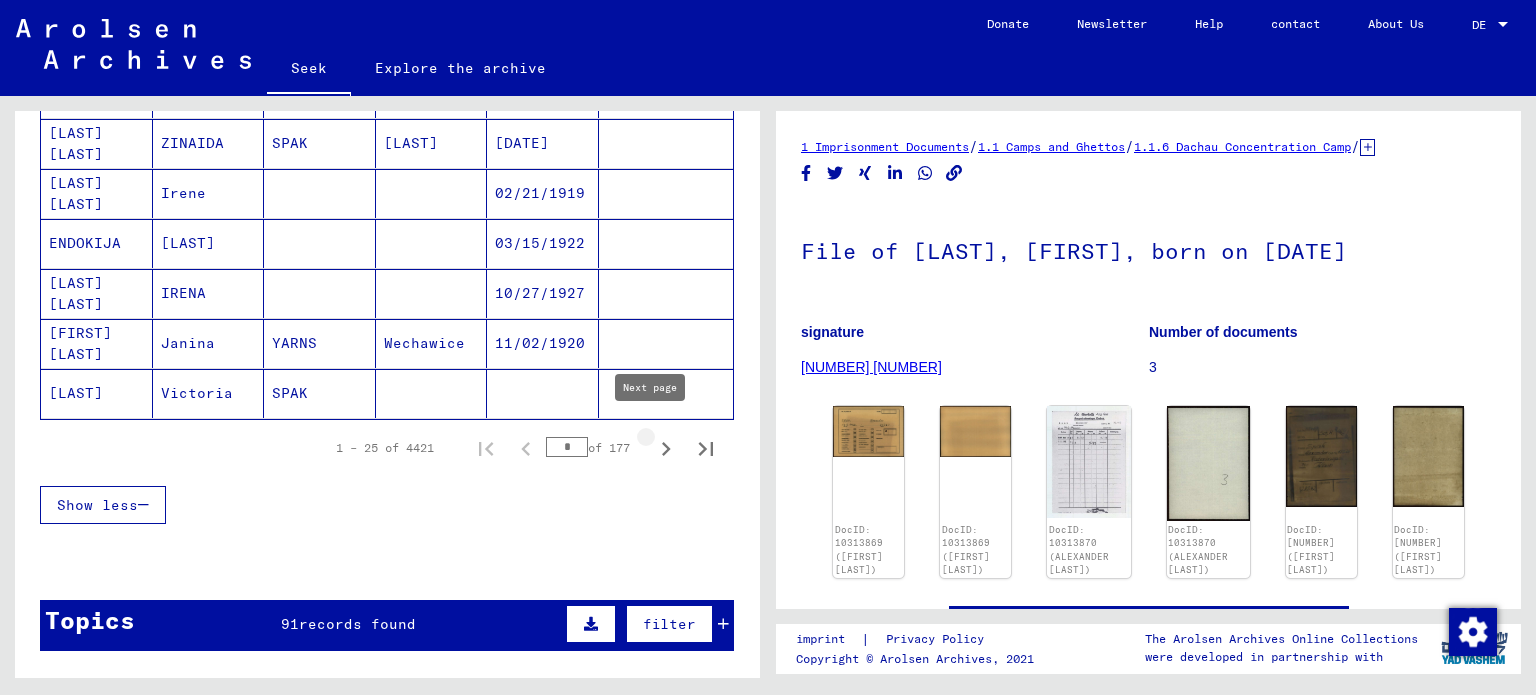 click 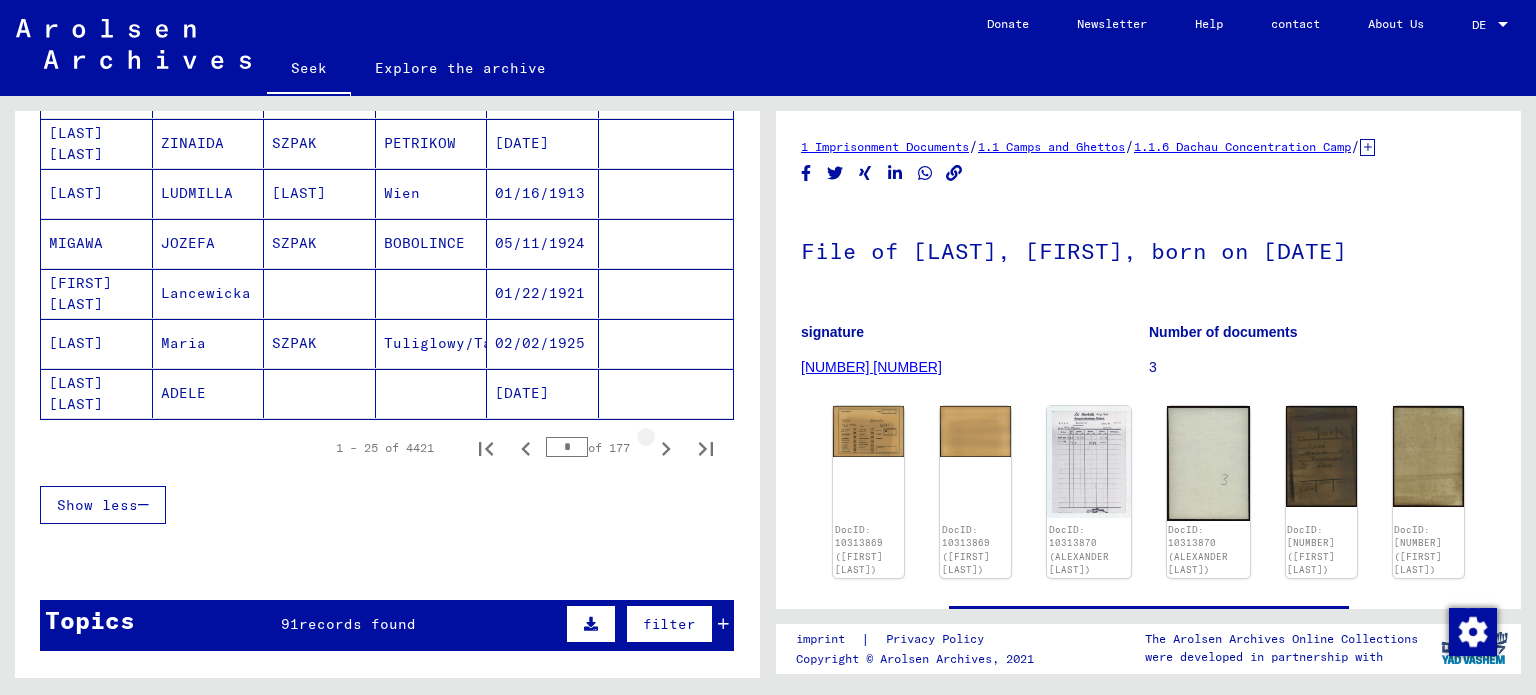 click 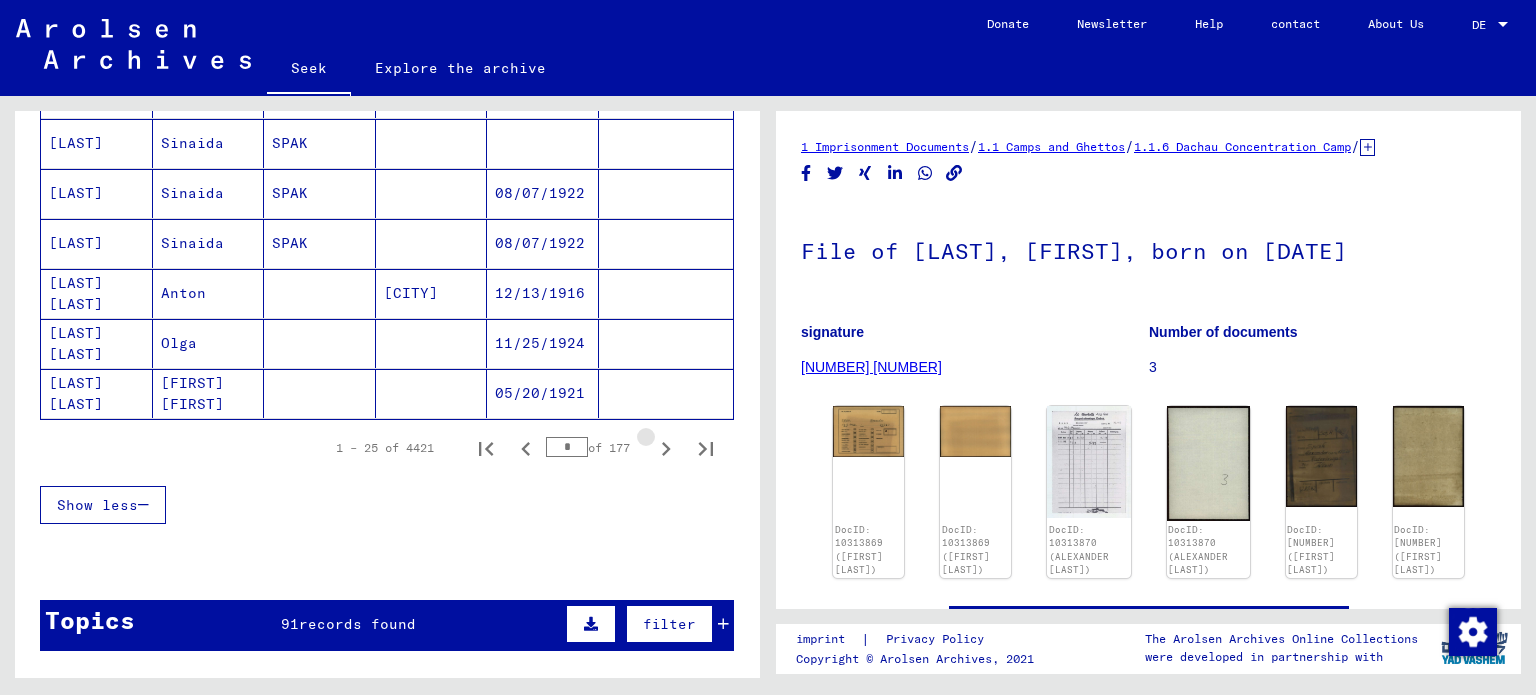 click 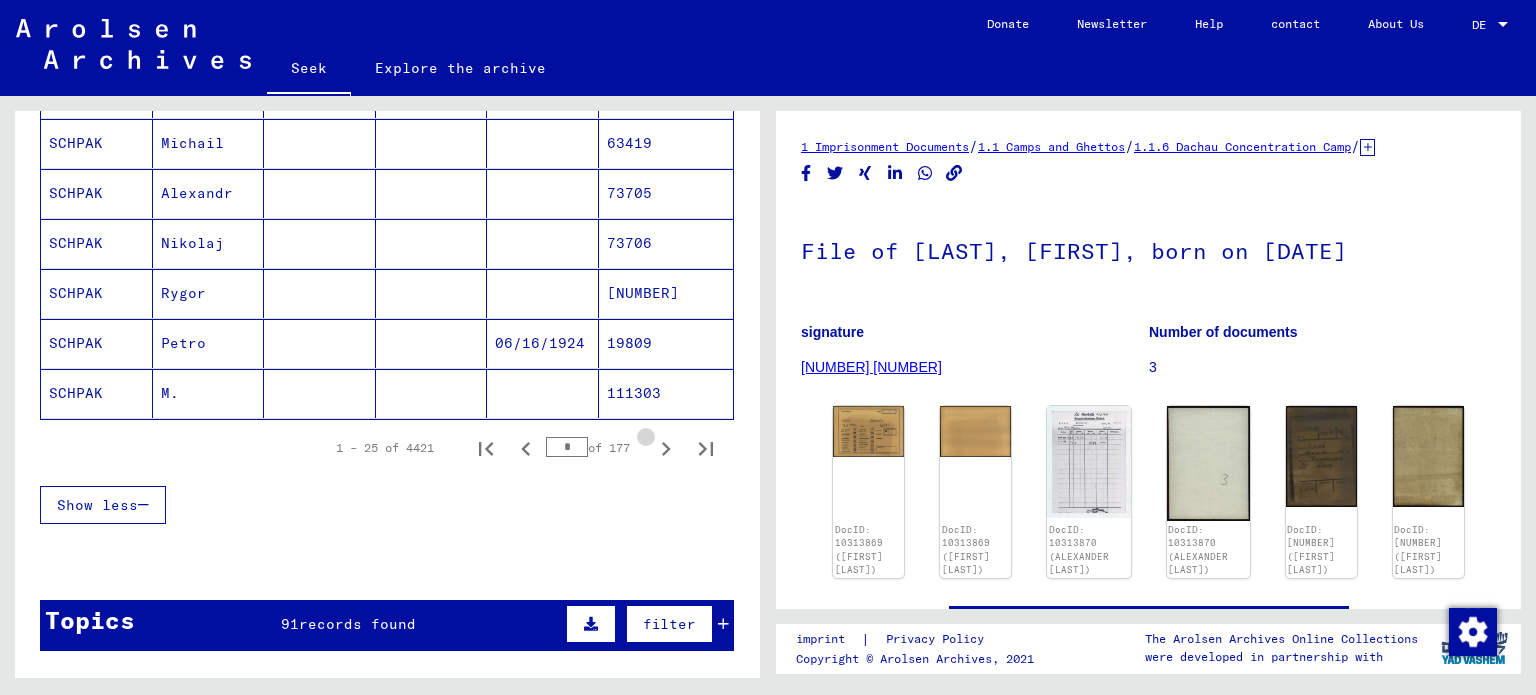 click 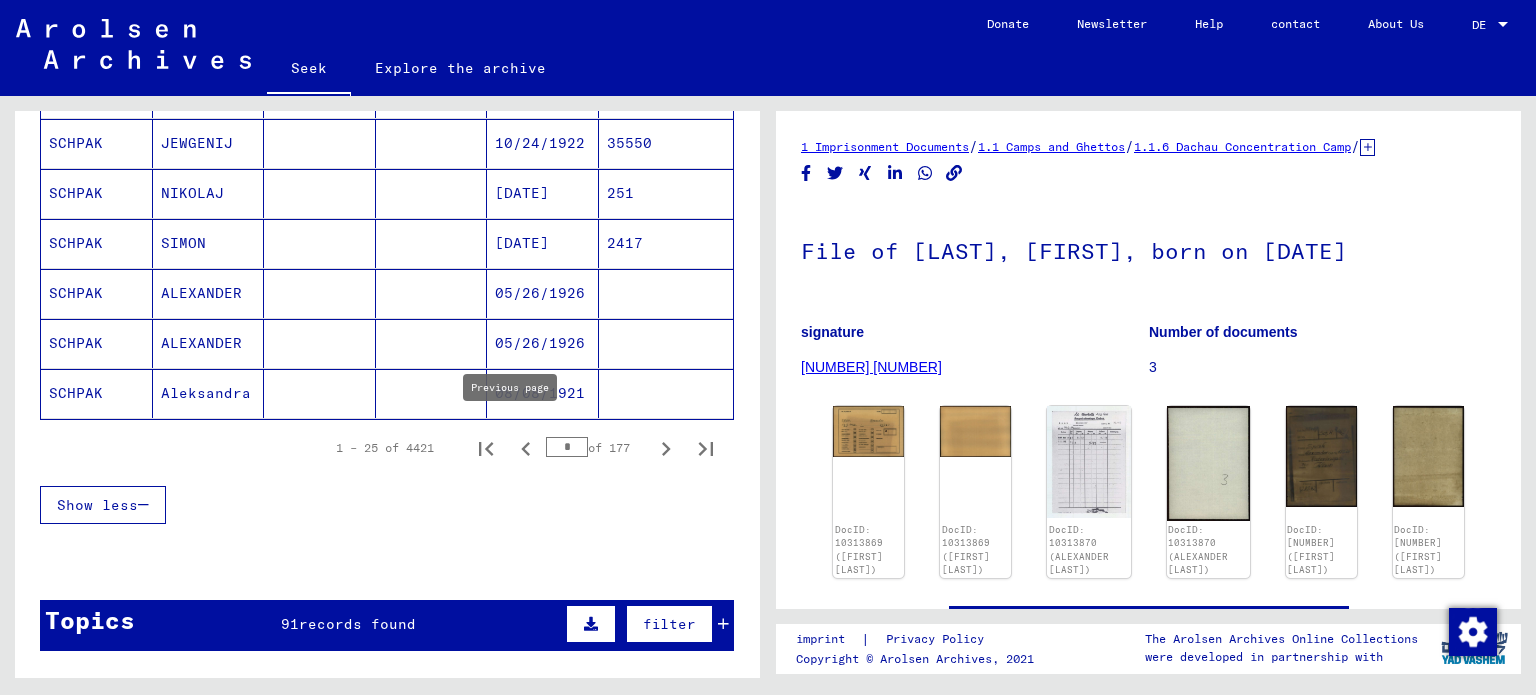 click 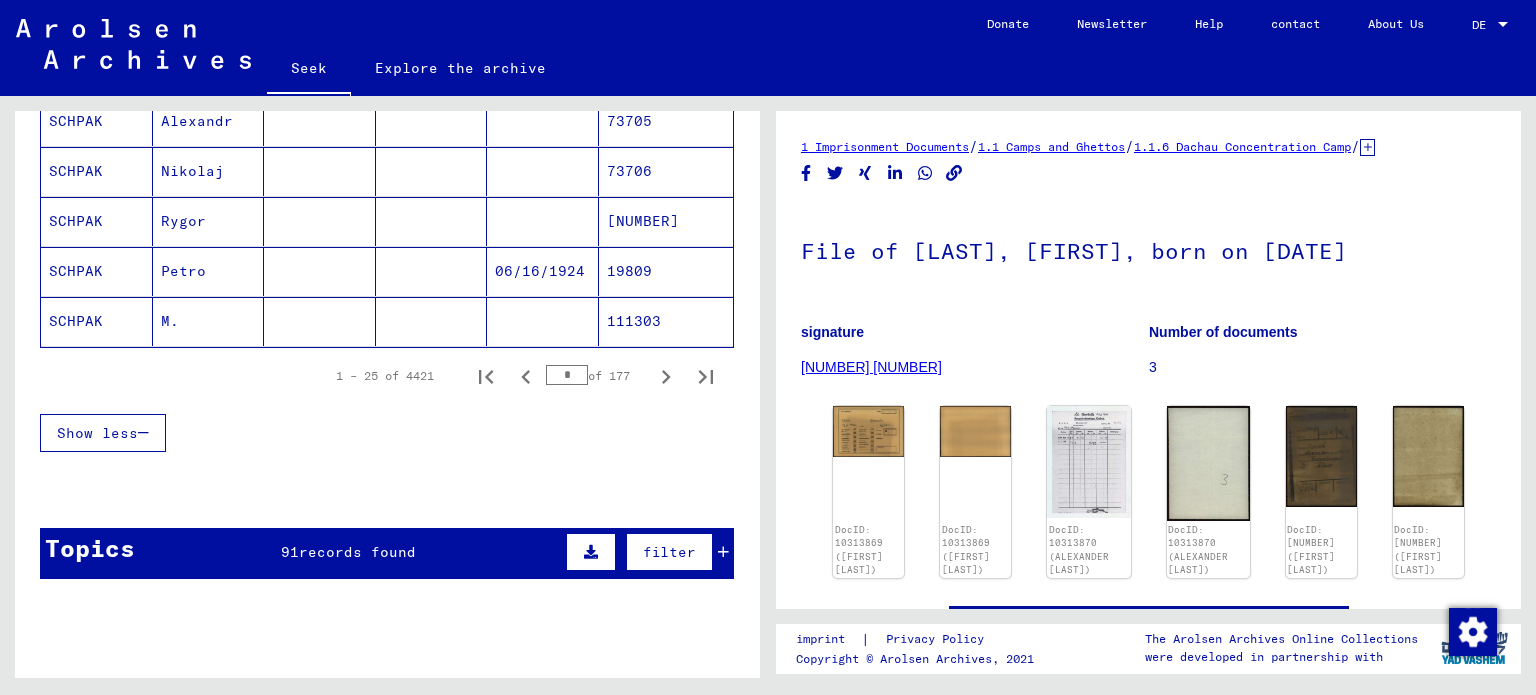 scroll, scrollTop: 1277, scrollLeft: 0, axis: vertical 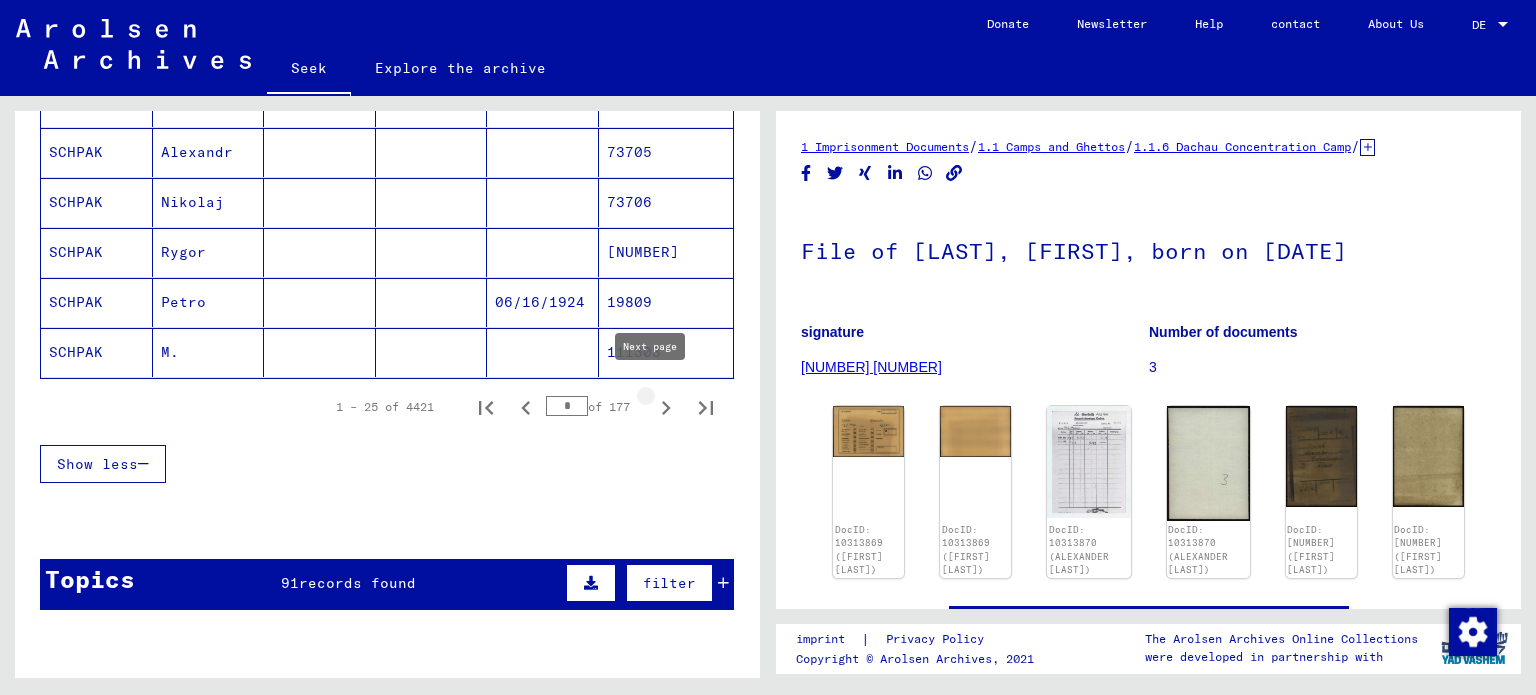 click 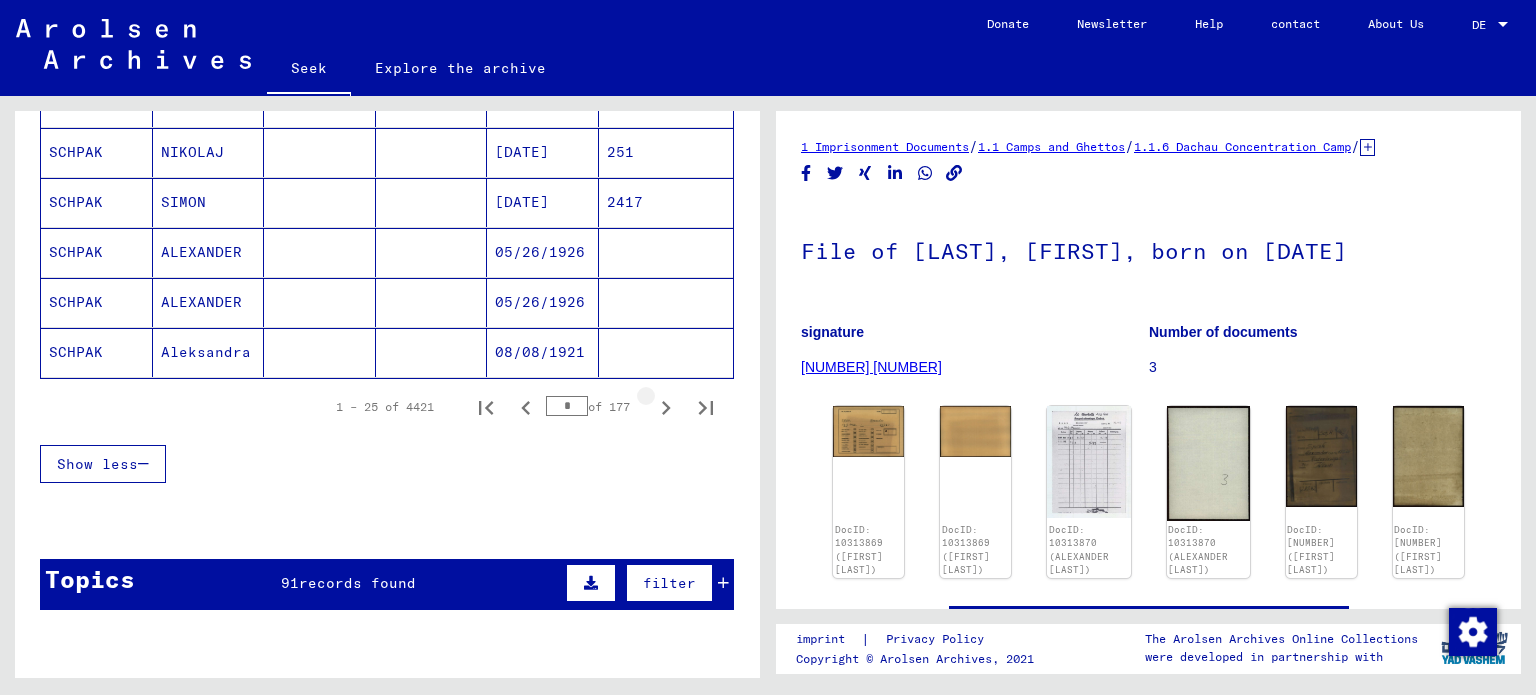 click 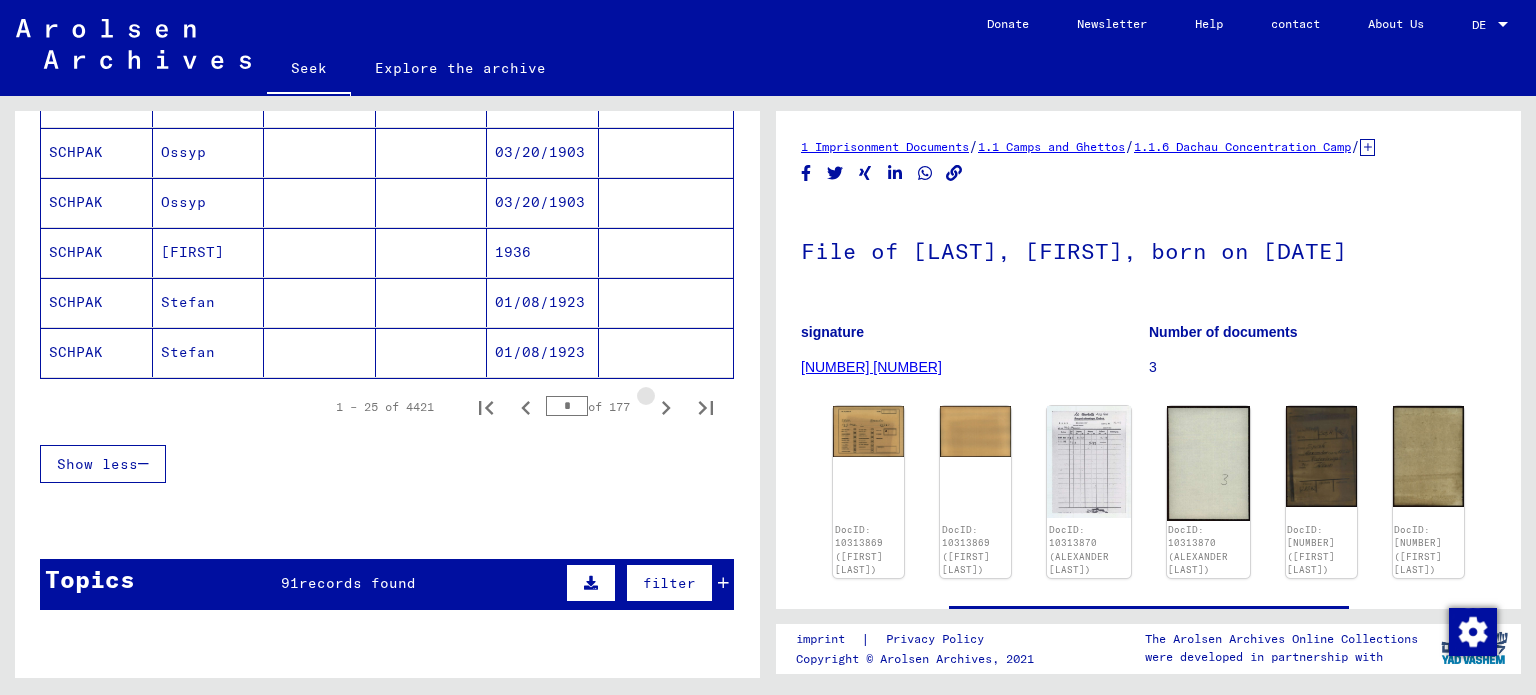 click 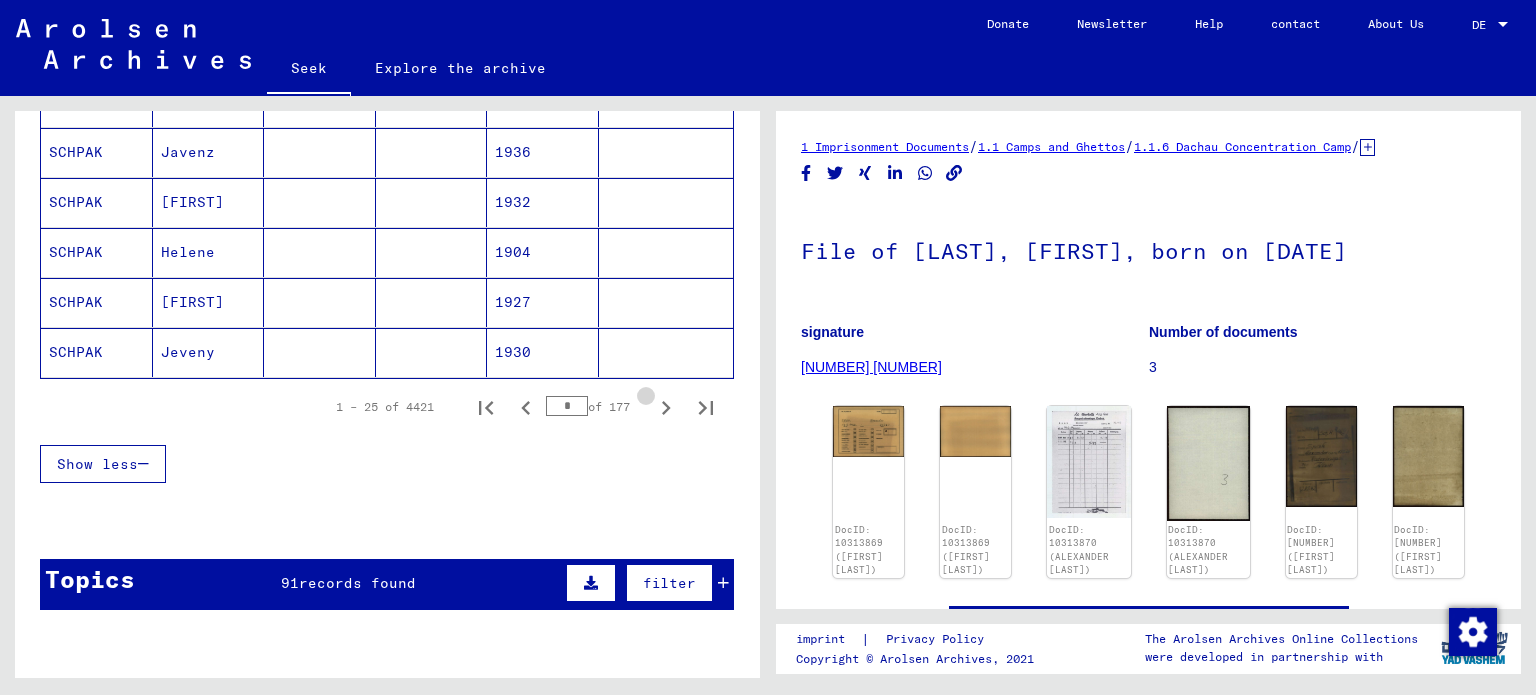 click 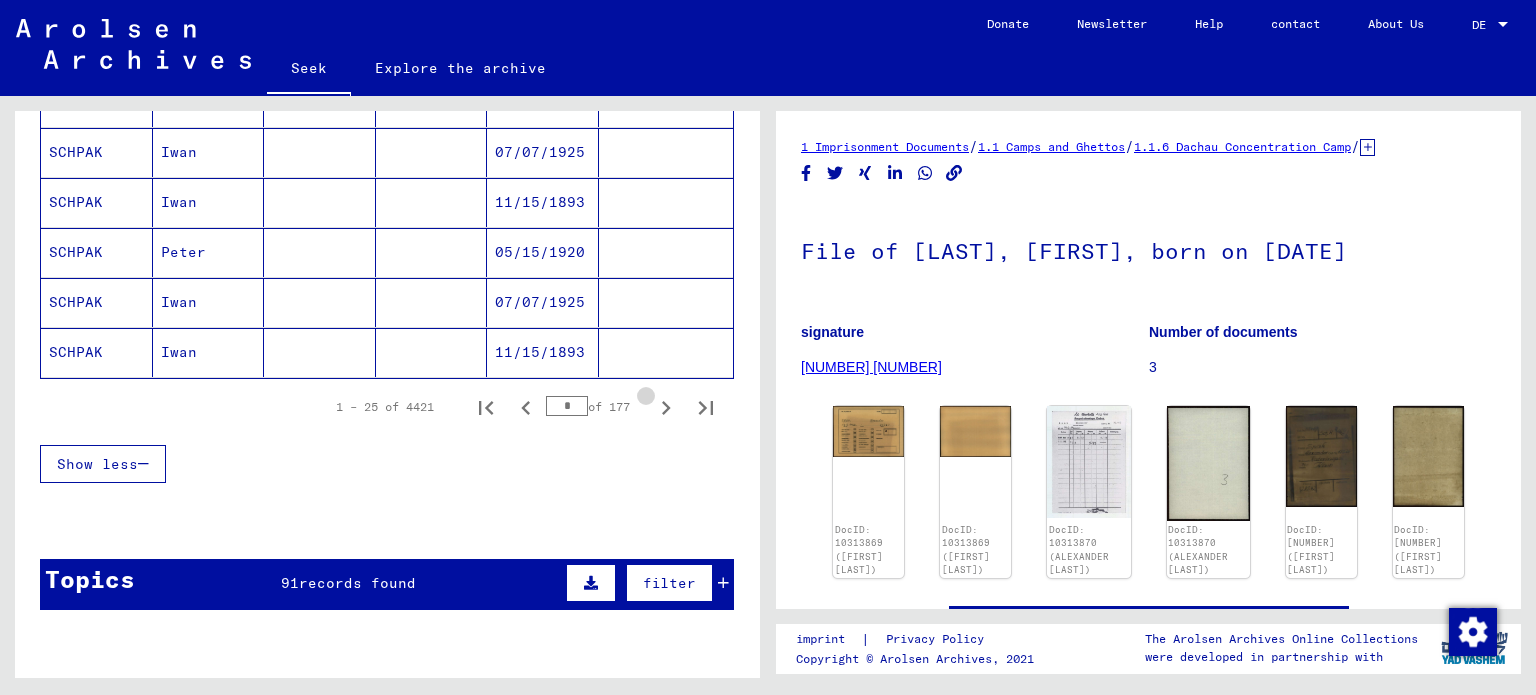 click 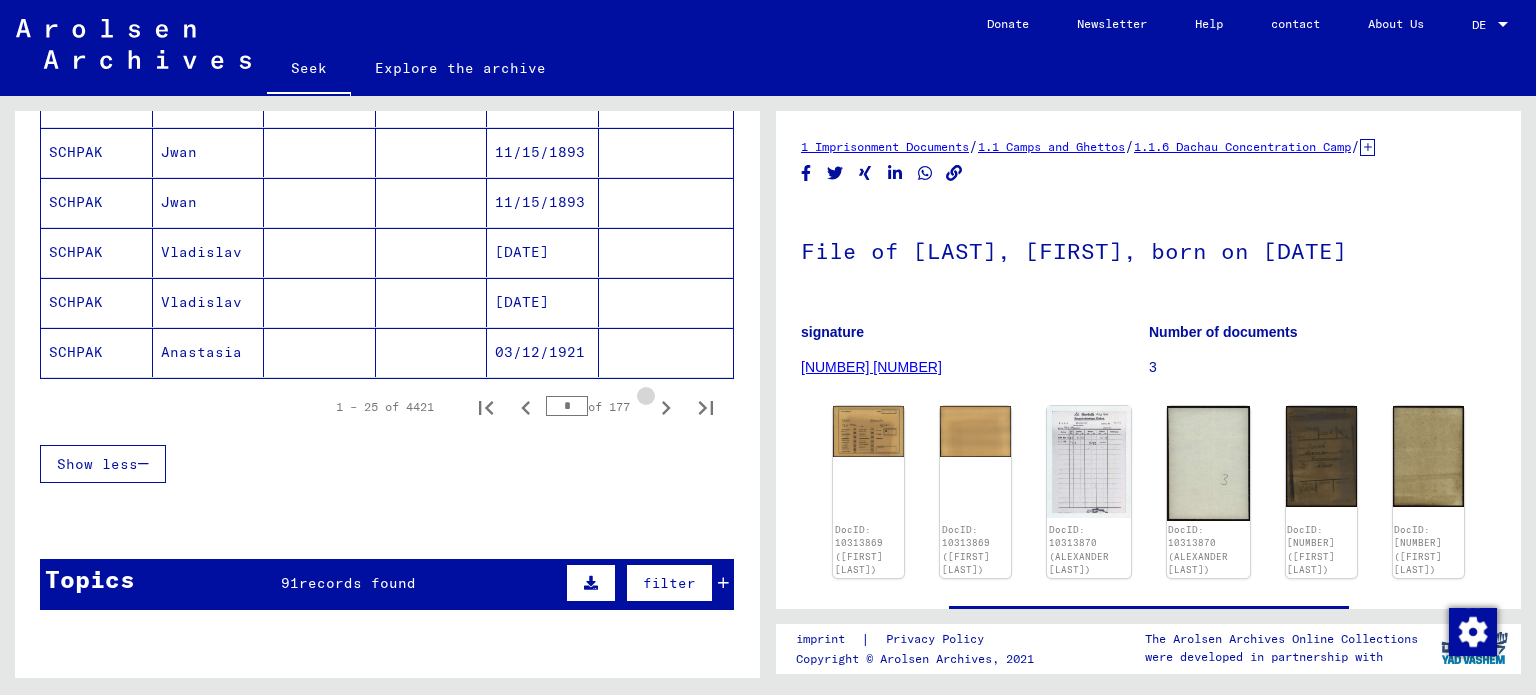 click 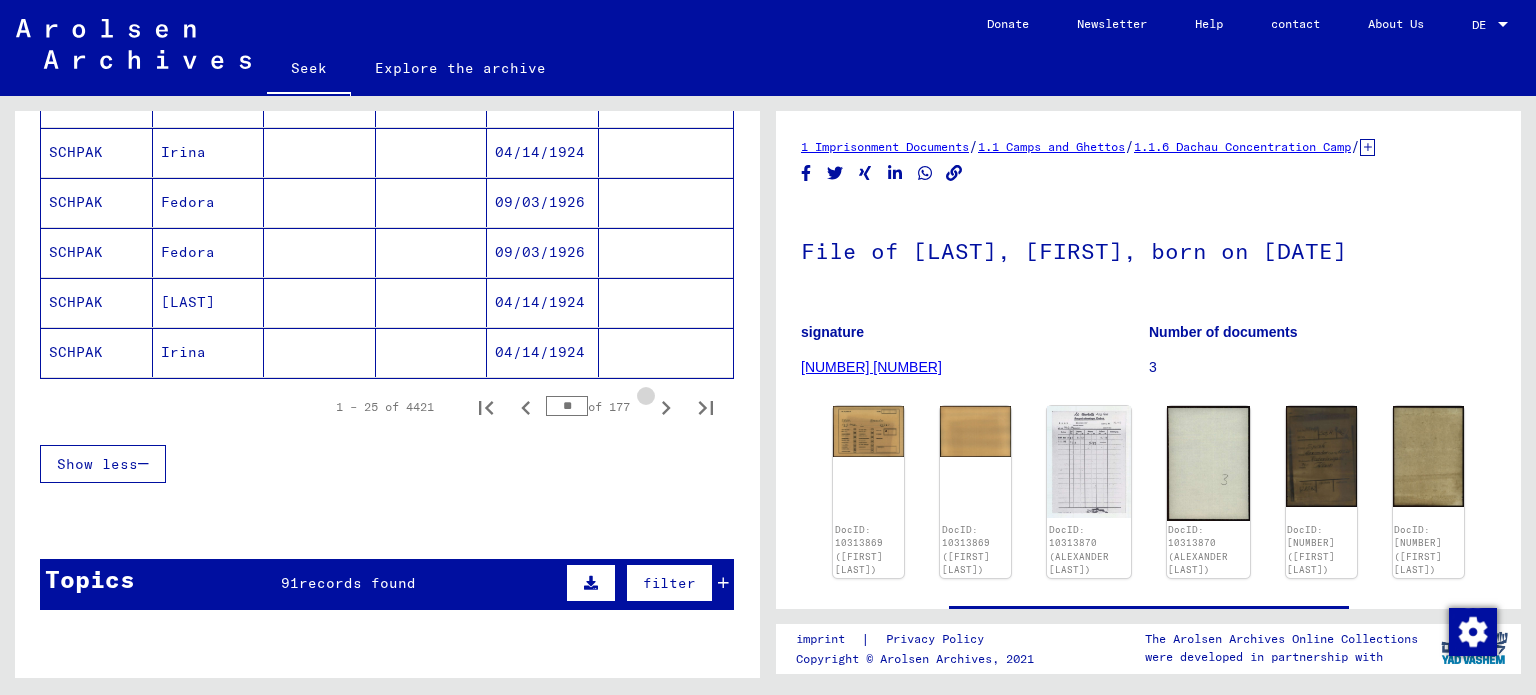 click 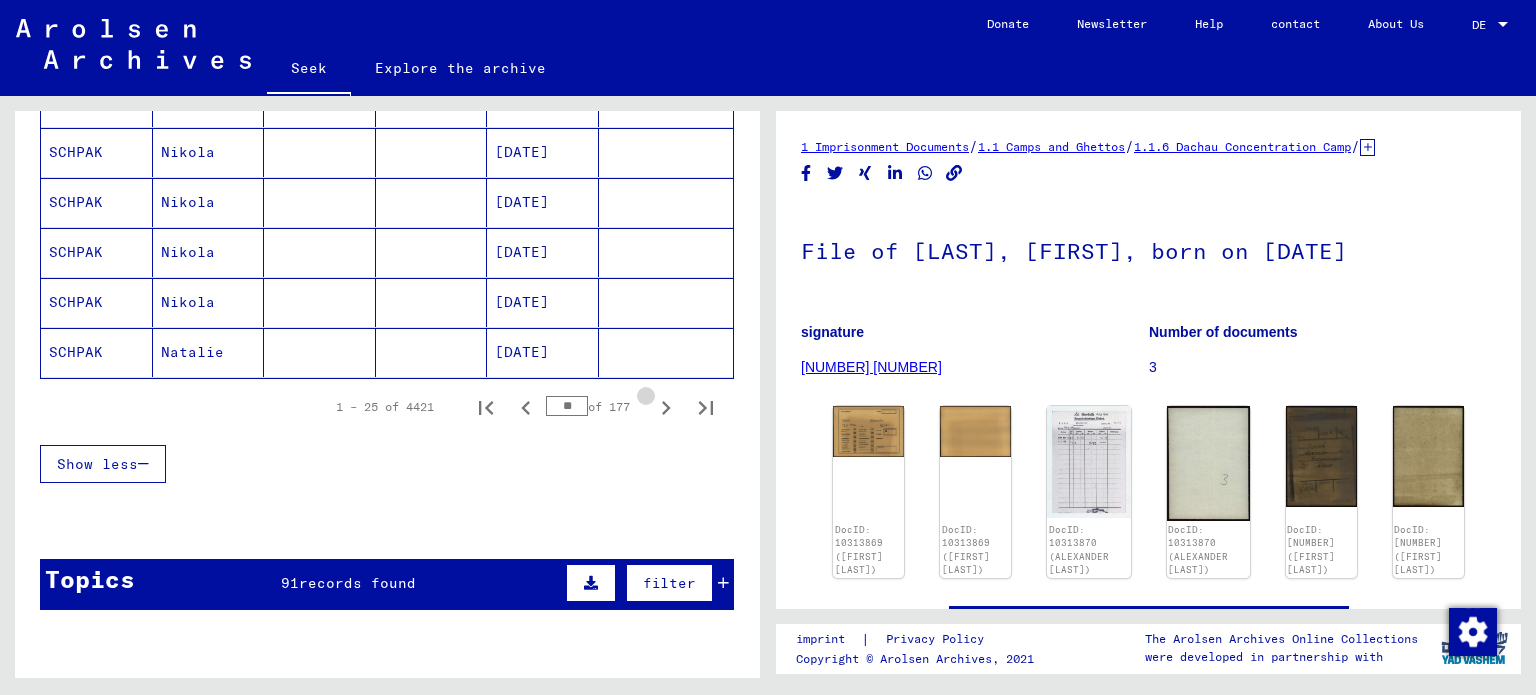 click 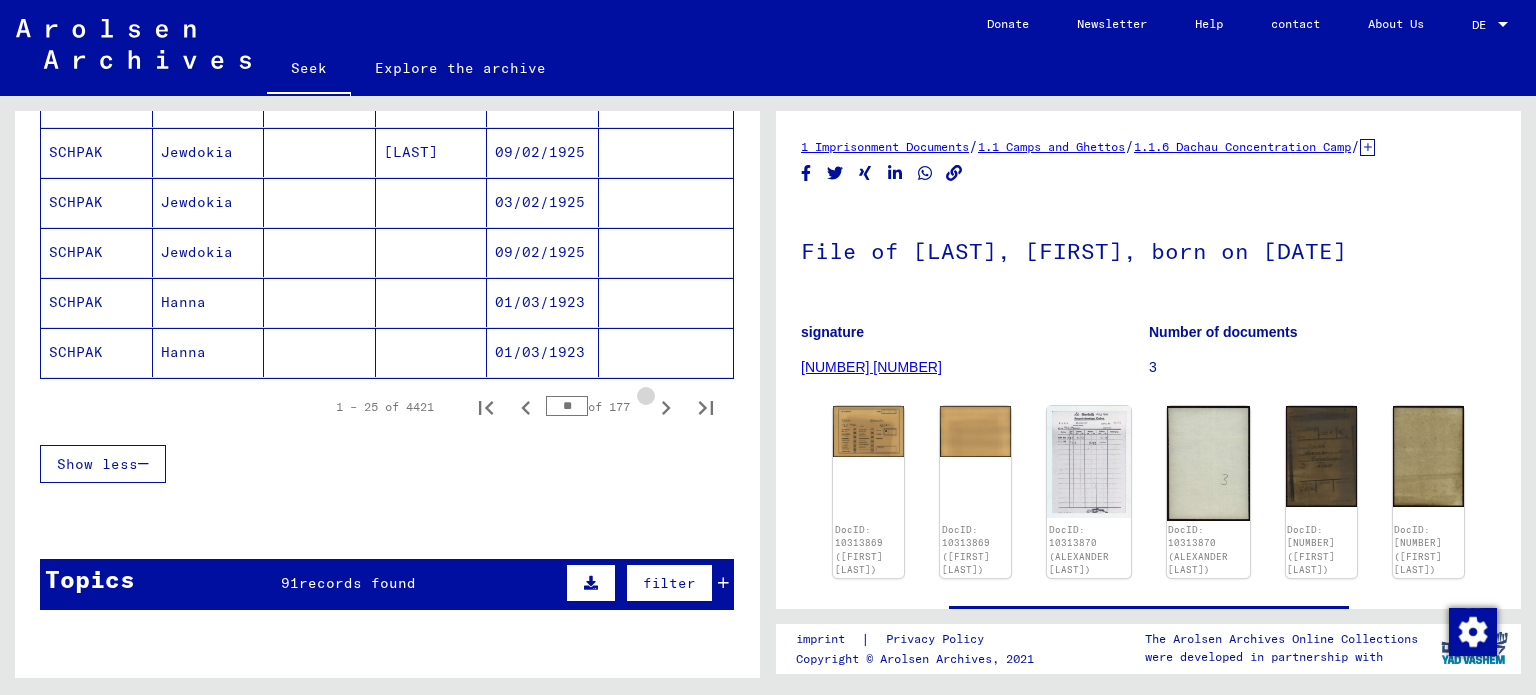 click 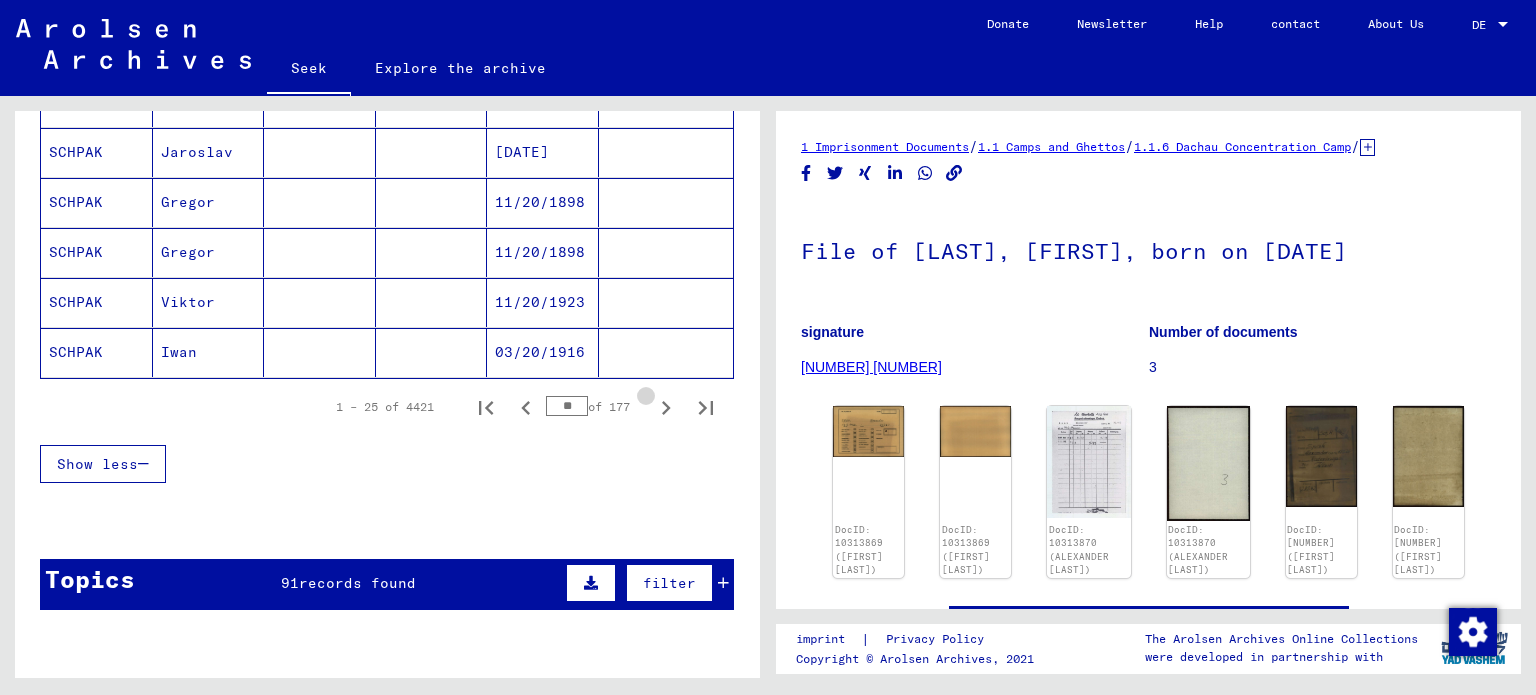click 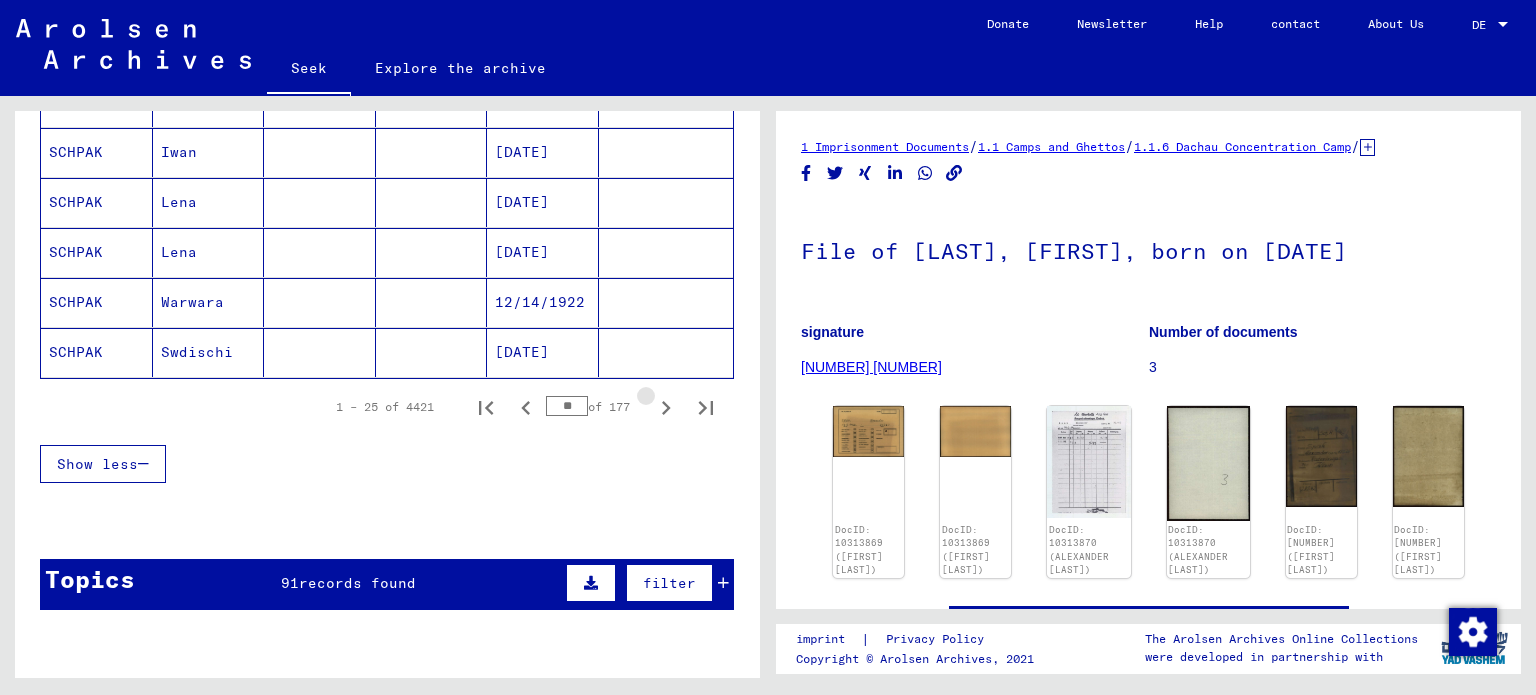 click 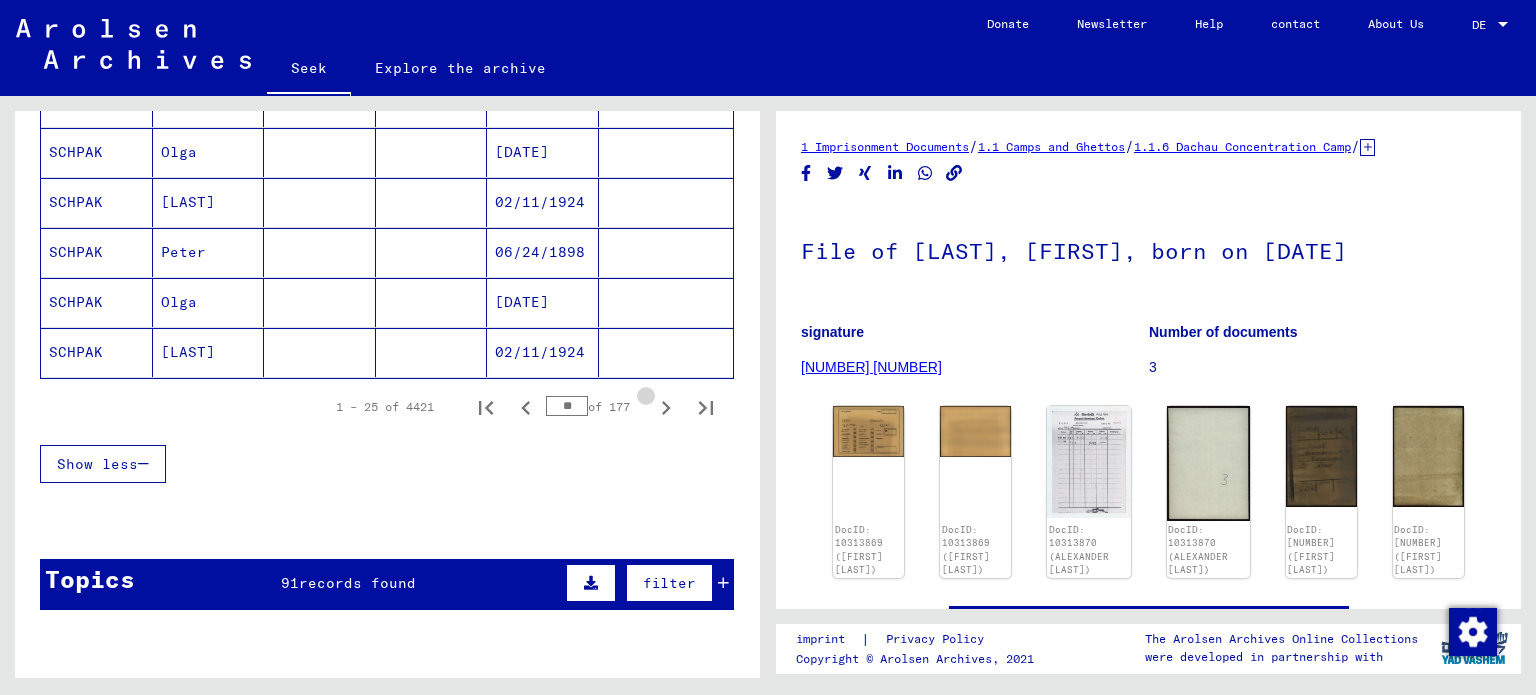 click 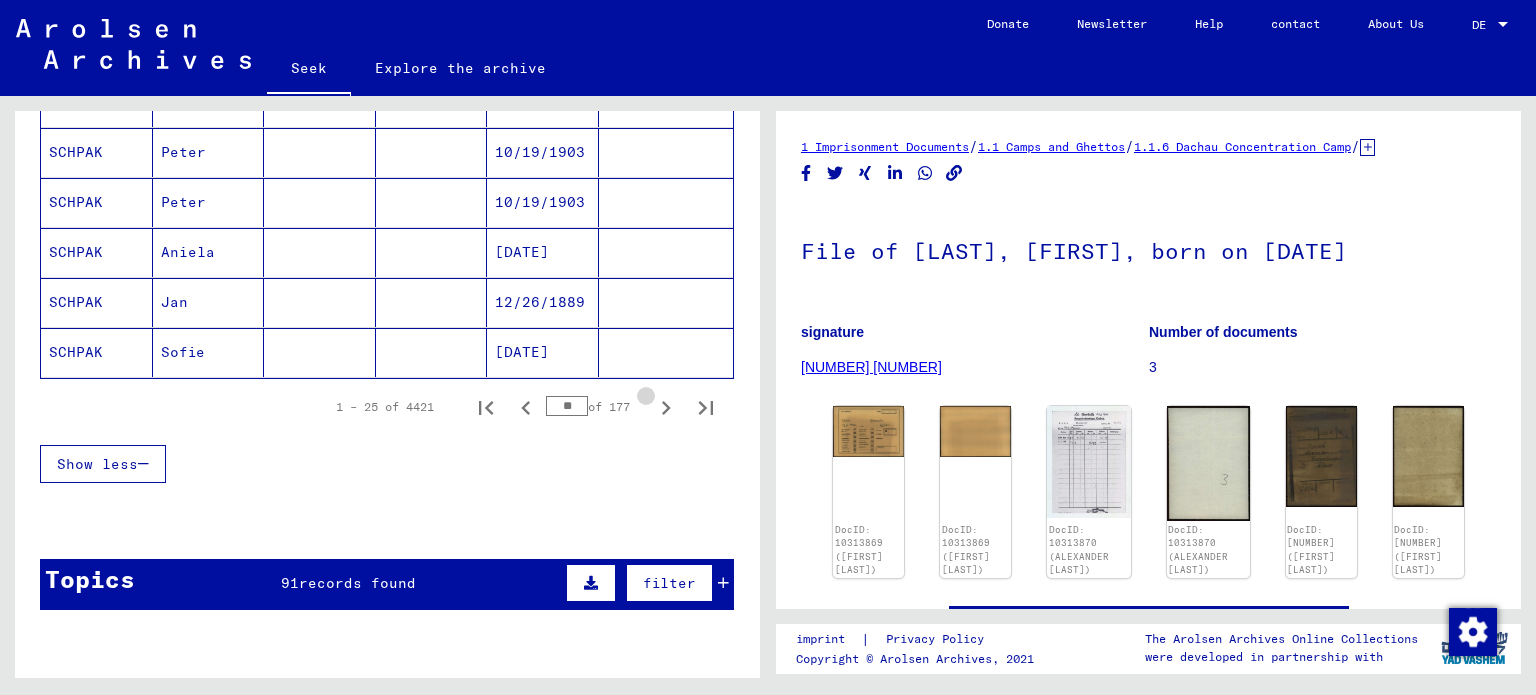 click 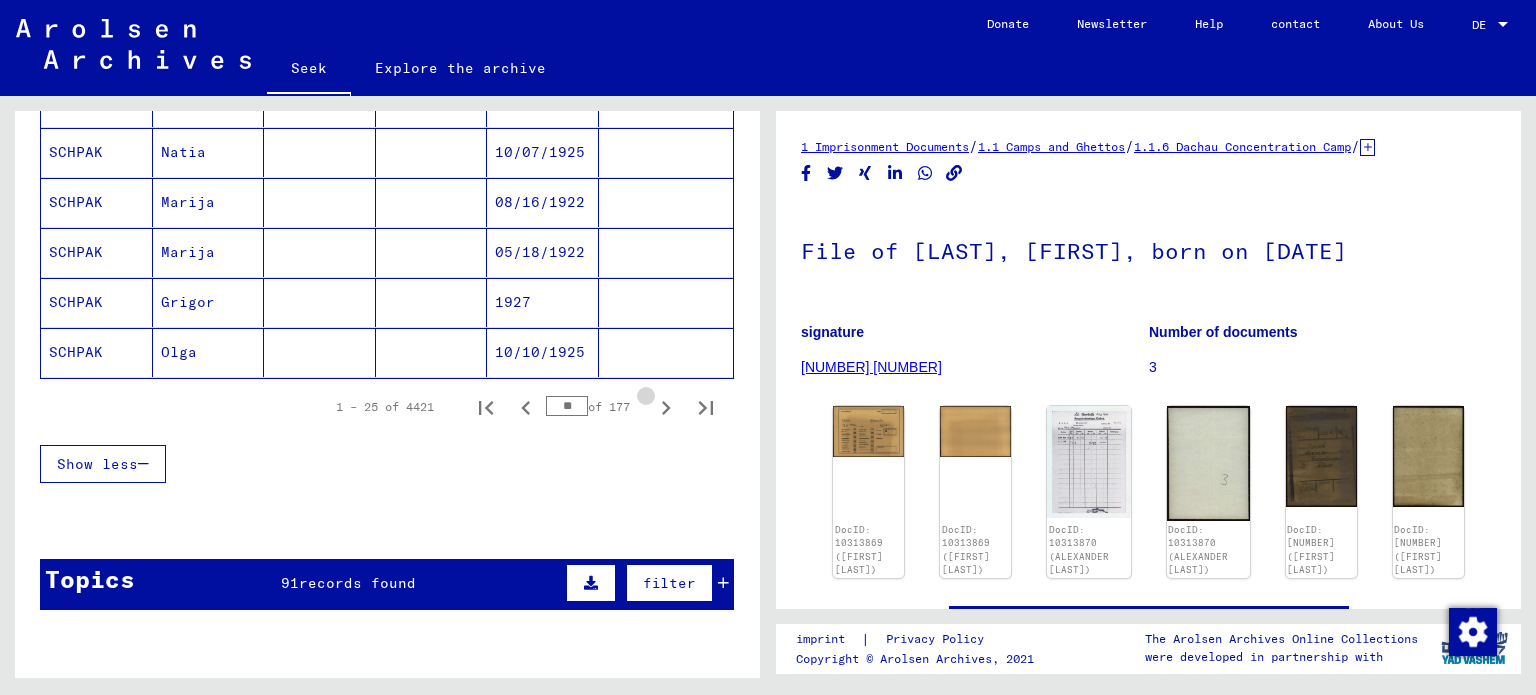 click 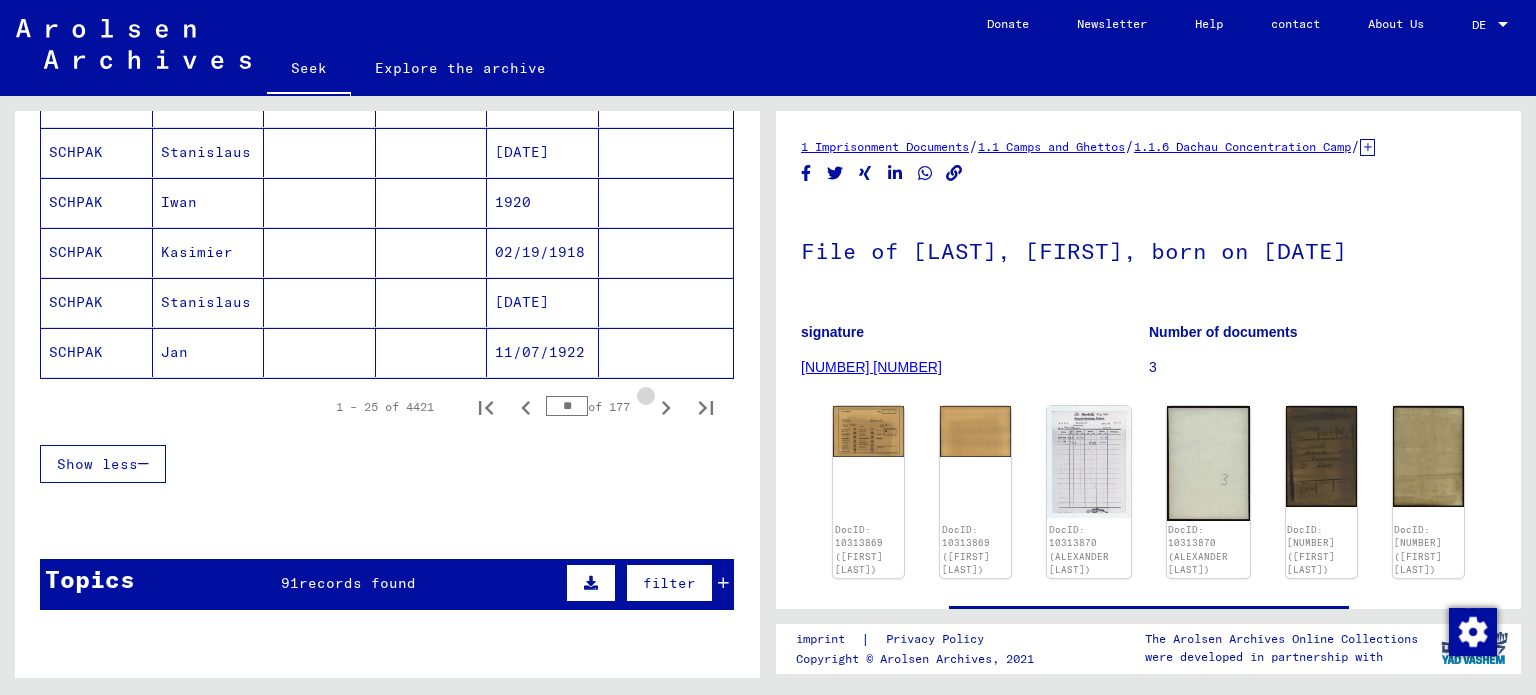click 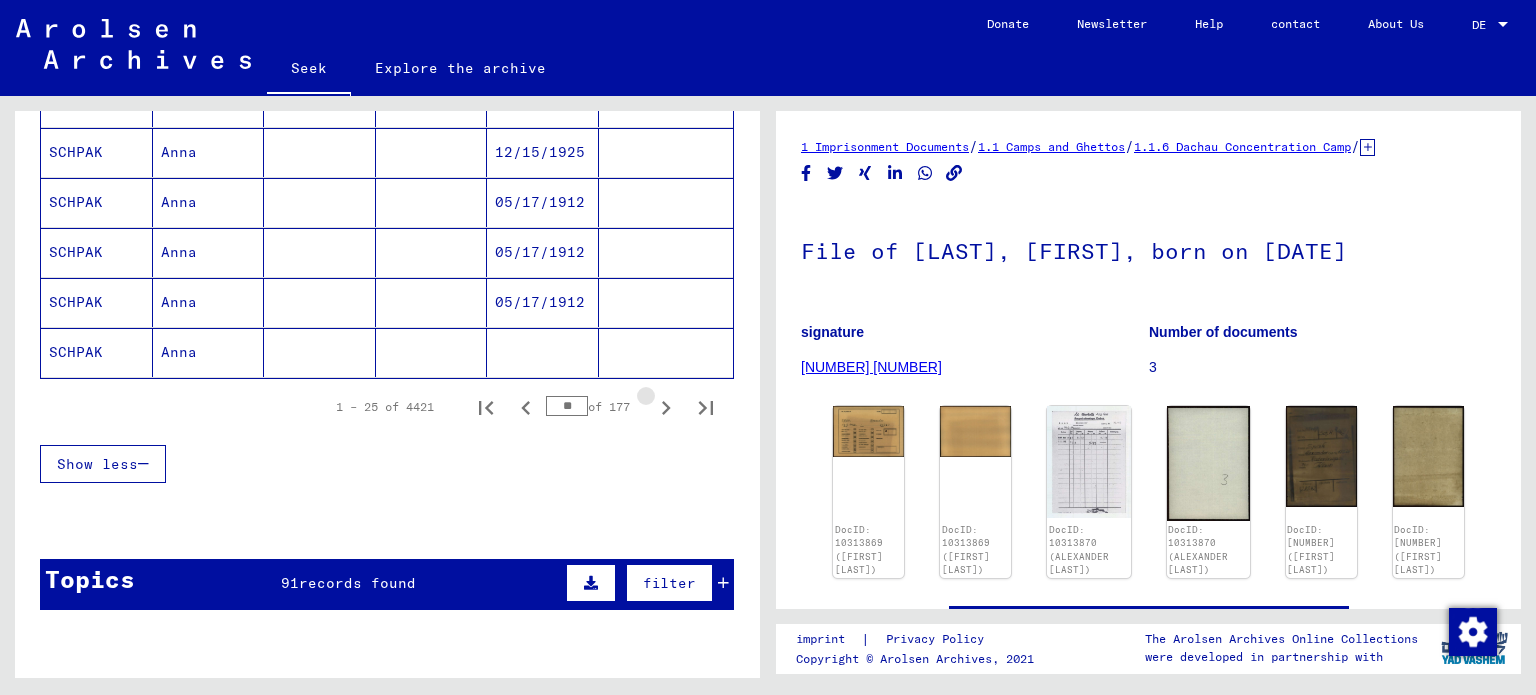 click 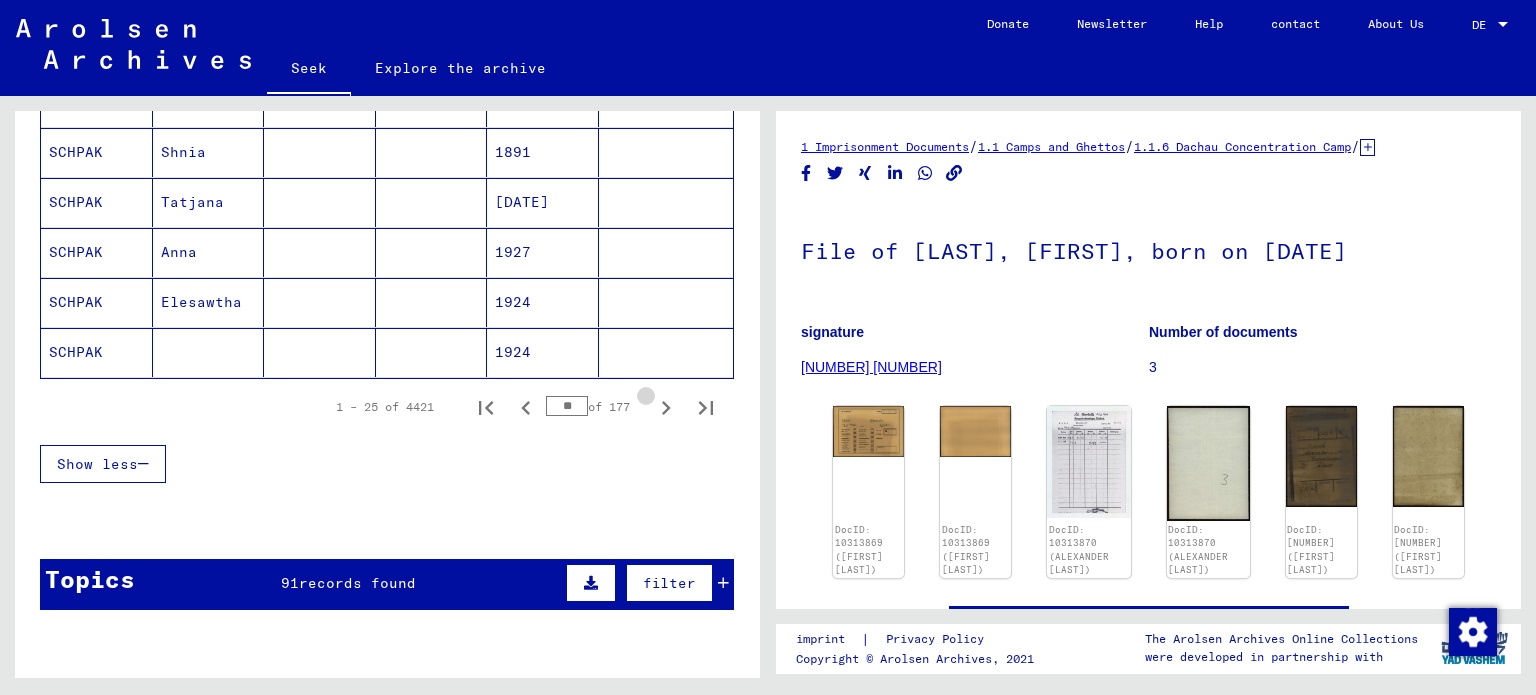 click 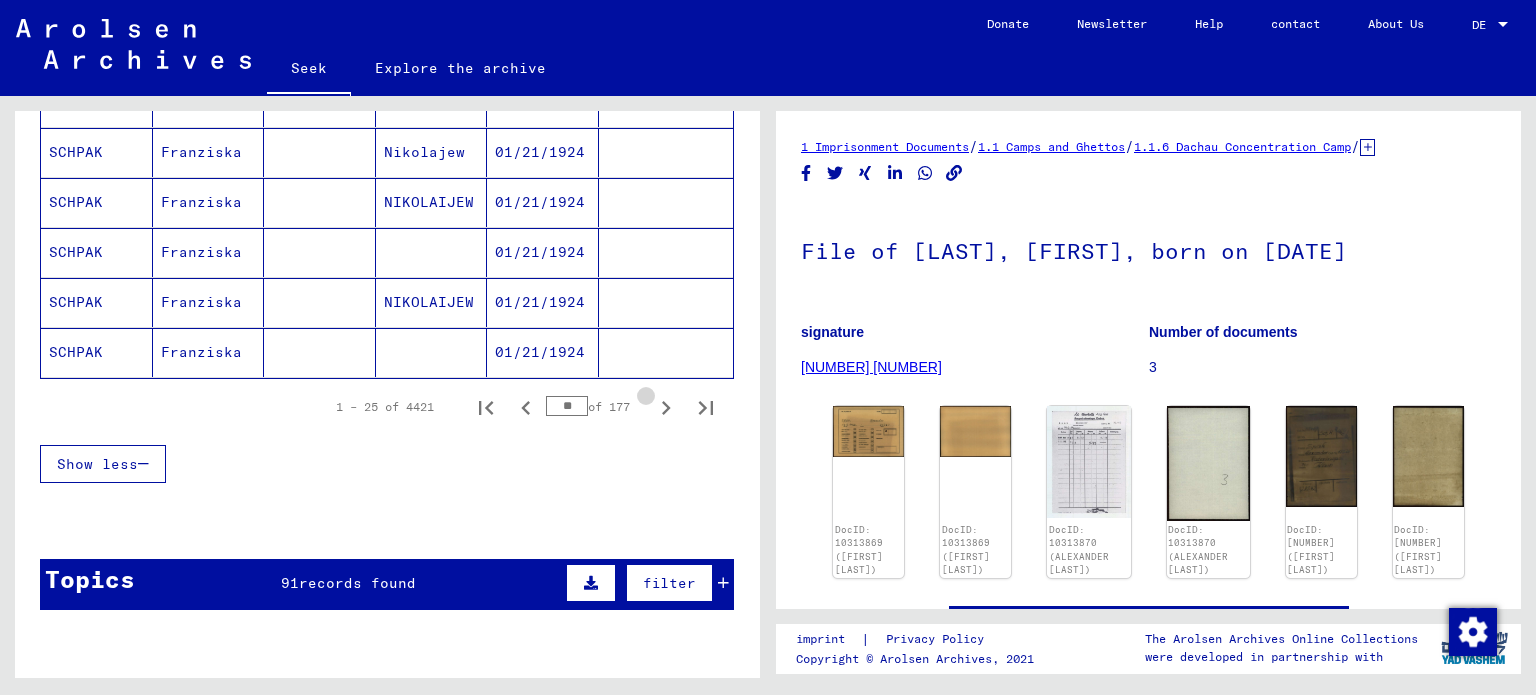 click 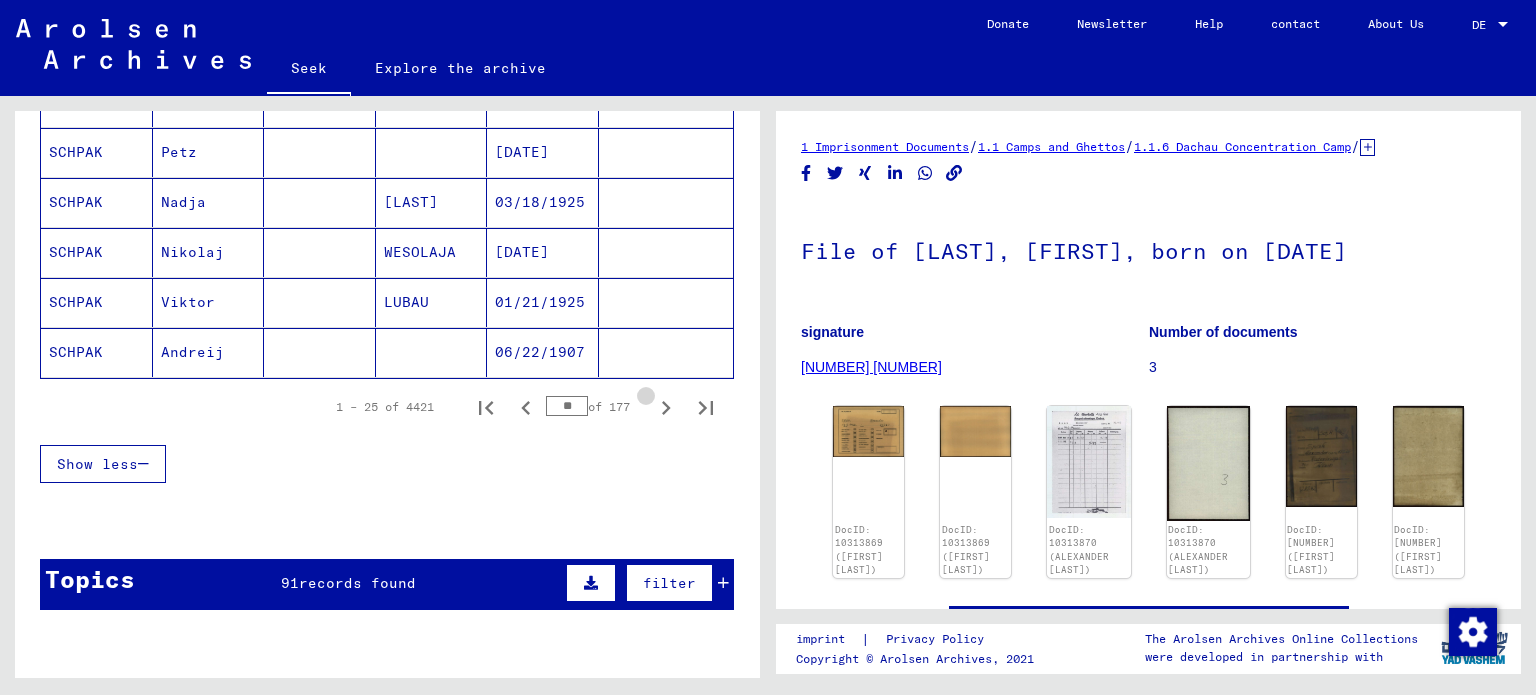 click 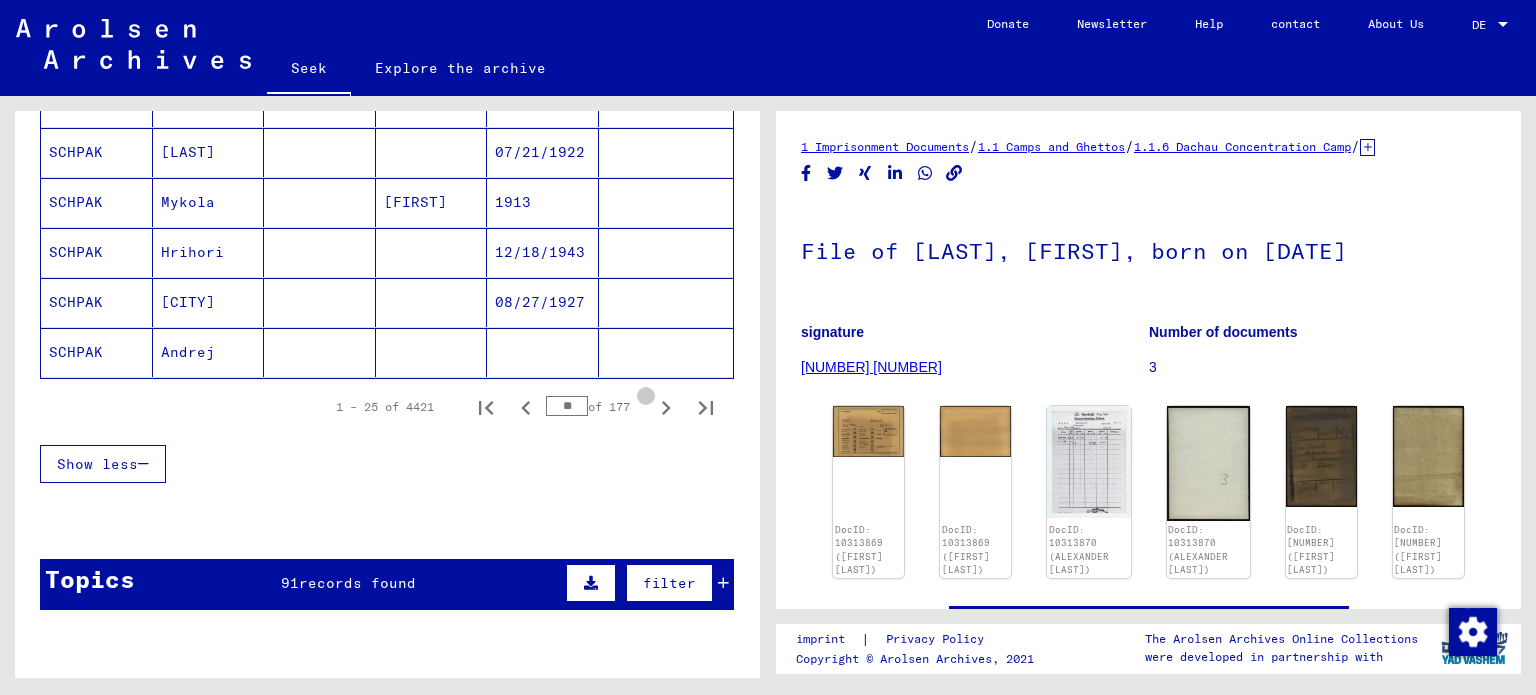 click 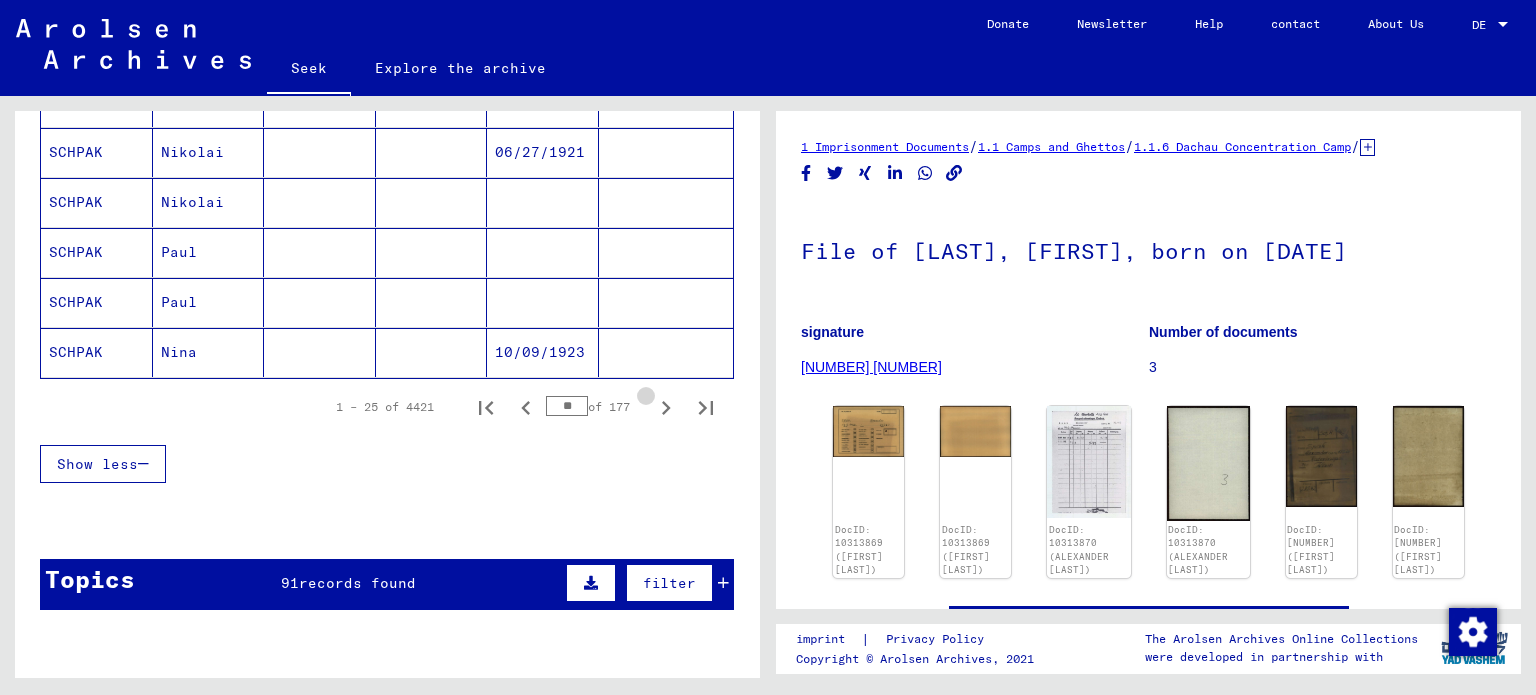 click 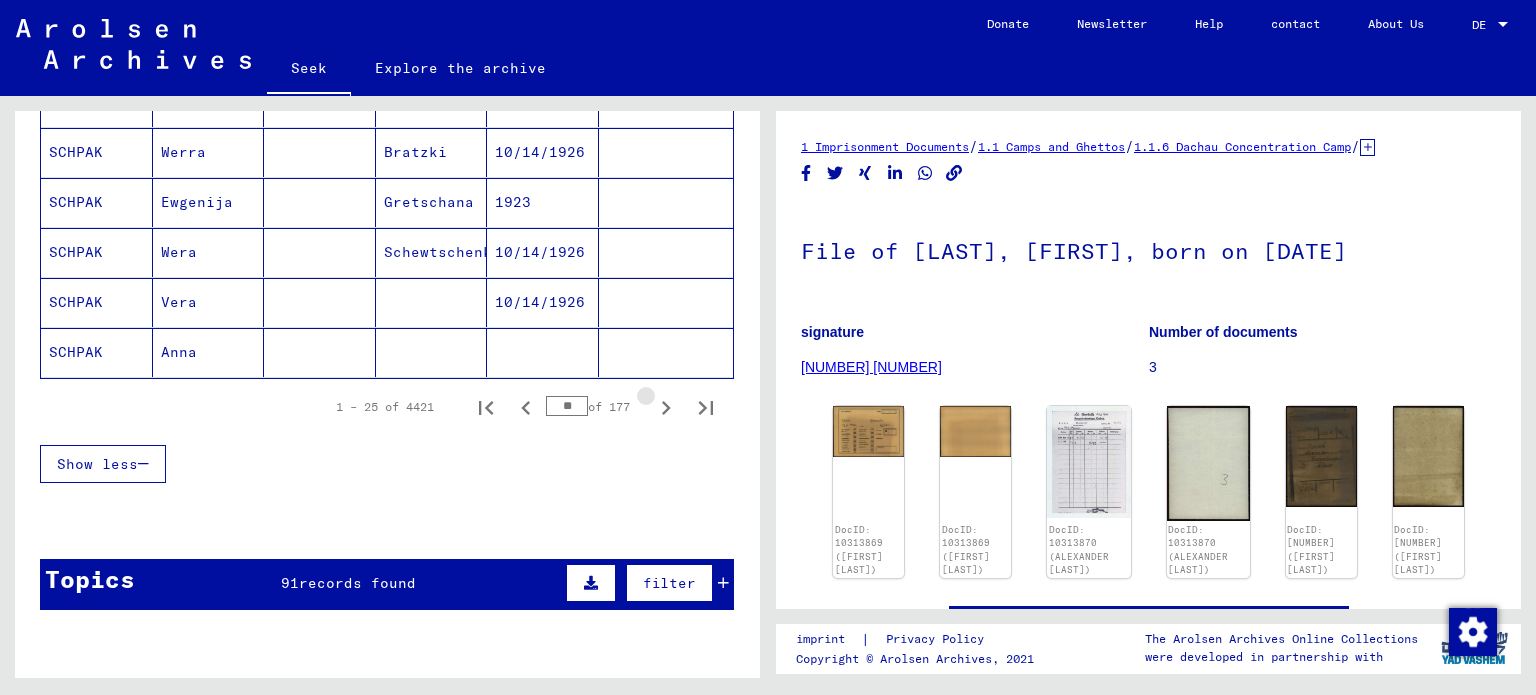 click 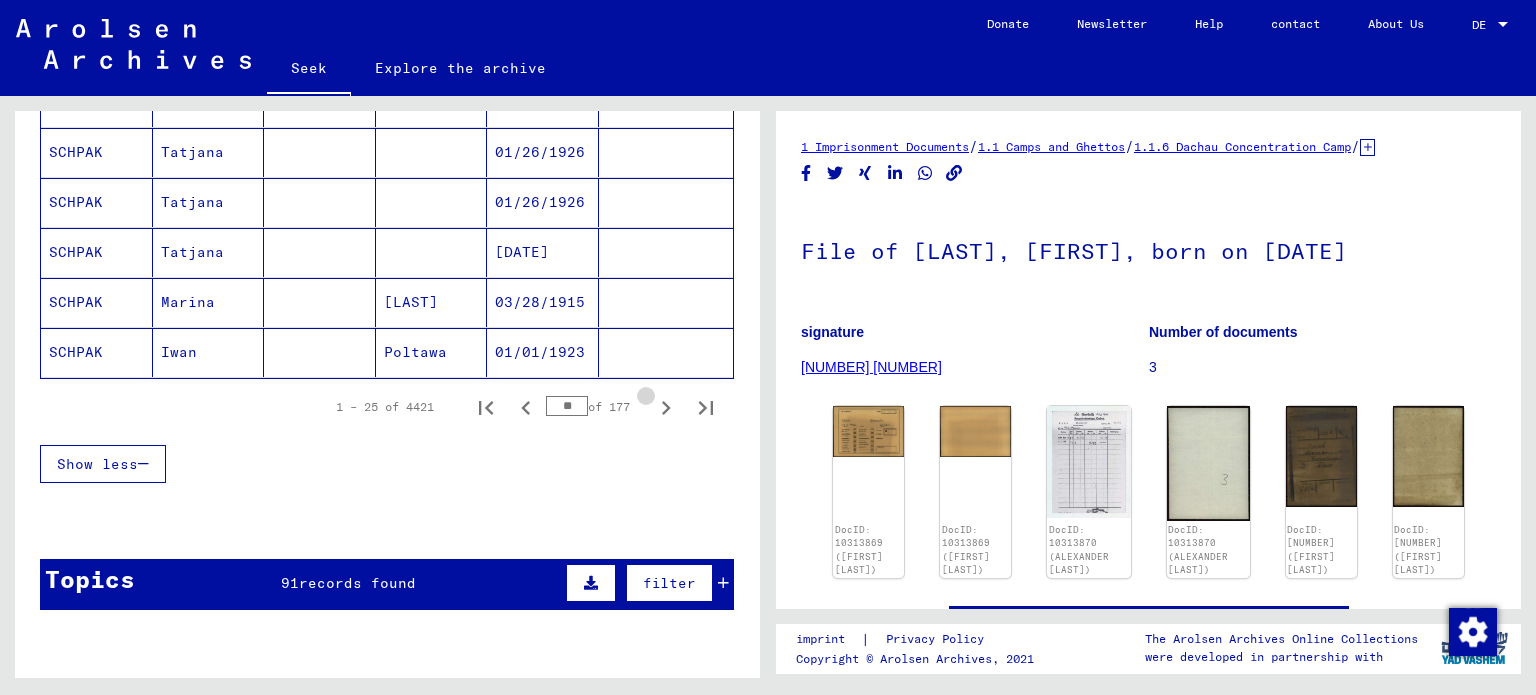 click 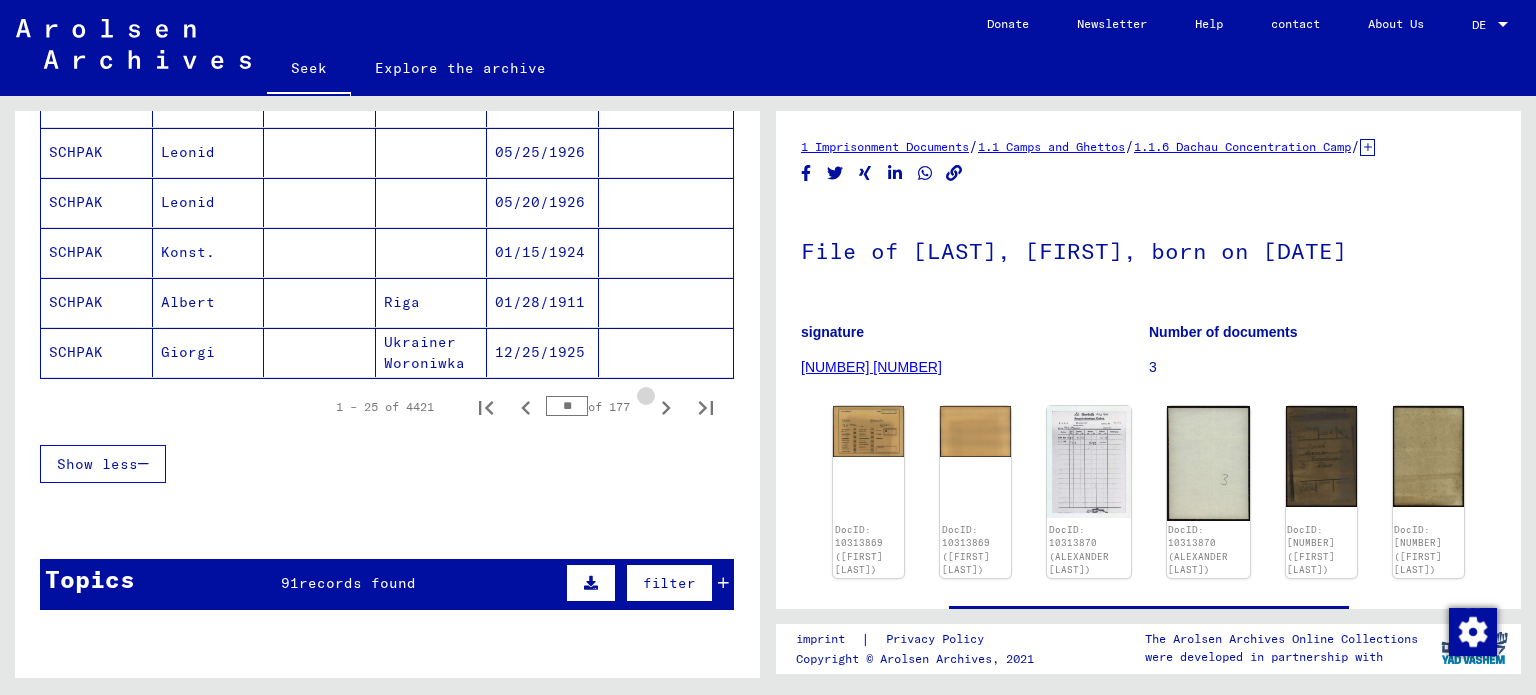 click 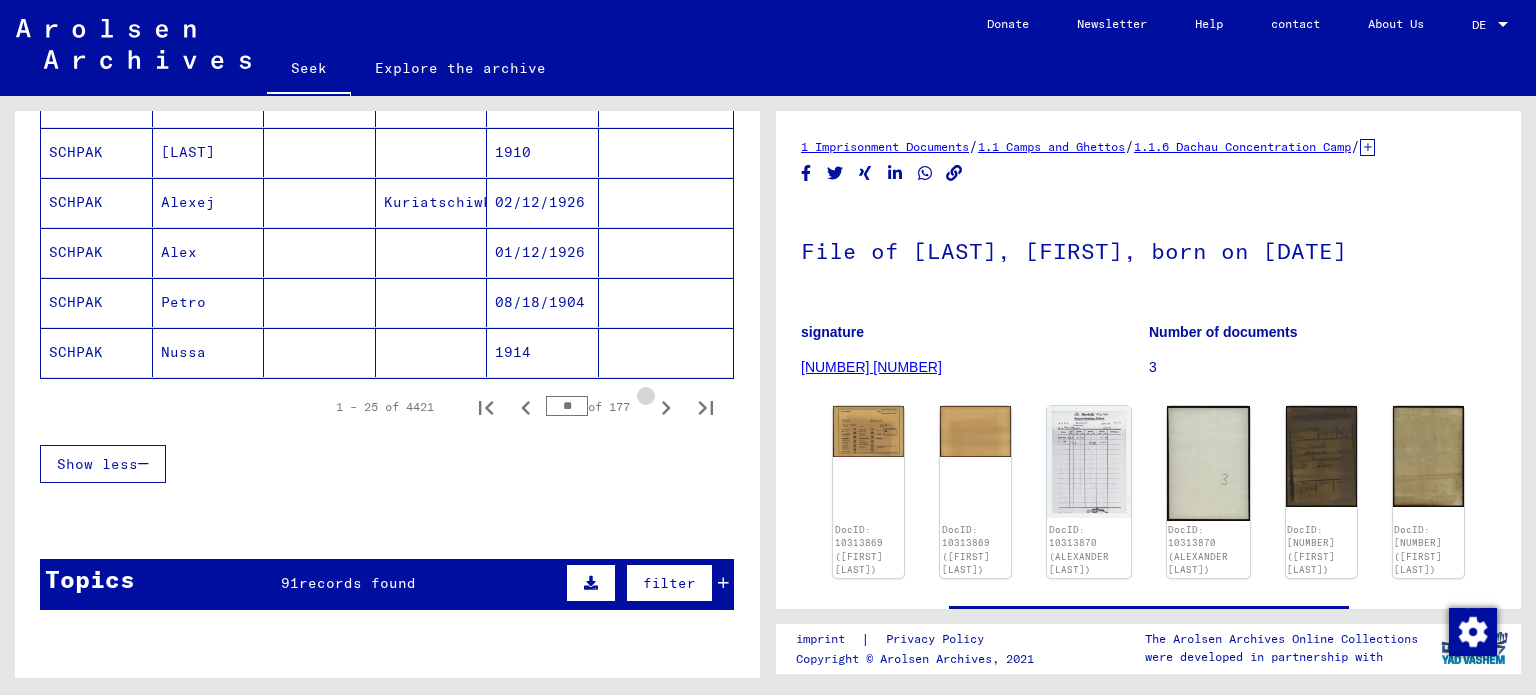 click 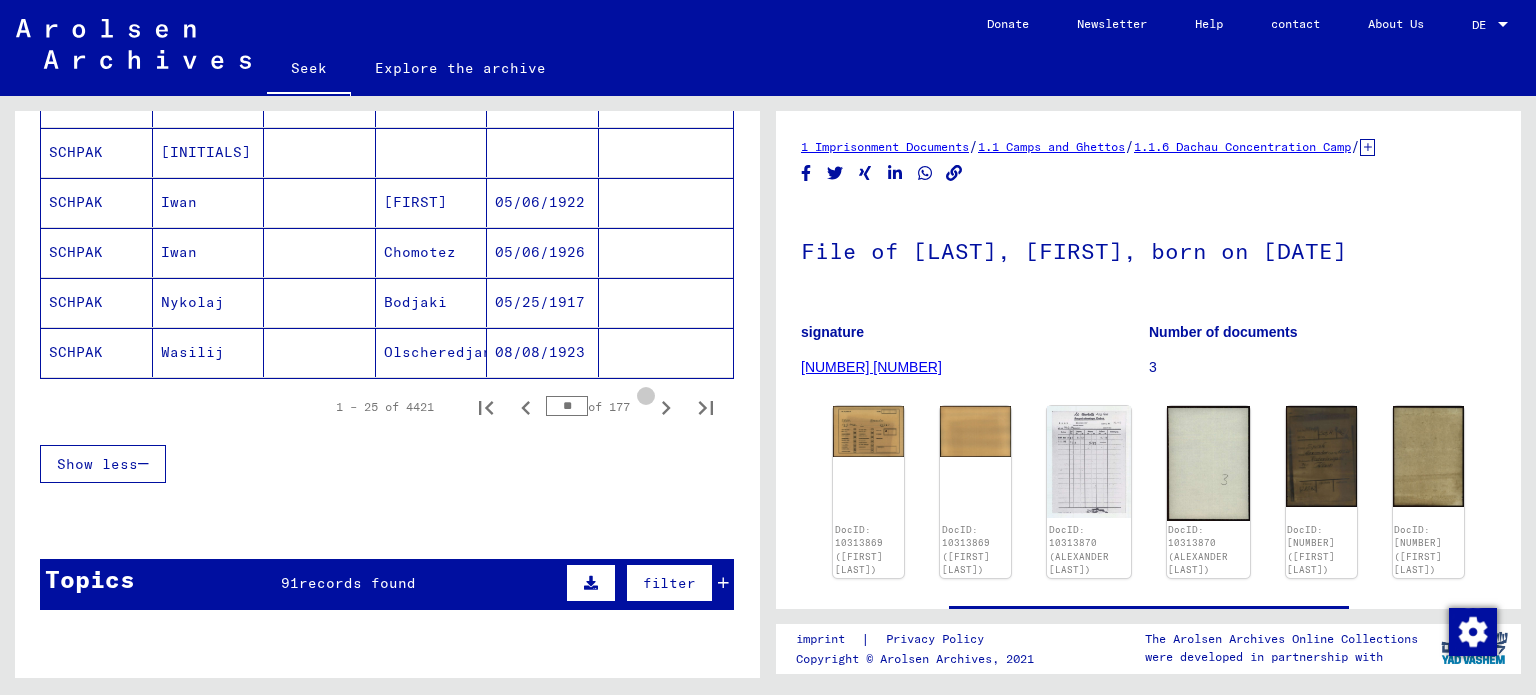 click 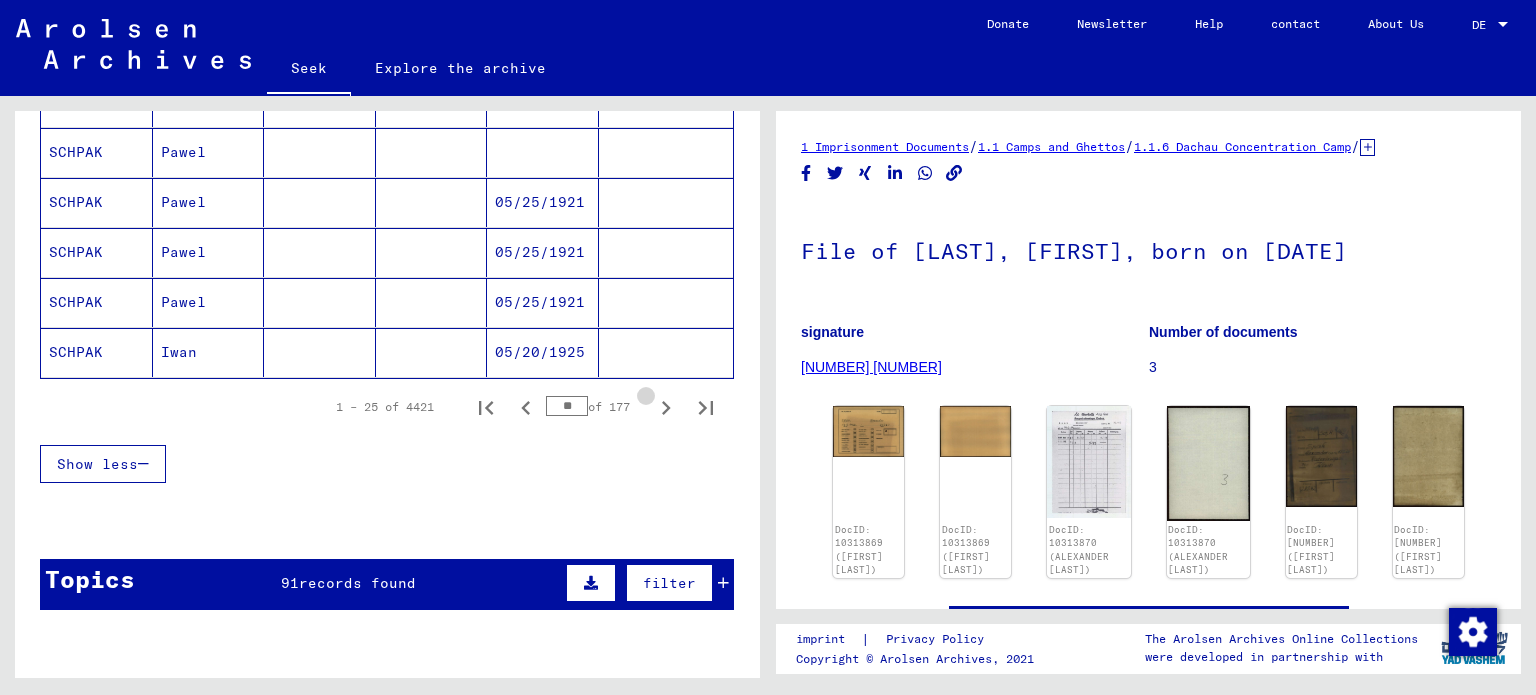 click 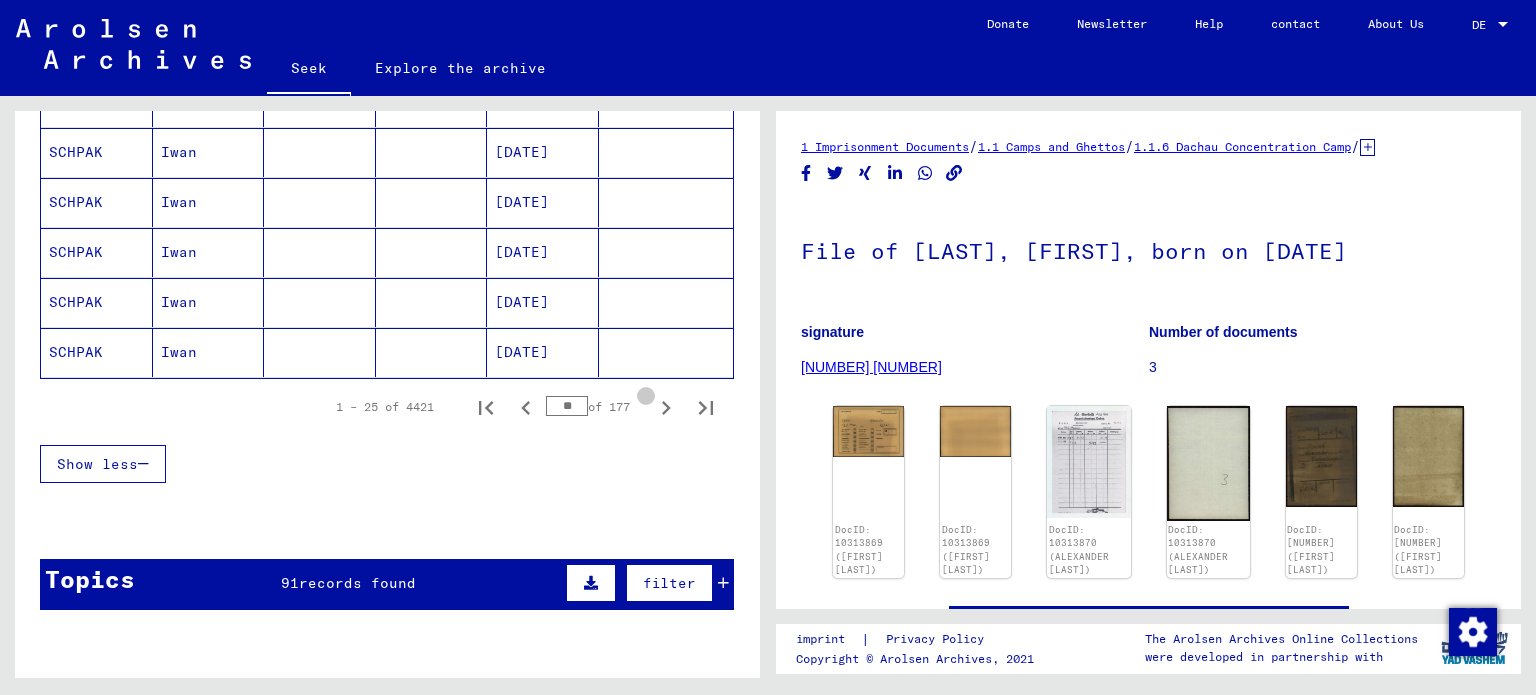 click 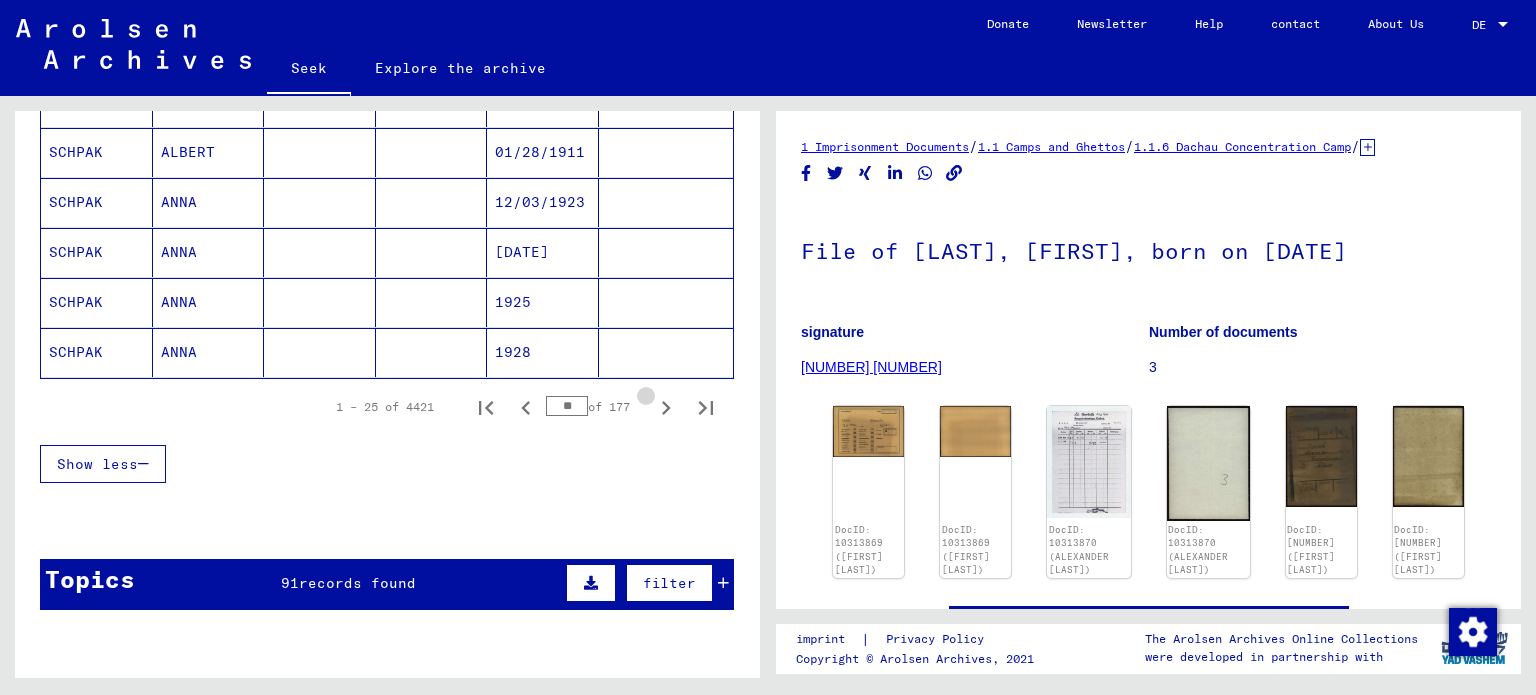 click 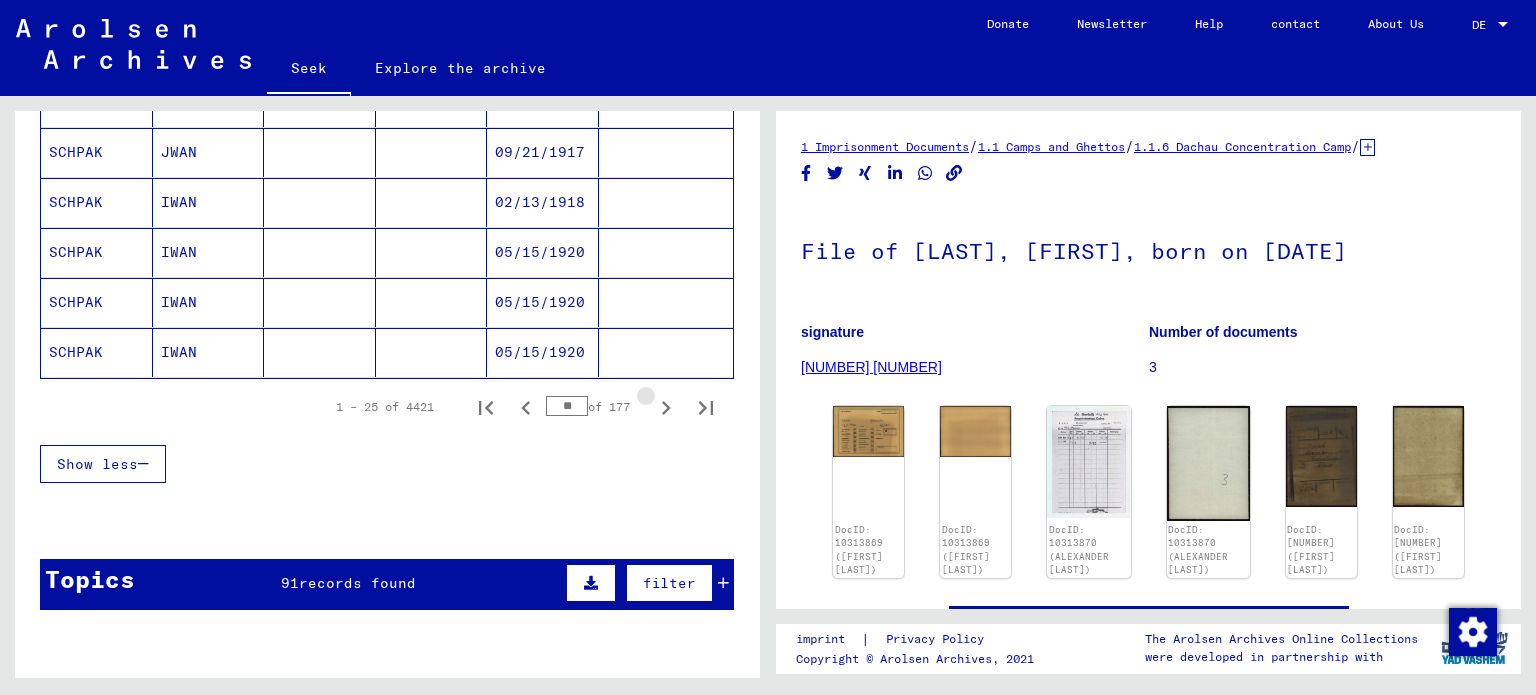 click 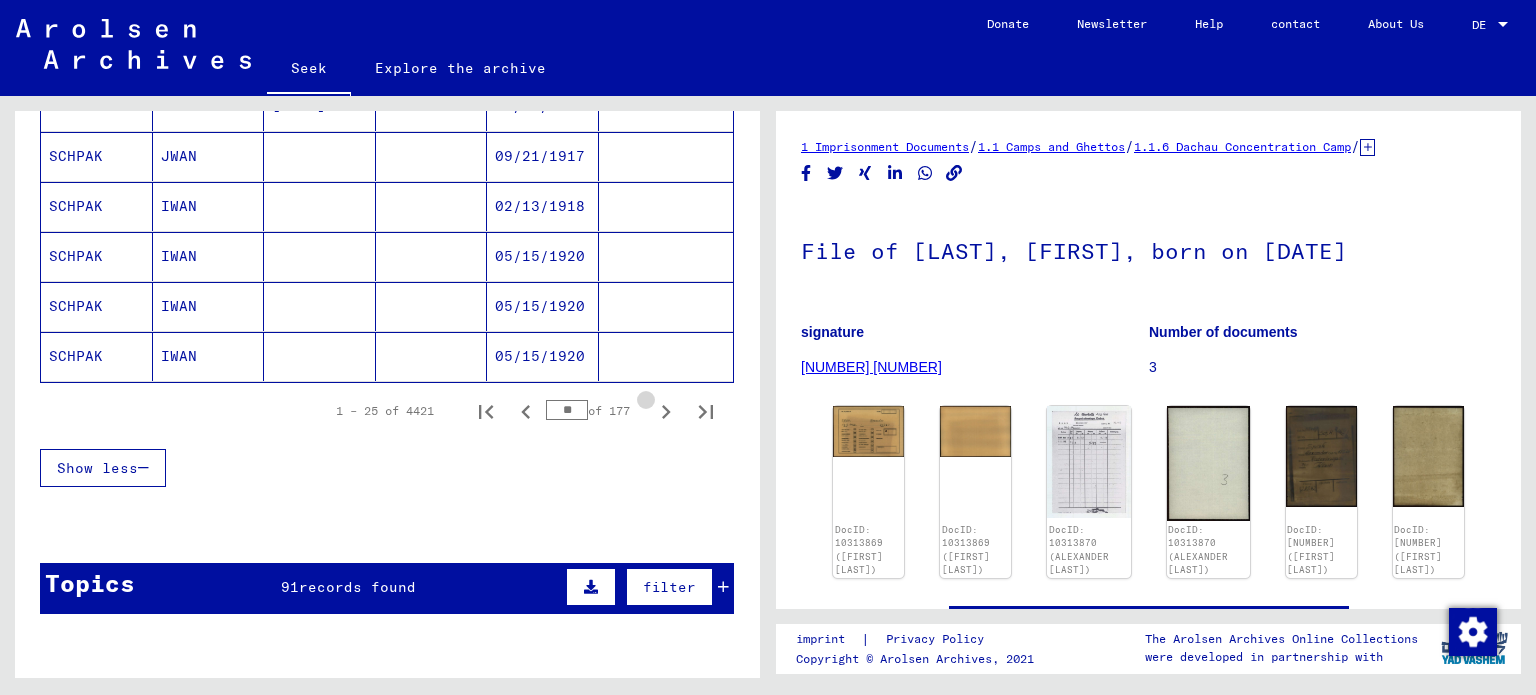 click 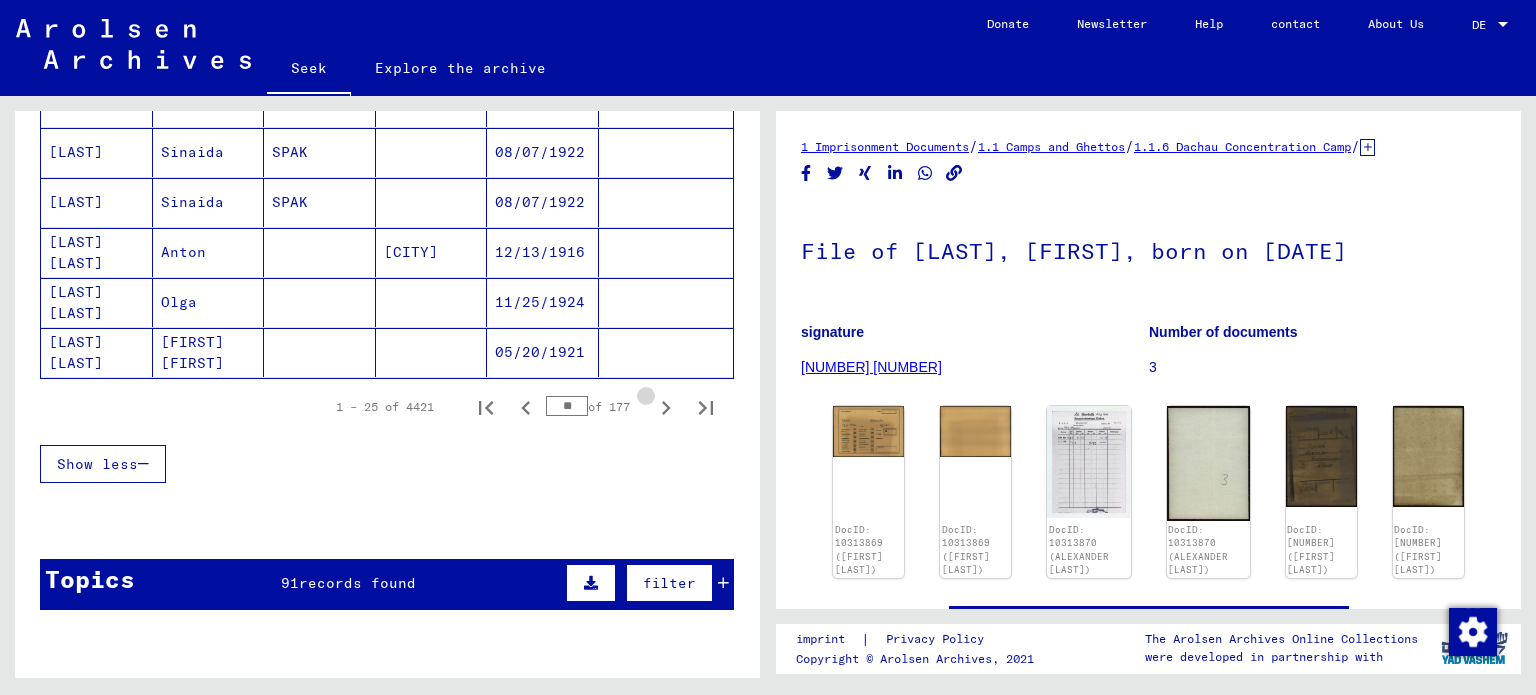 click 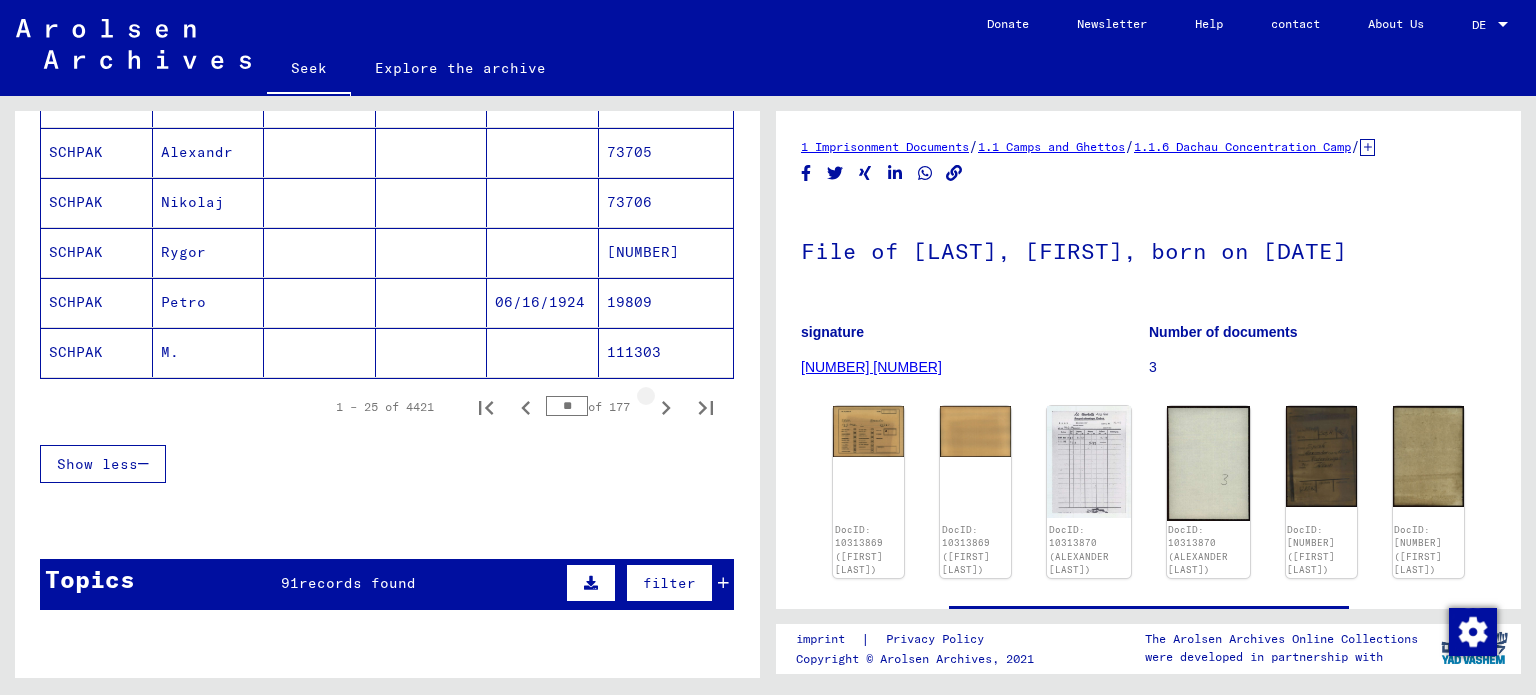 click 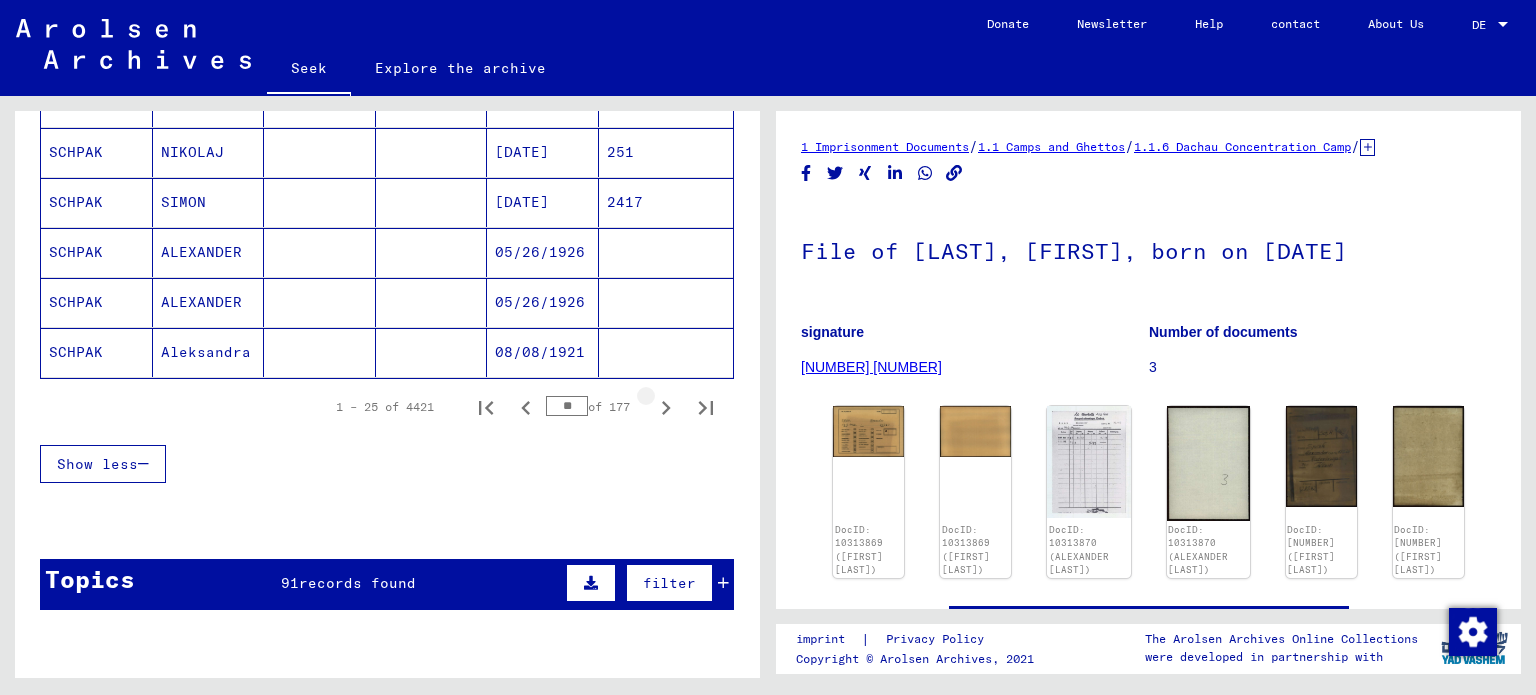 click 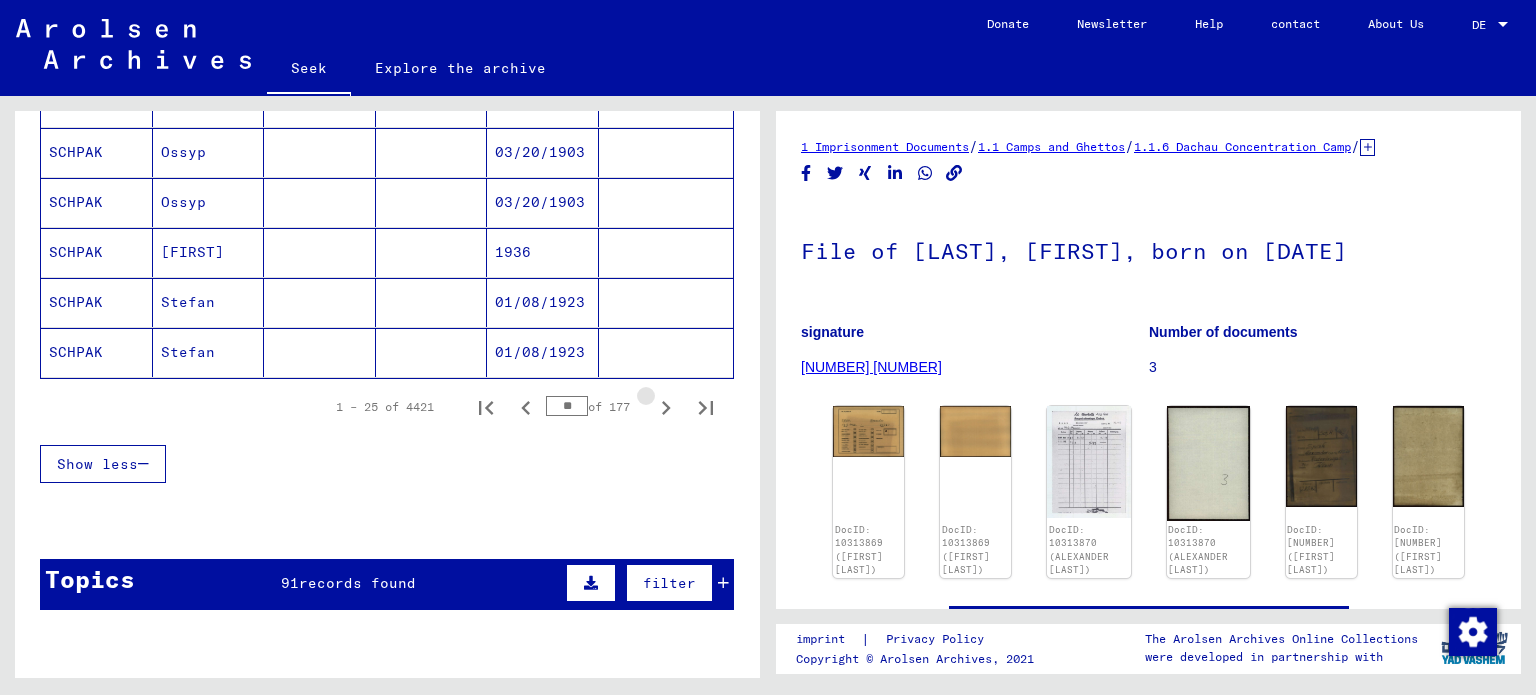 click 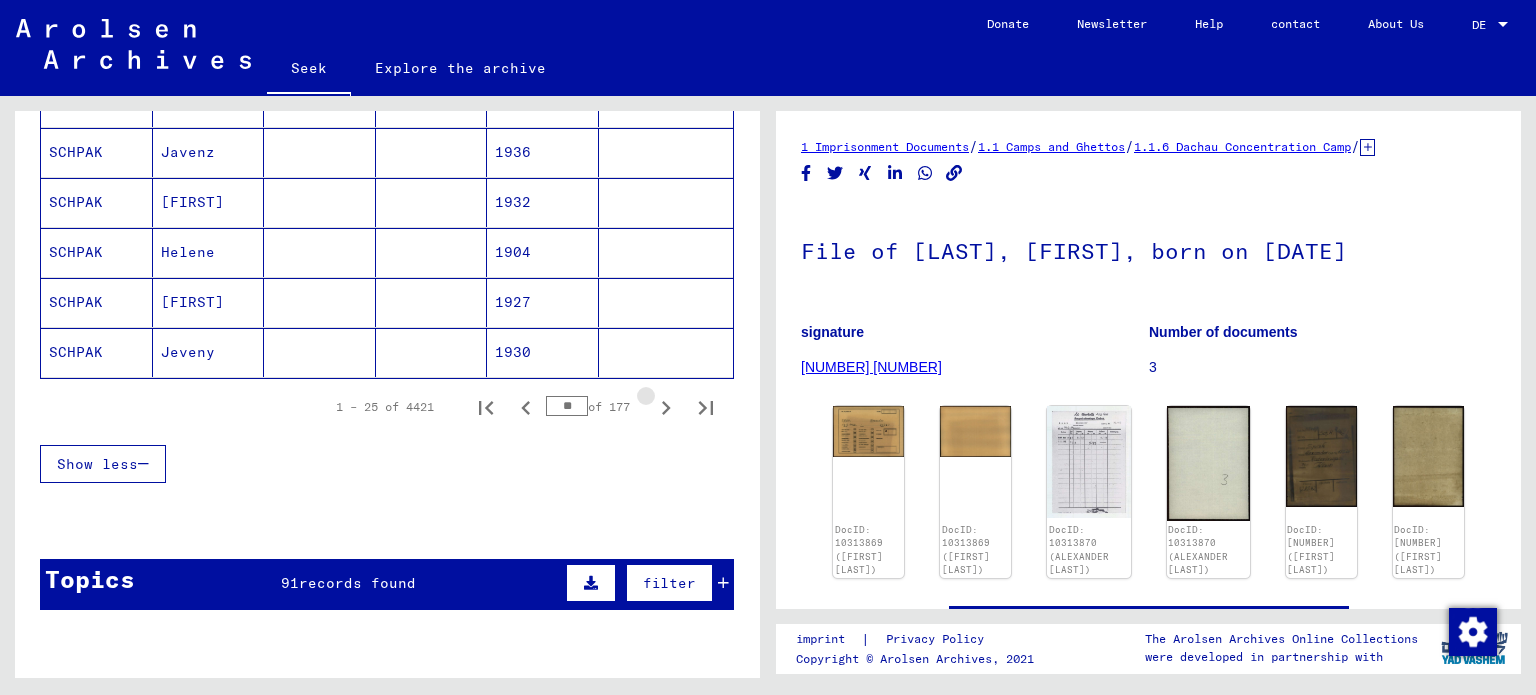 click 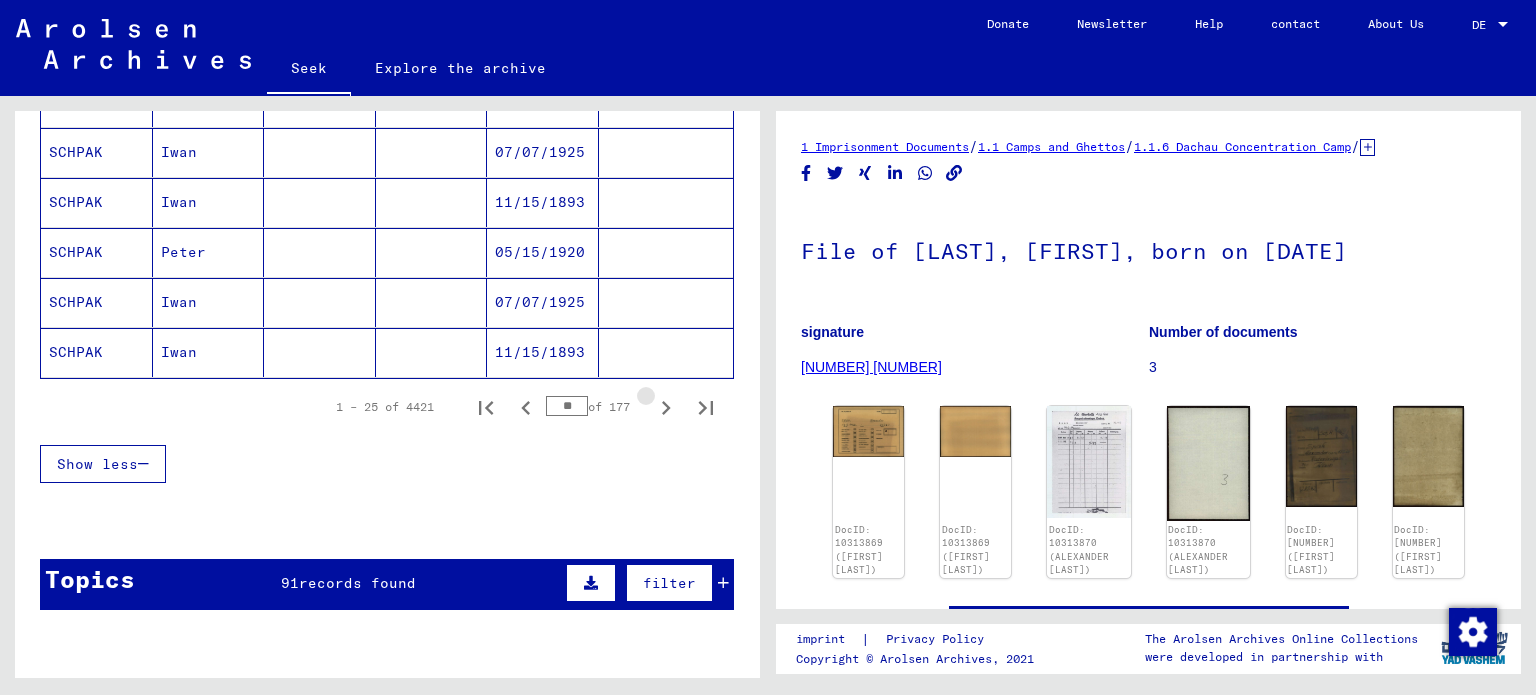 click 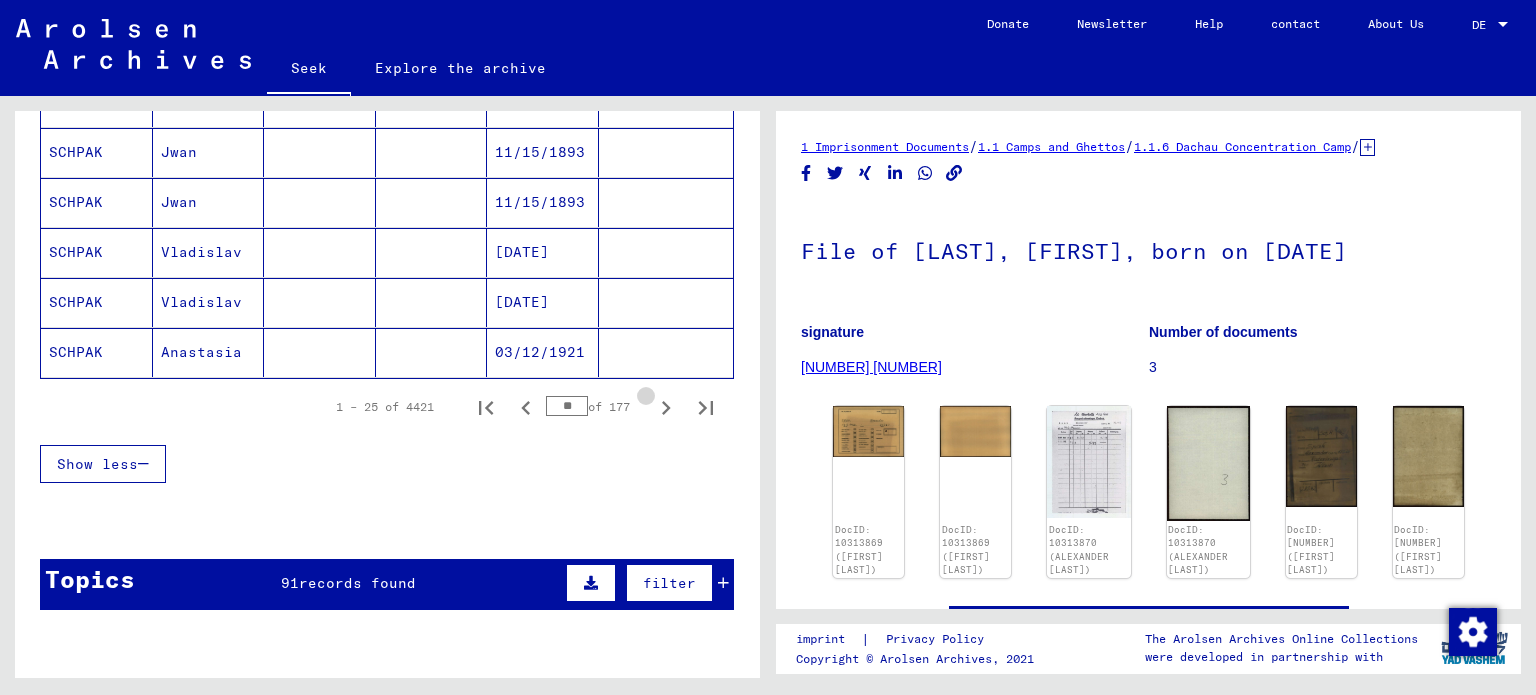 click 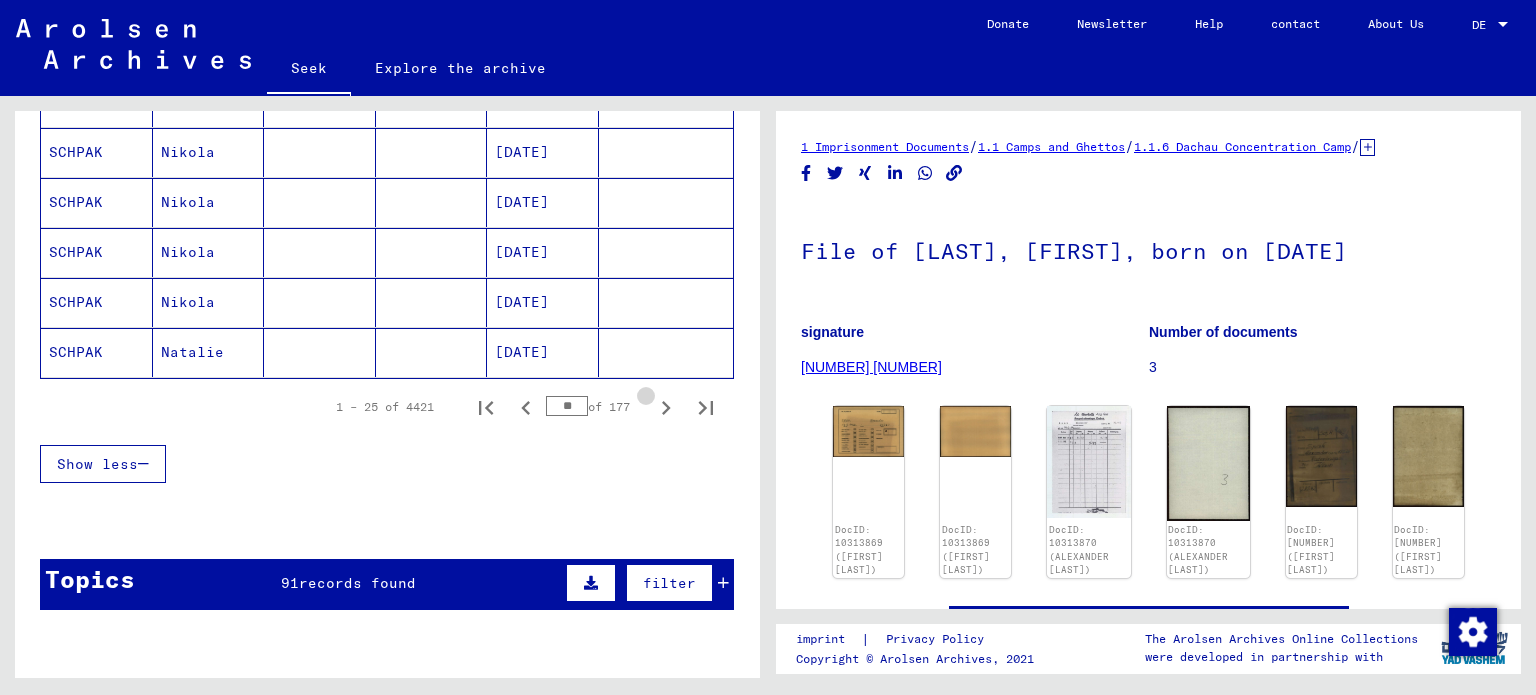 click 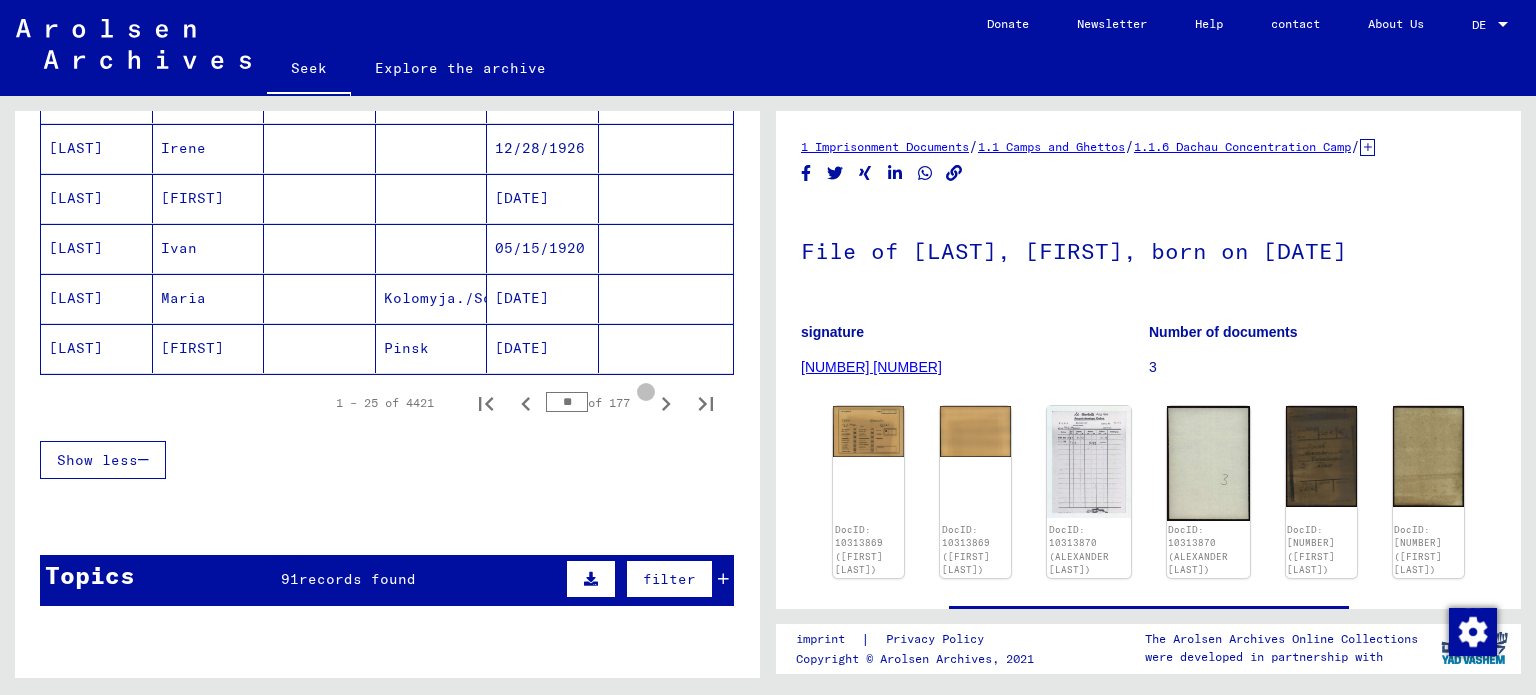 click 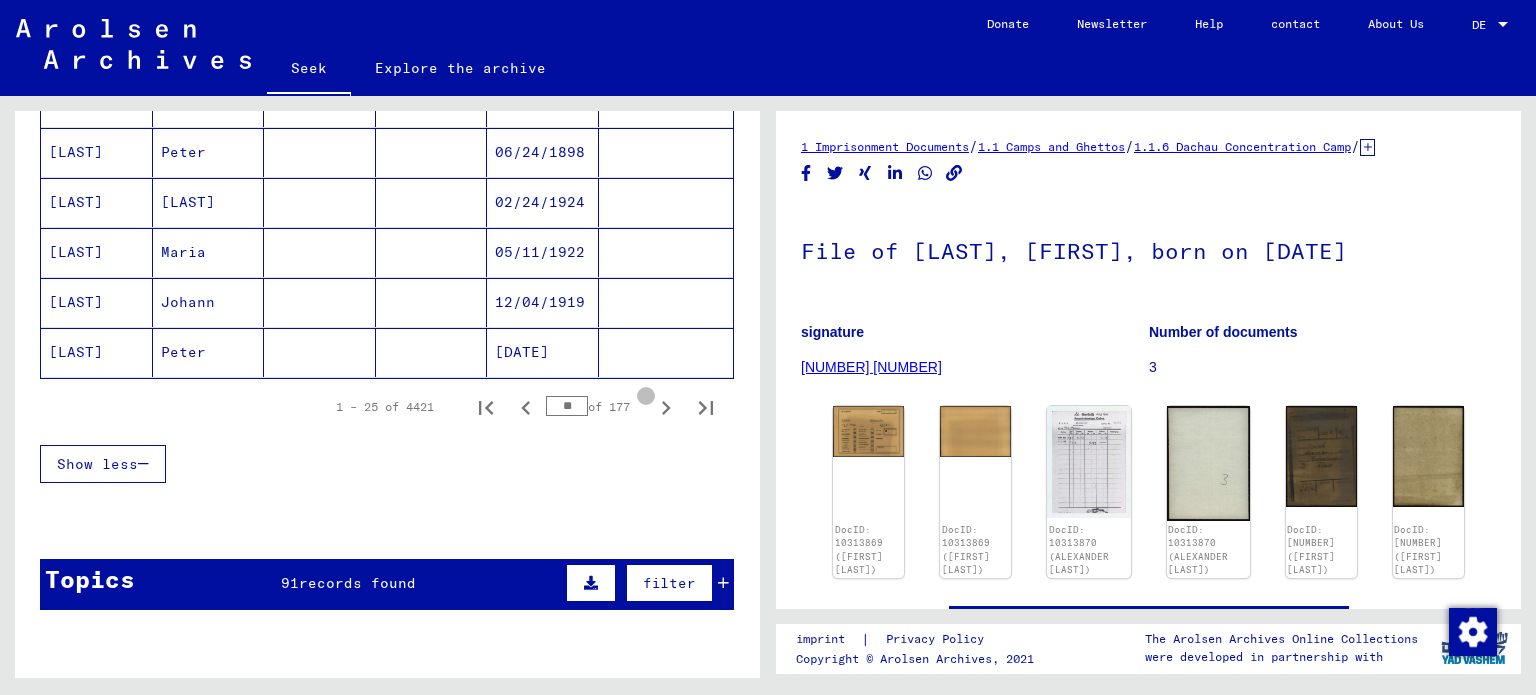 click 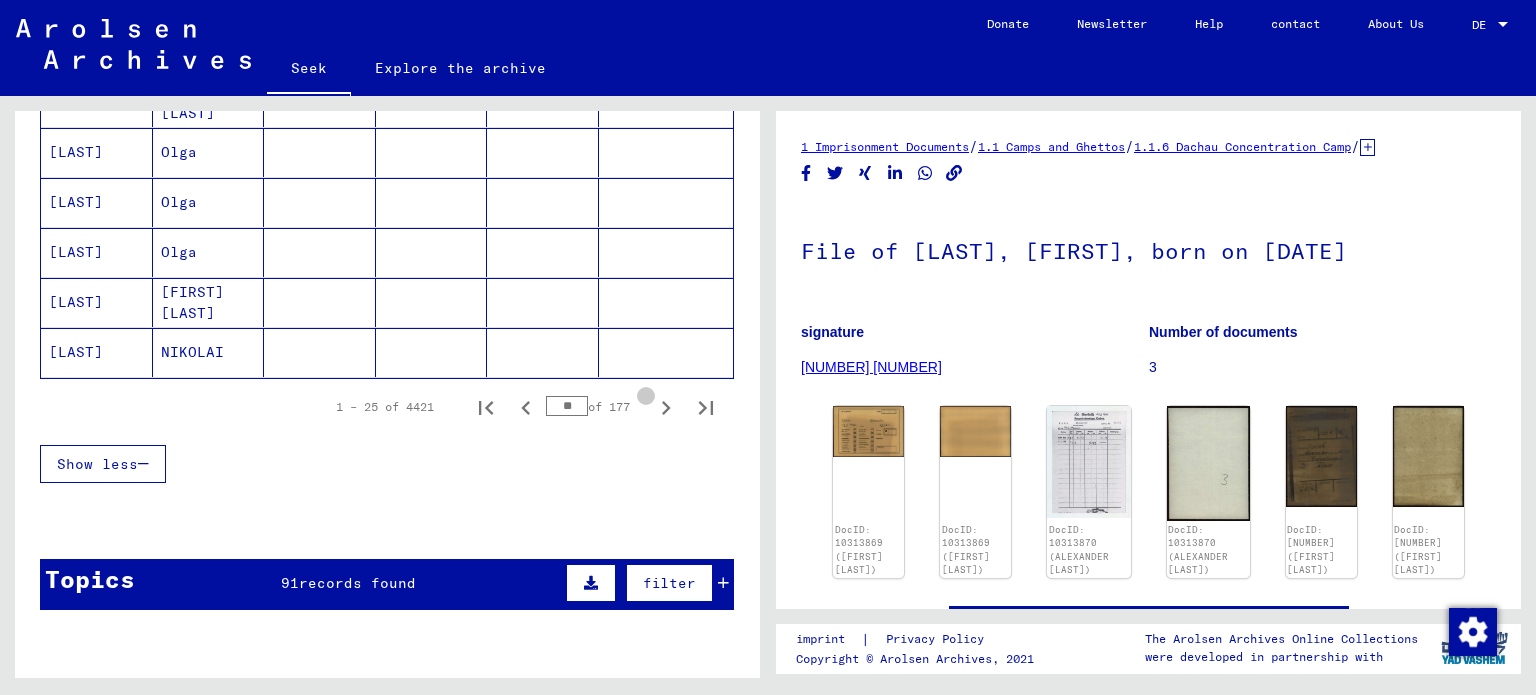 click 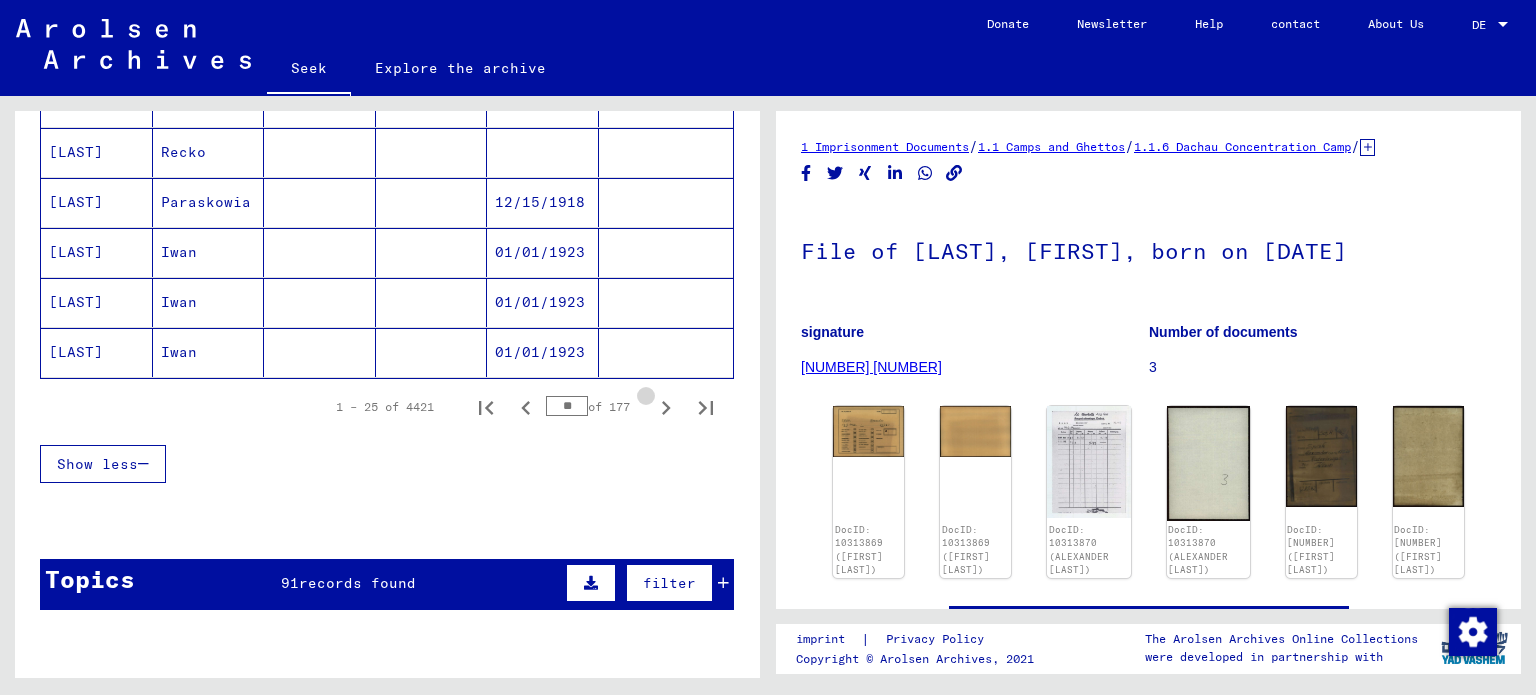 click 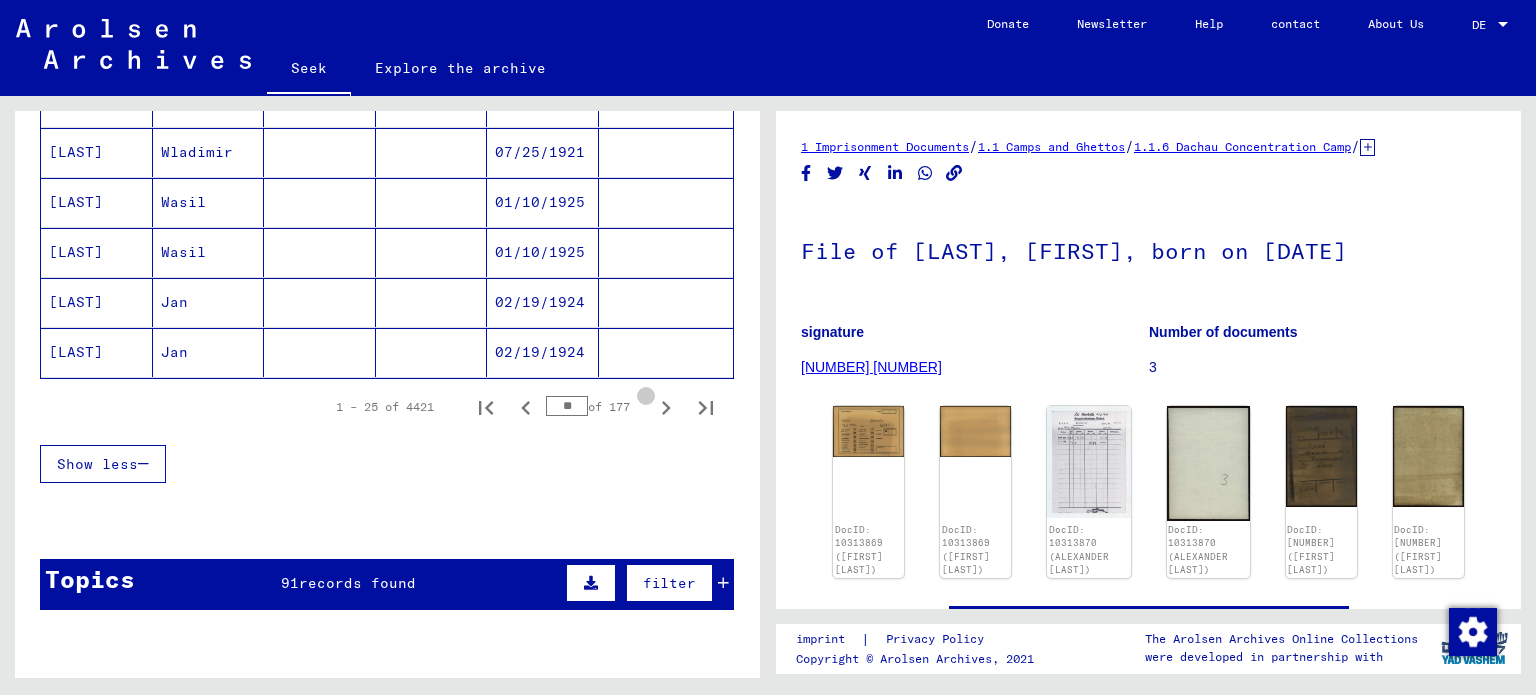 click 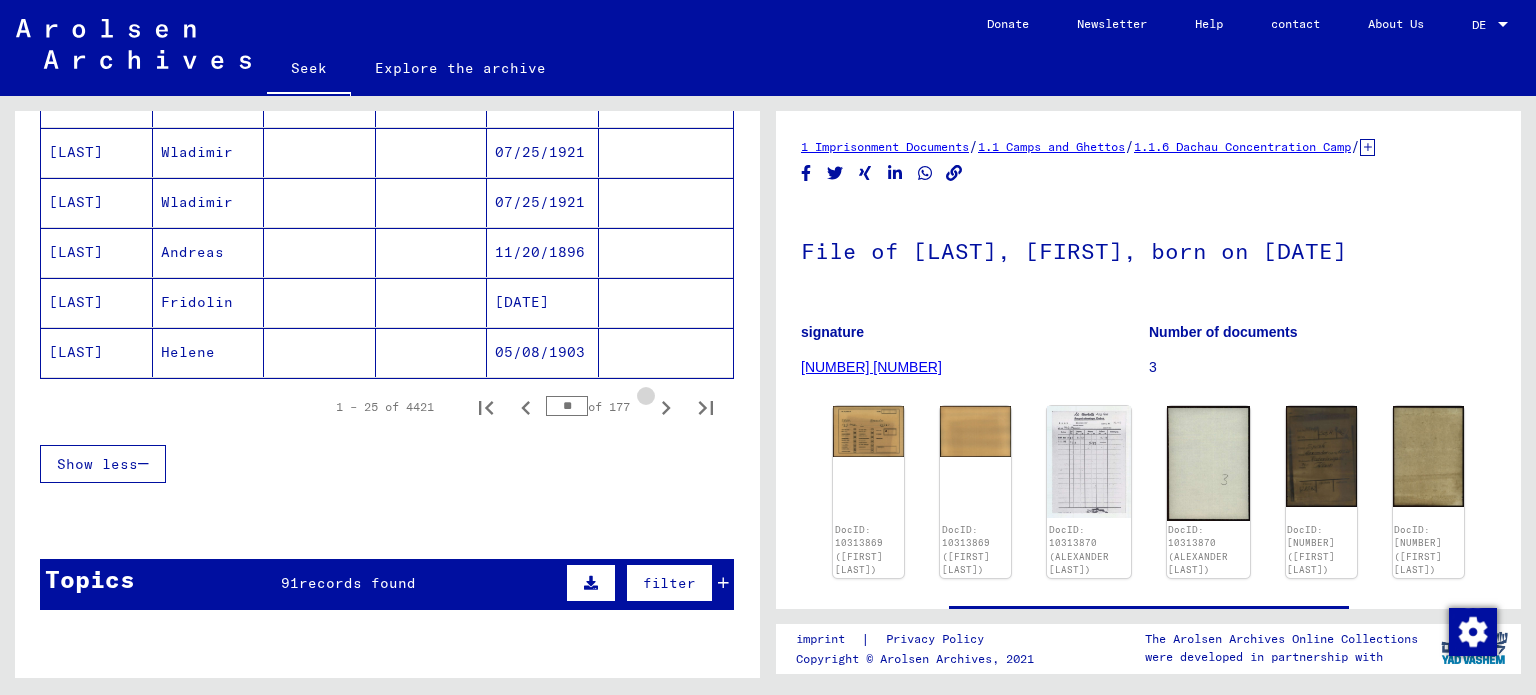 click 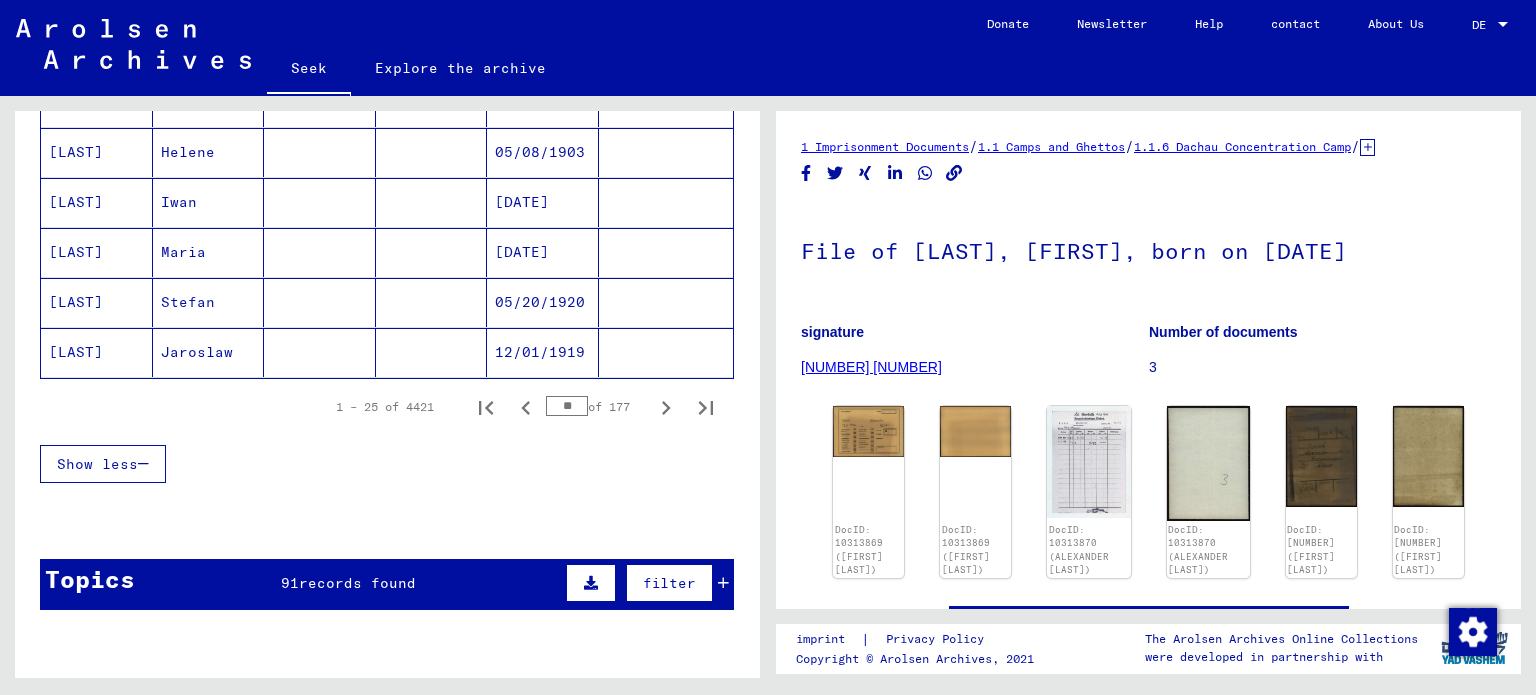 click 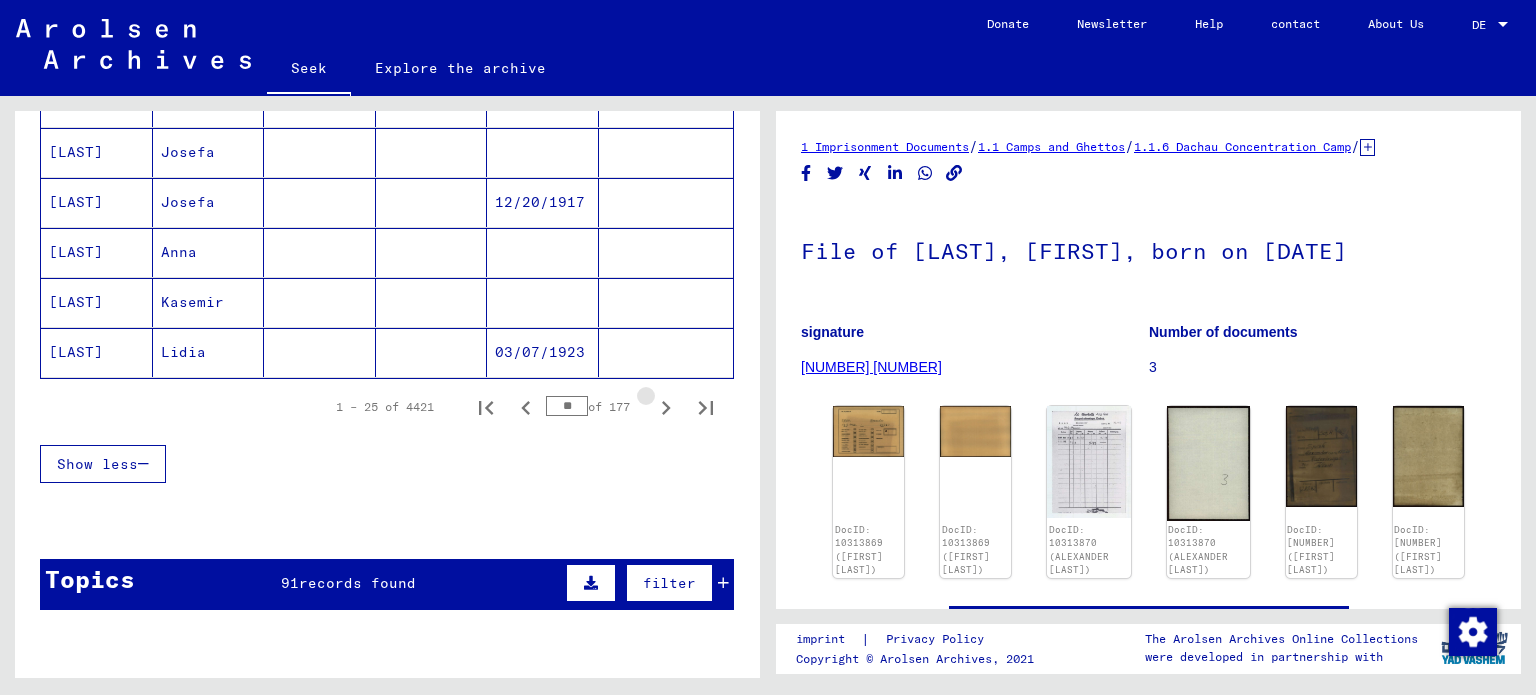 click 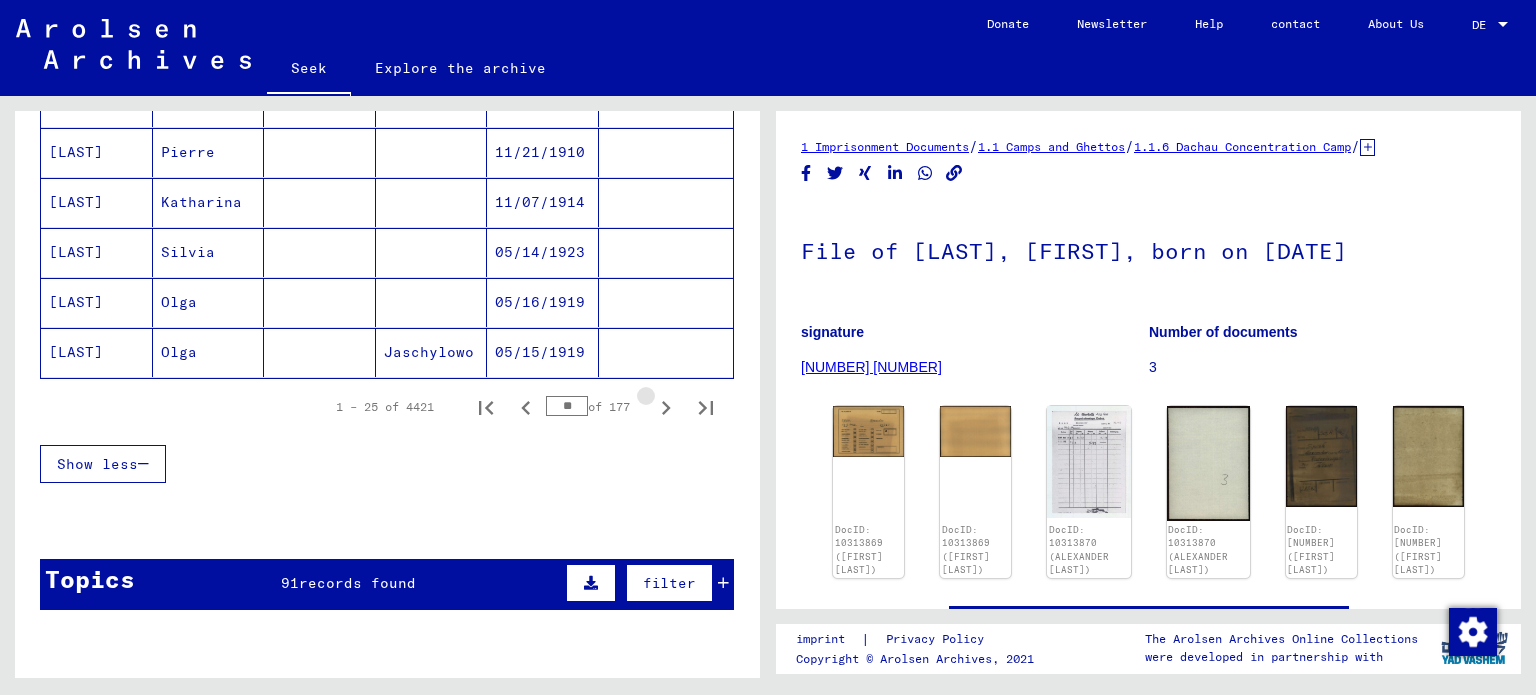 click 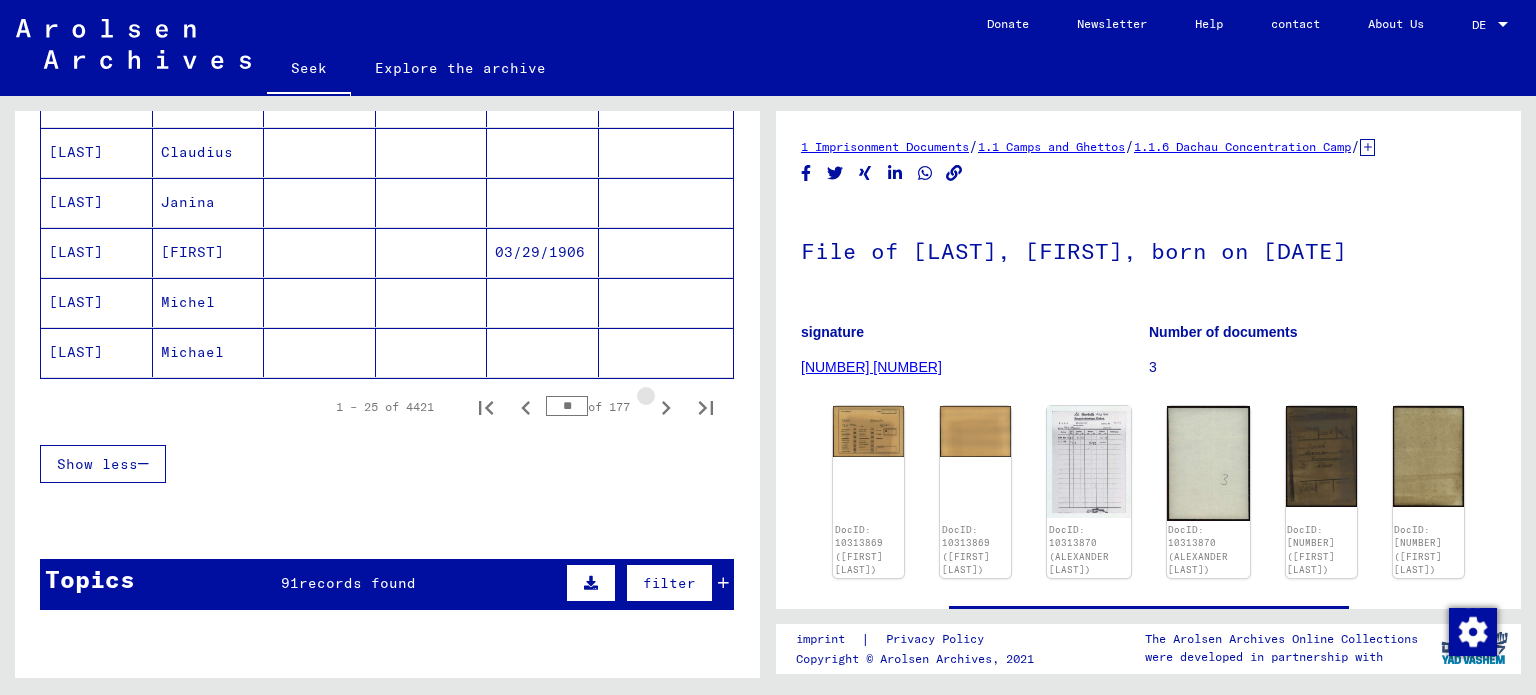 click 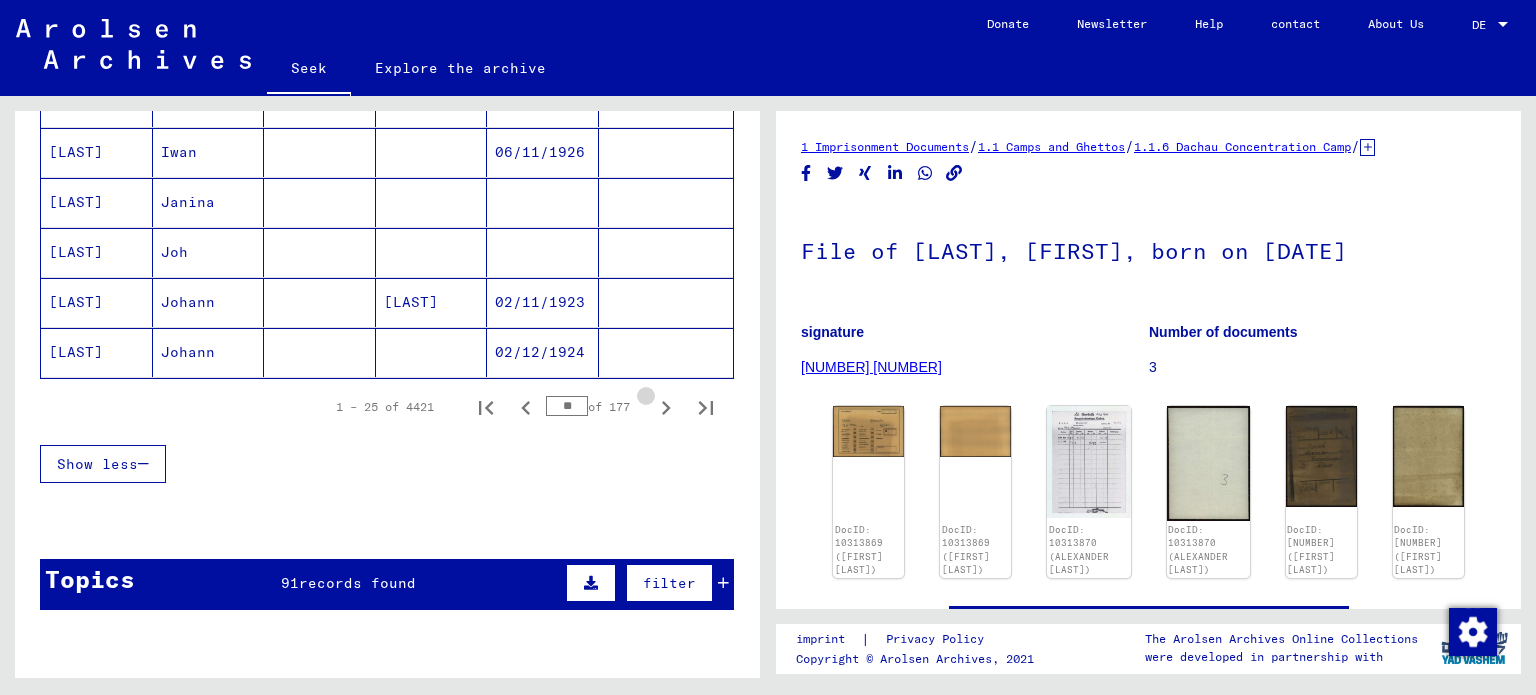 click 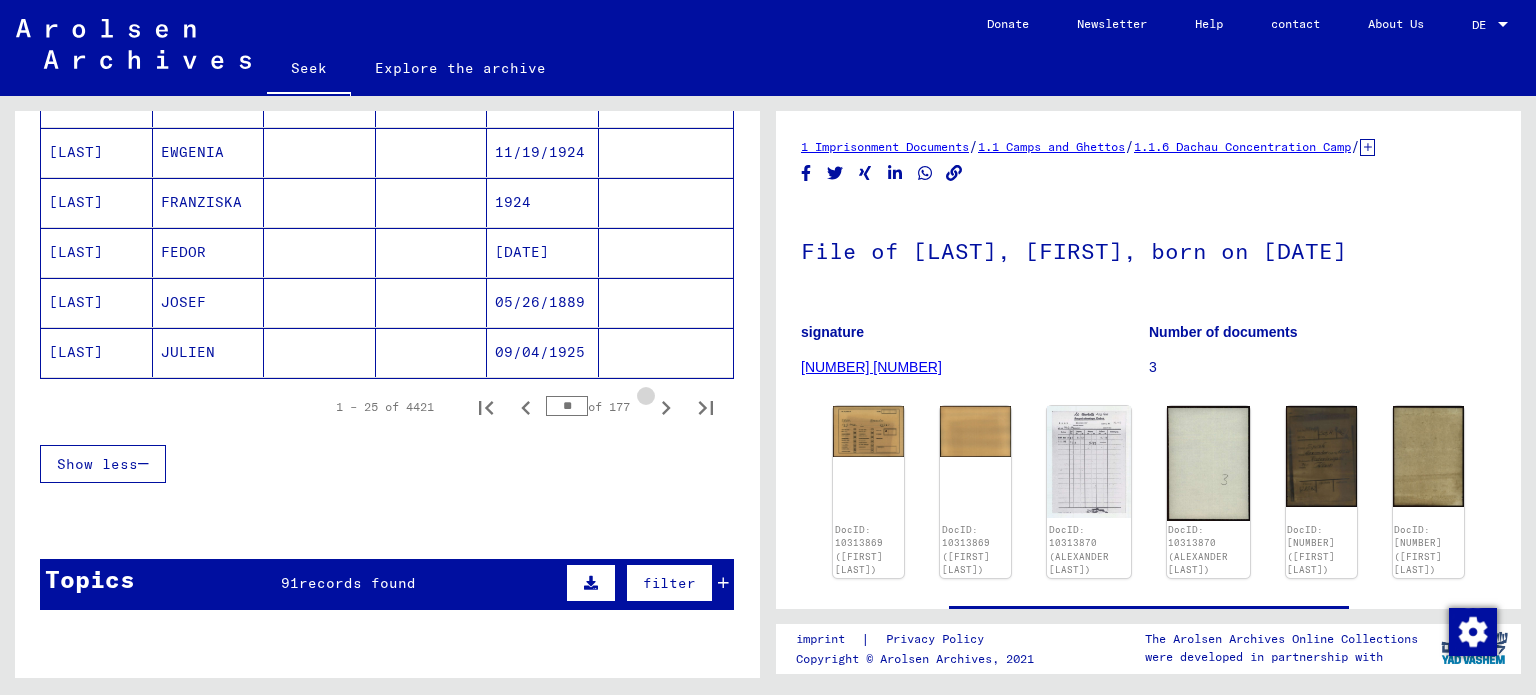 click 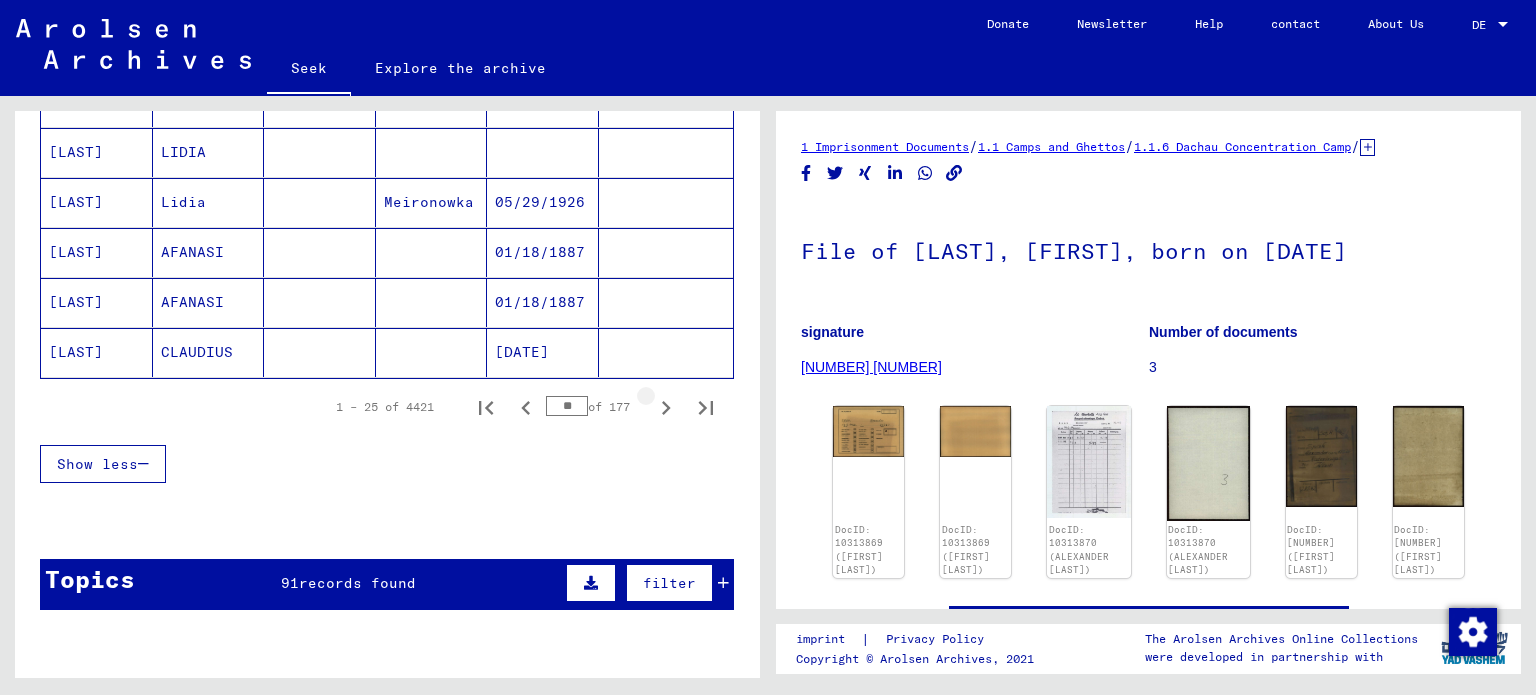 click 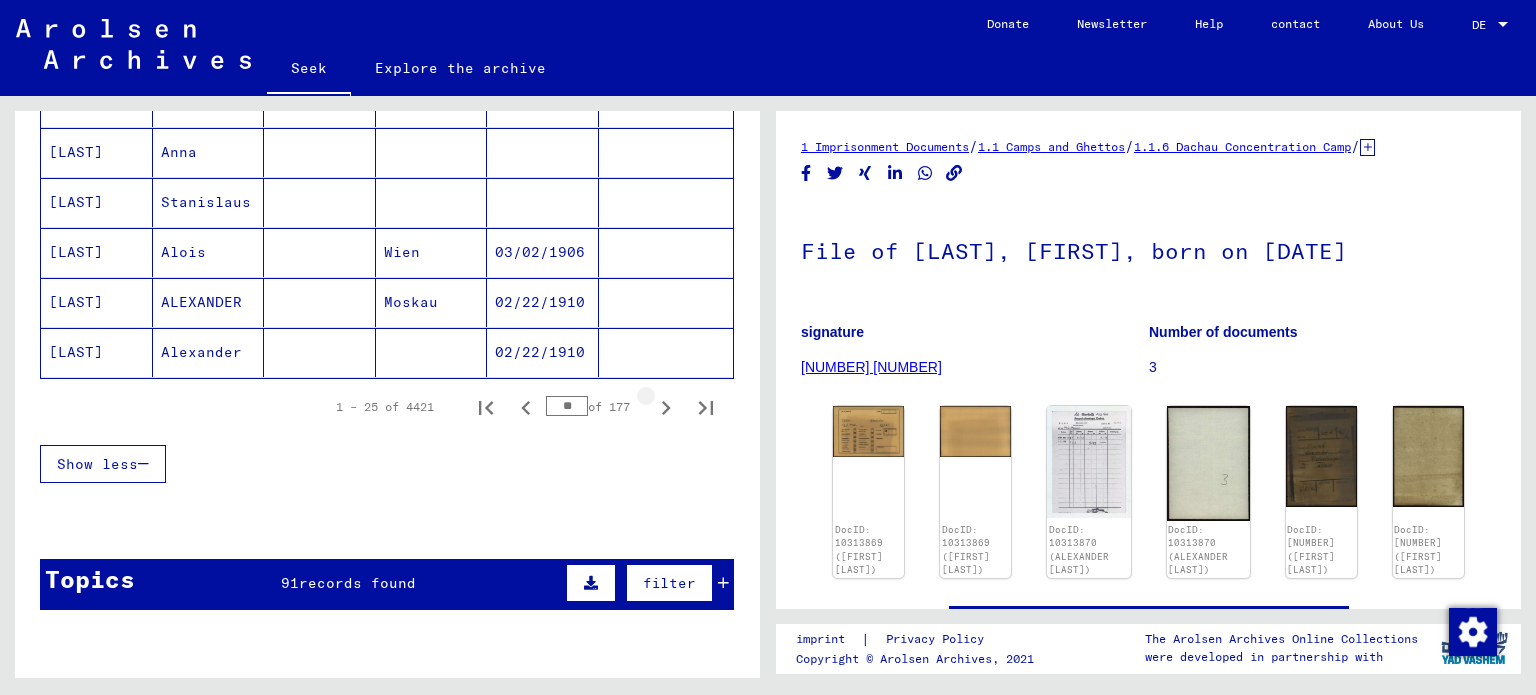 click 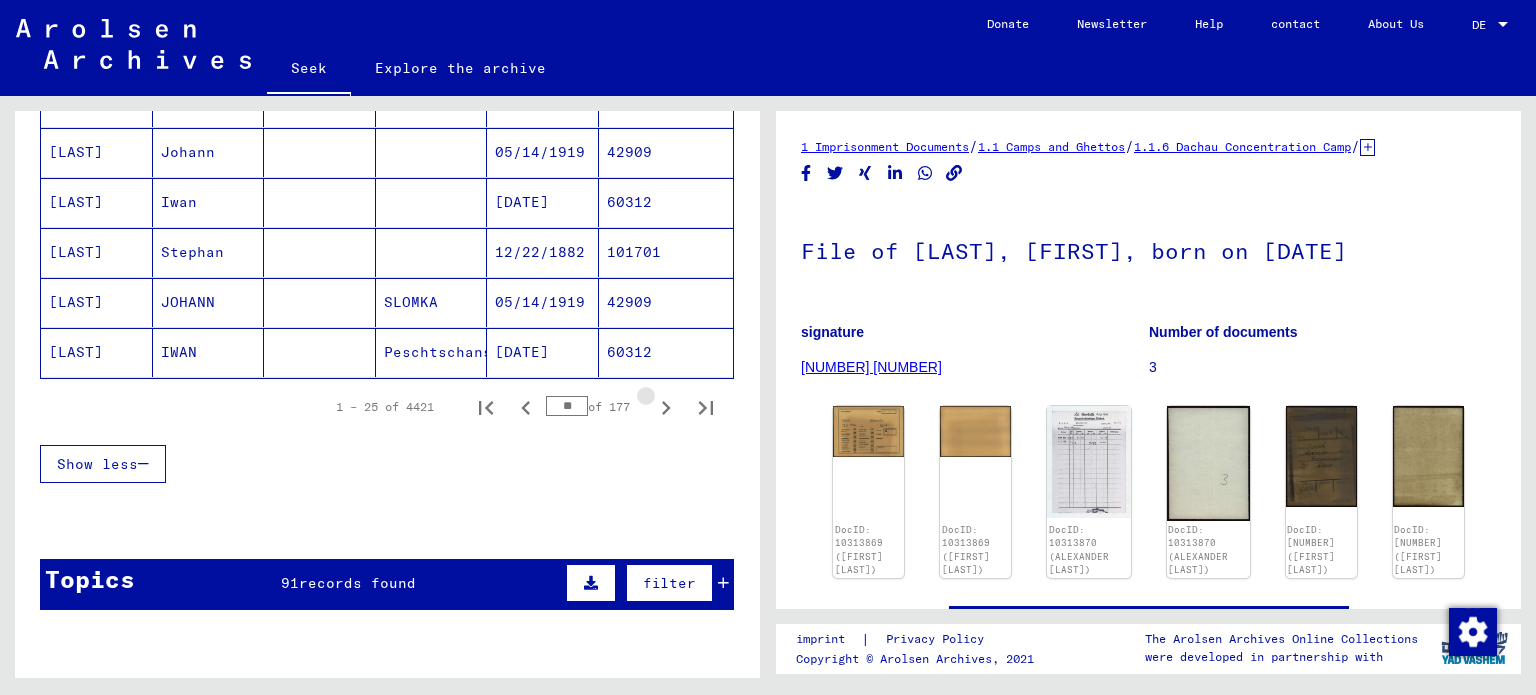 click 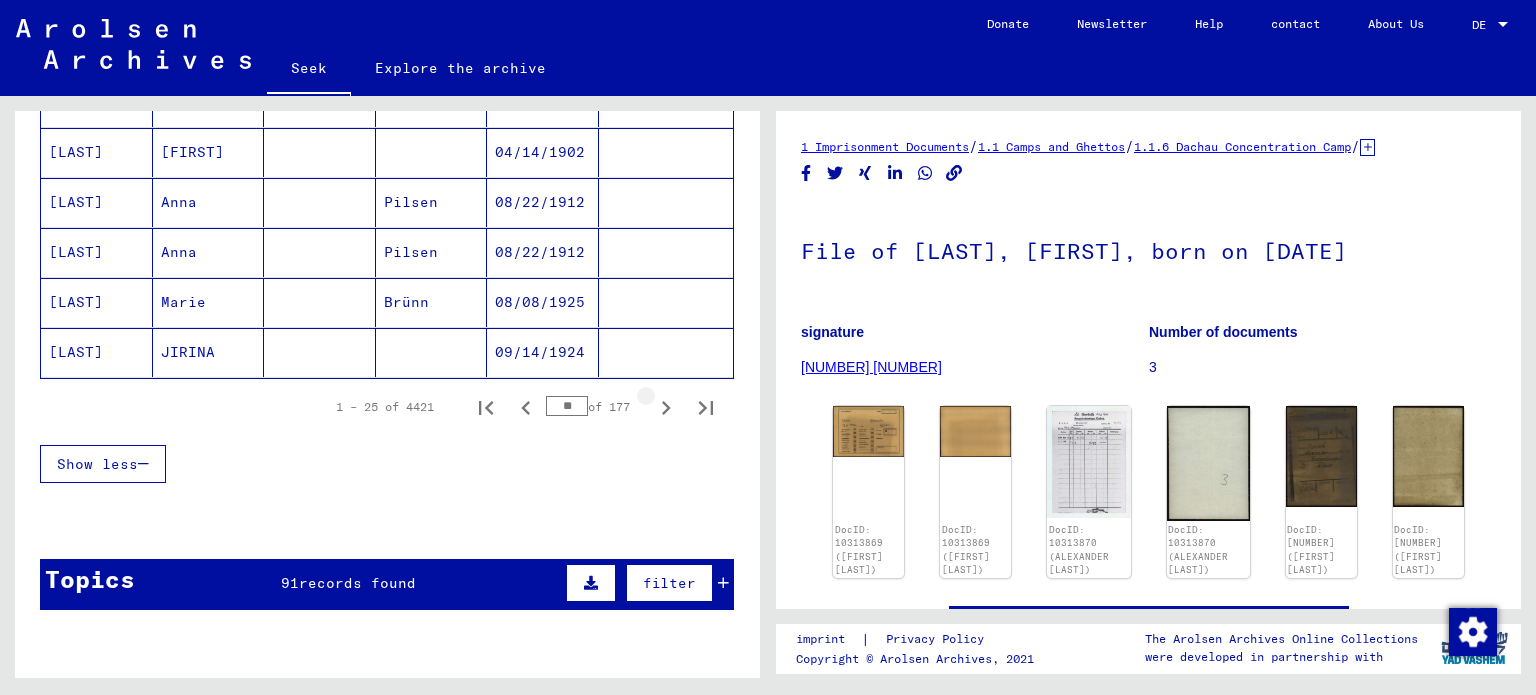 click 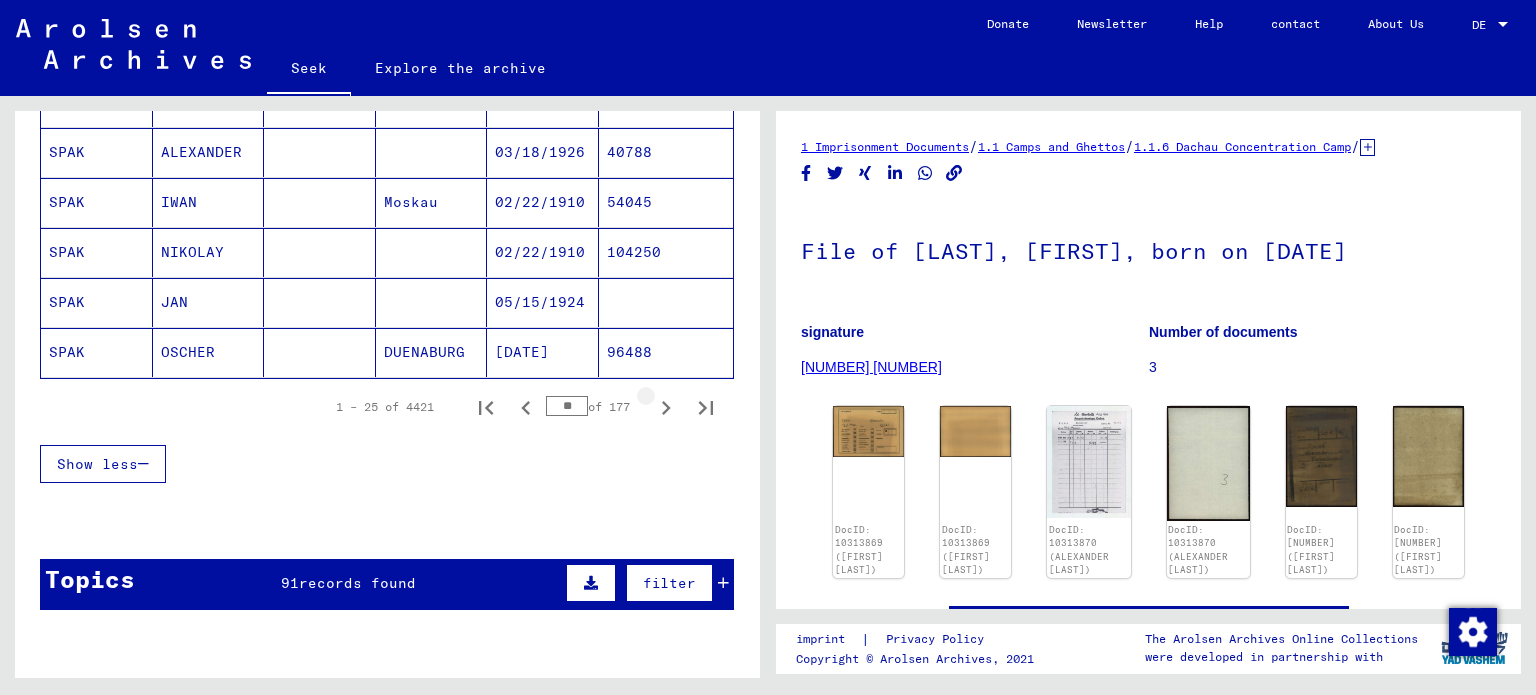 click 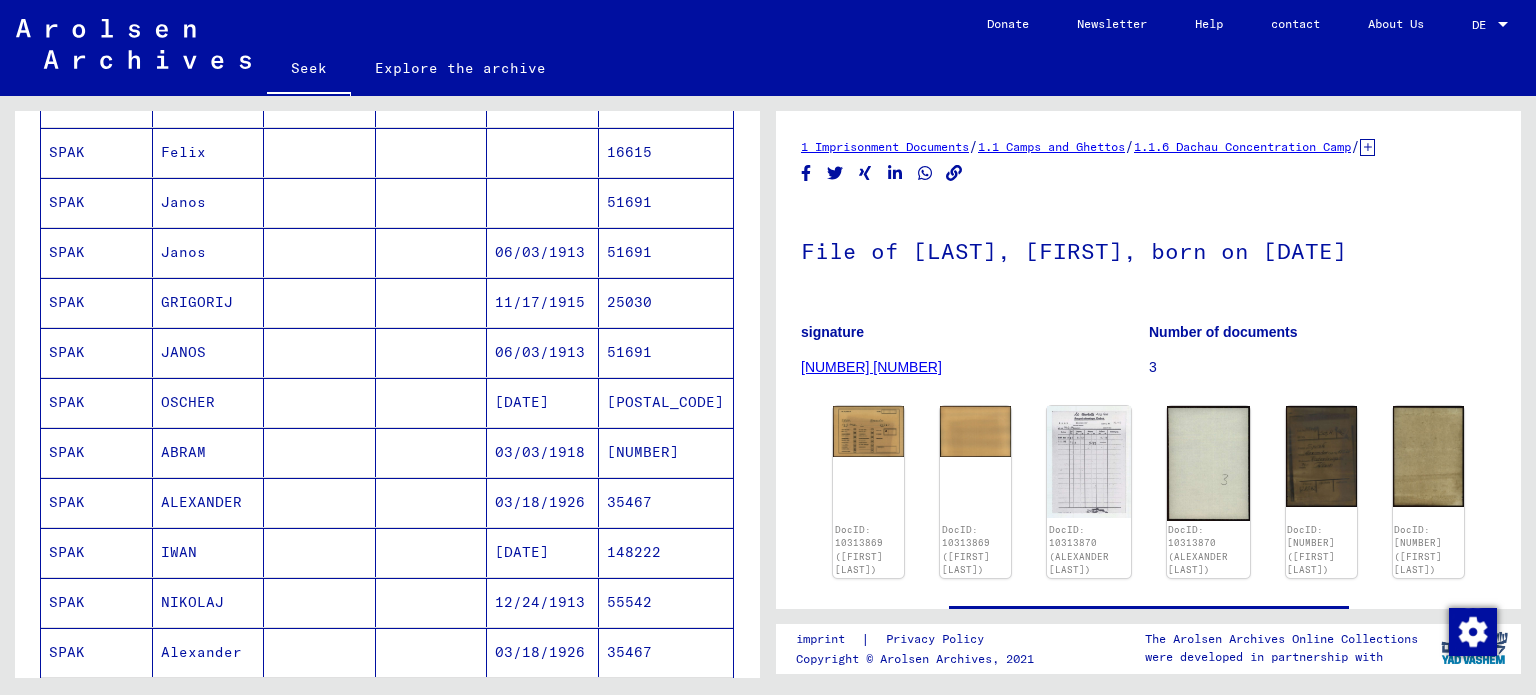 scroll, scrollTop: 0, scrollLeft: 0, axis: both 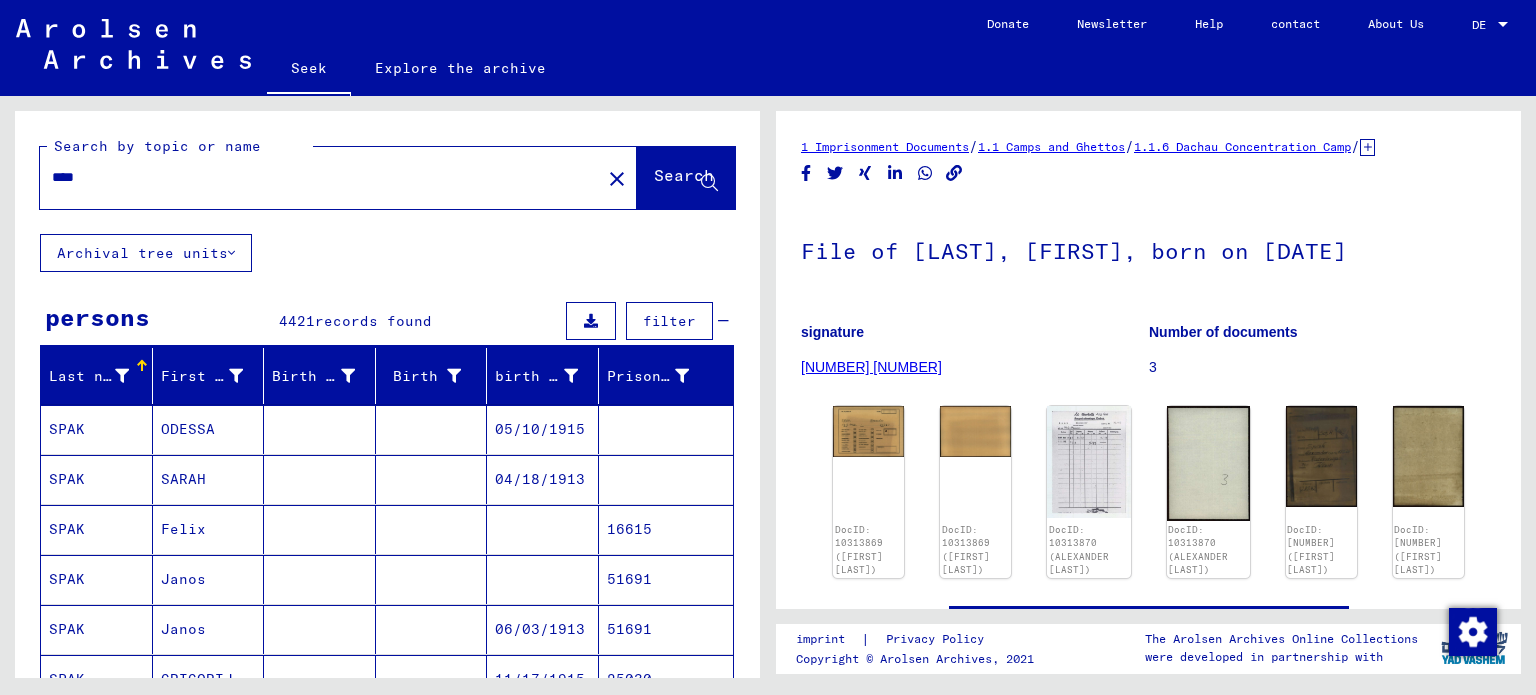 click on "****" at bounding box center [320, 177] 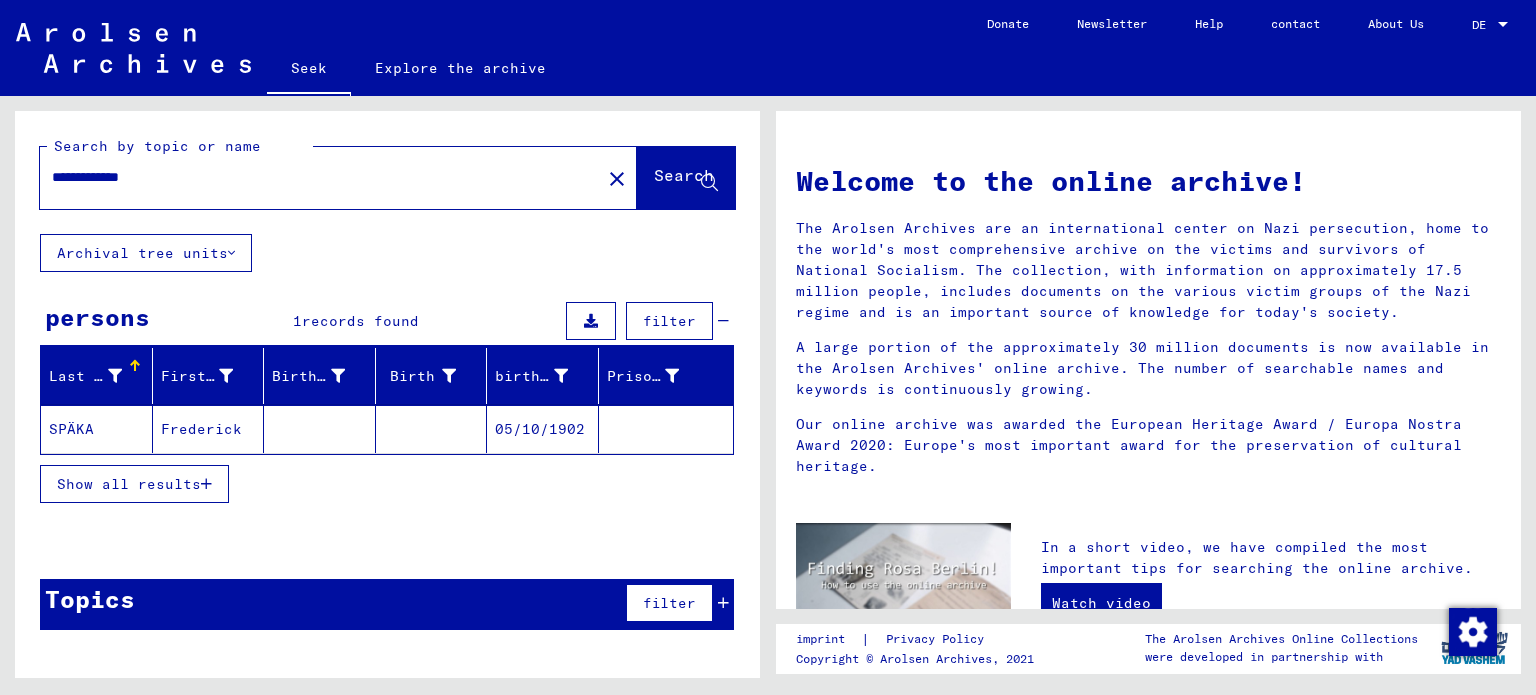 click on "SPÄKA" 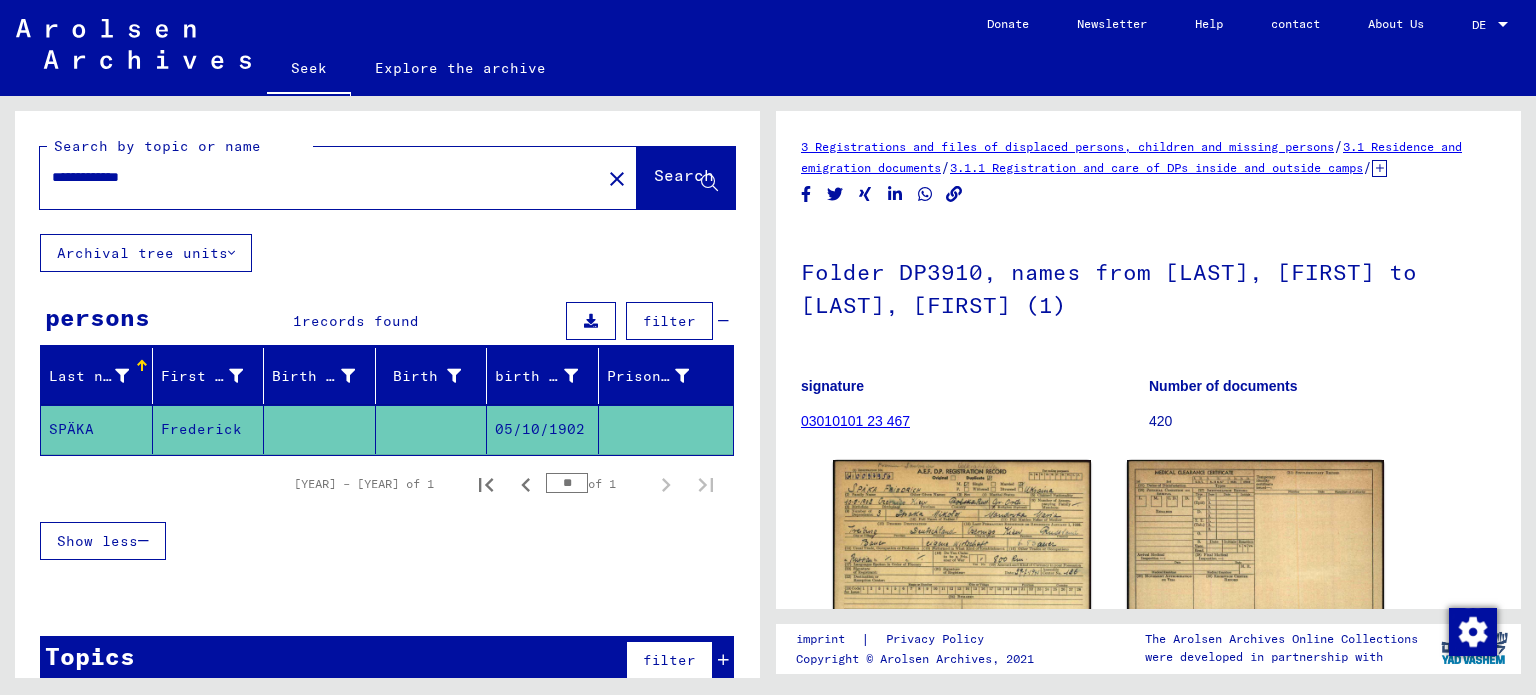 scroll, scrollTop: 0, scrollLeft: 0, axis: both 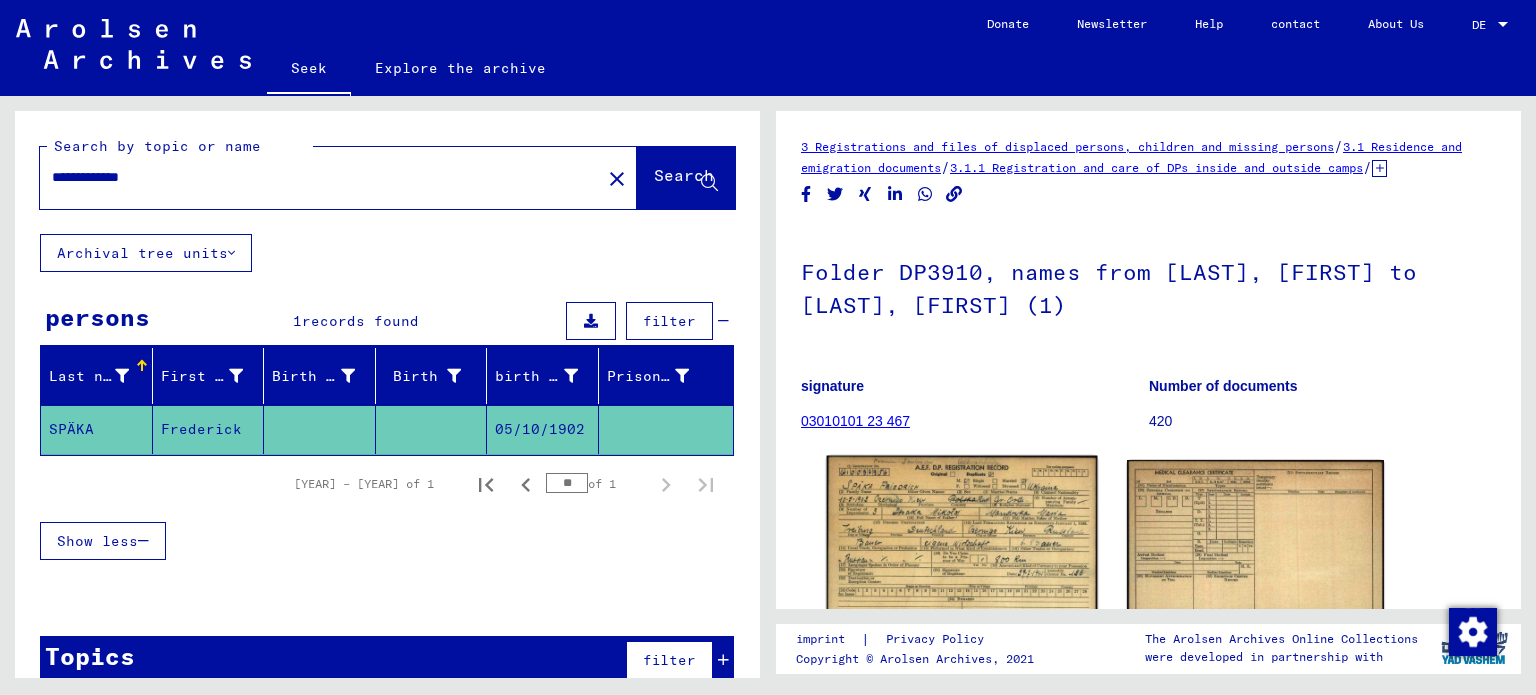 click 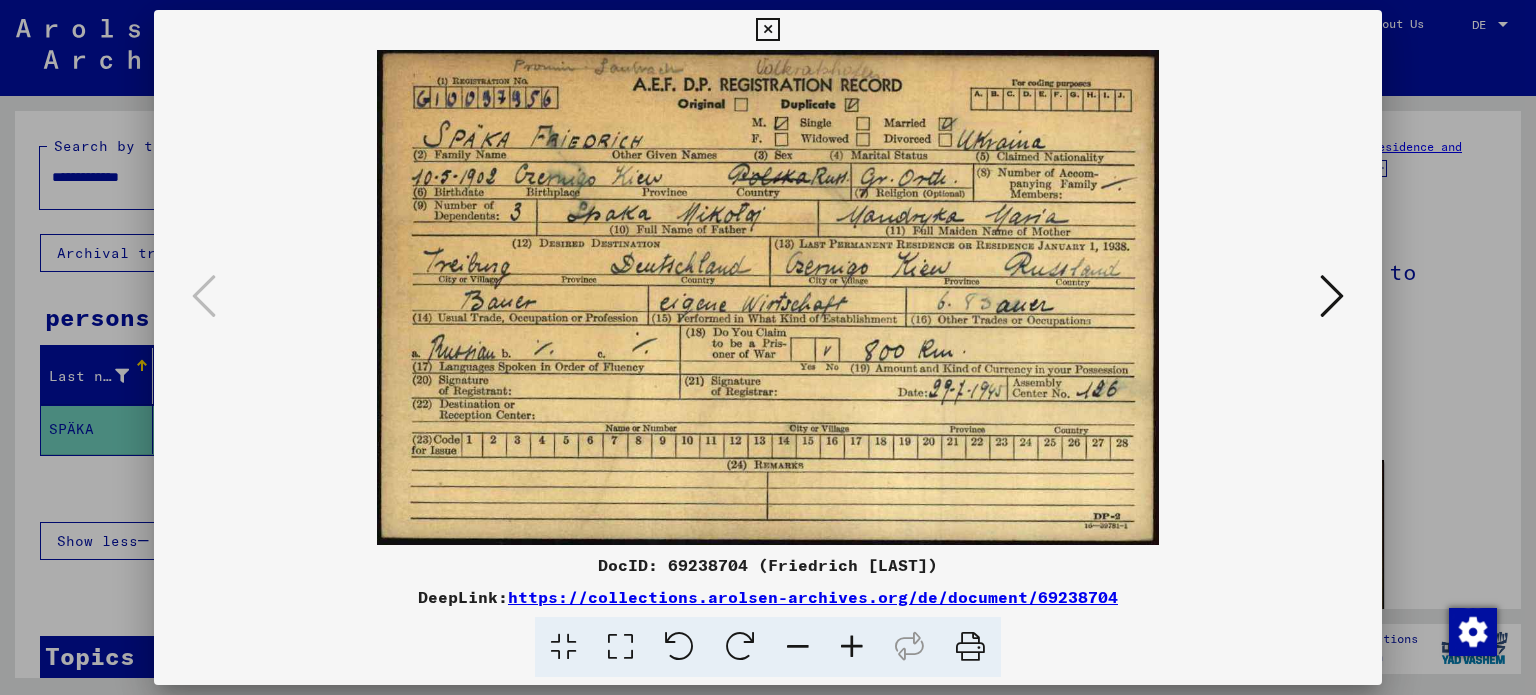 click at bounding box center [768, 297] 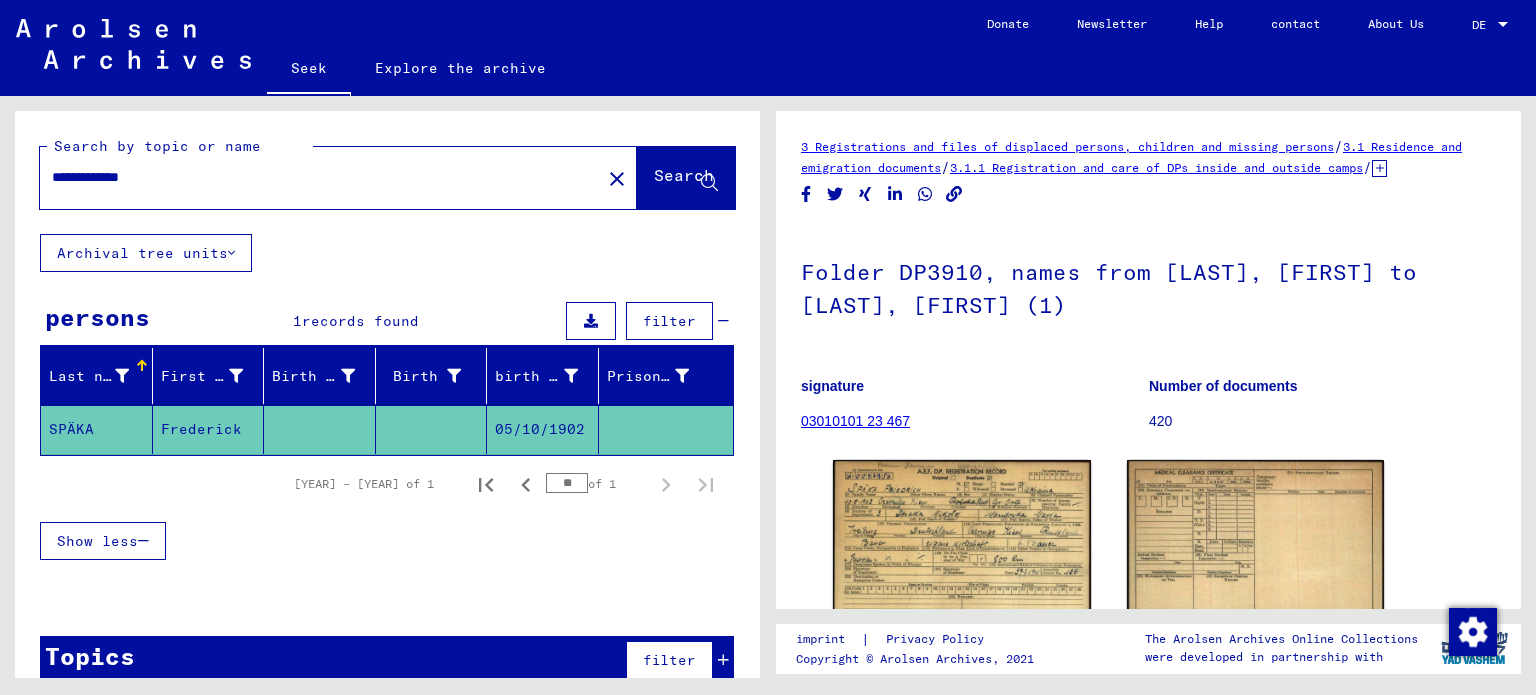 click on "**********" at bounding box center (320, 177) 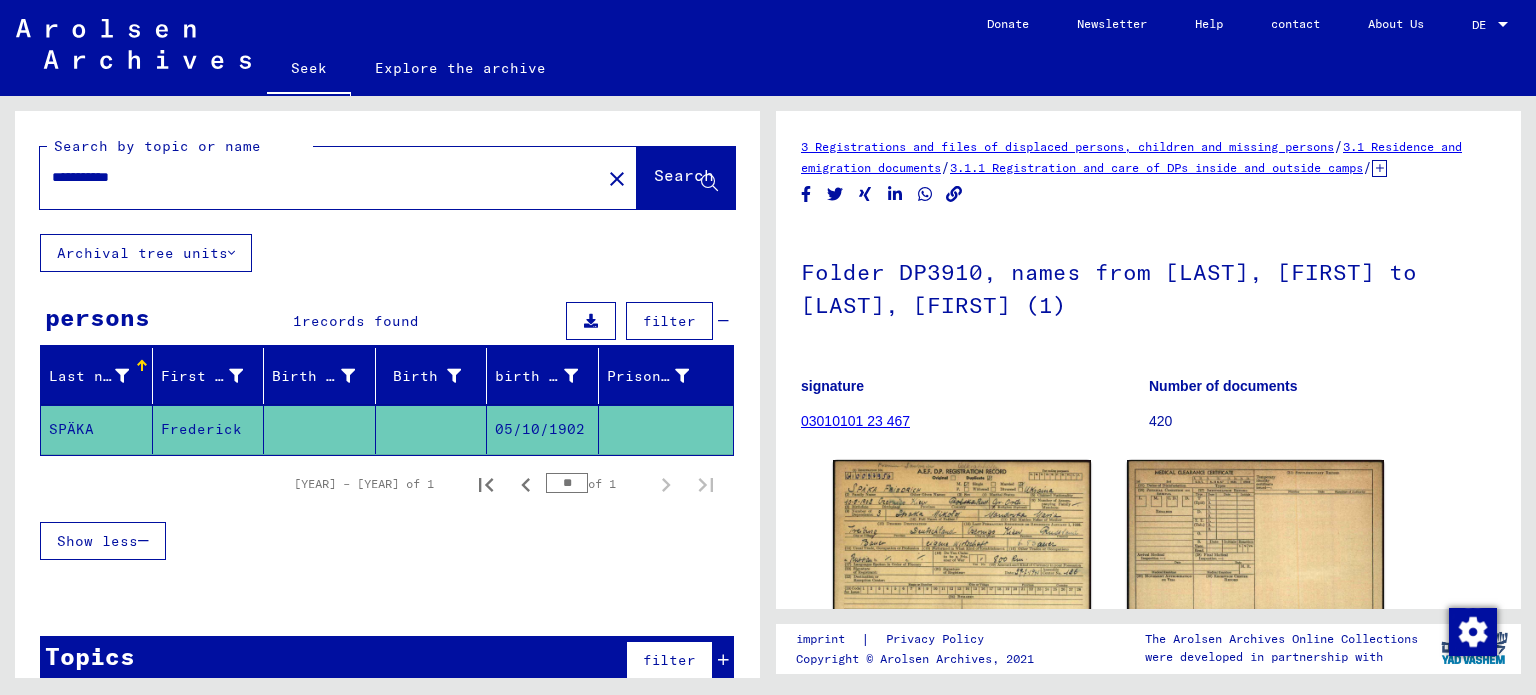 type on "**********" 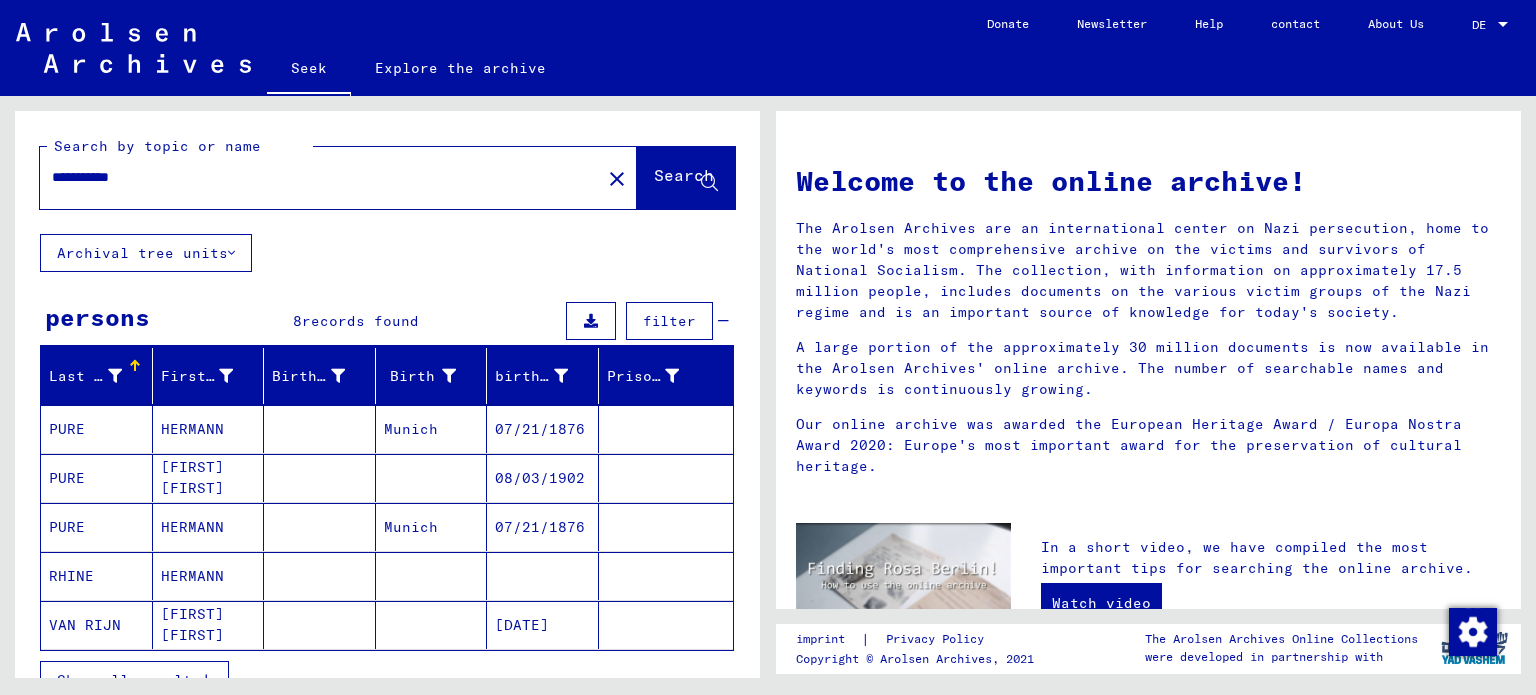 click on "PURE" at bounding box center [97, 478] 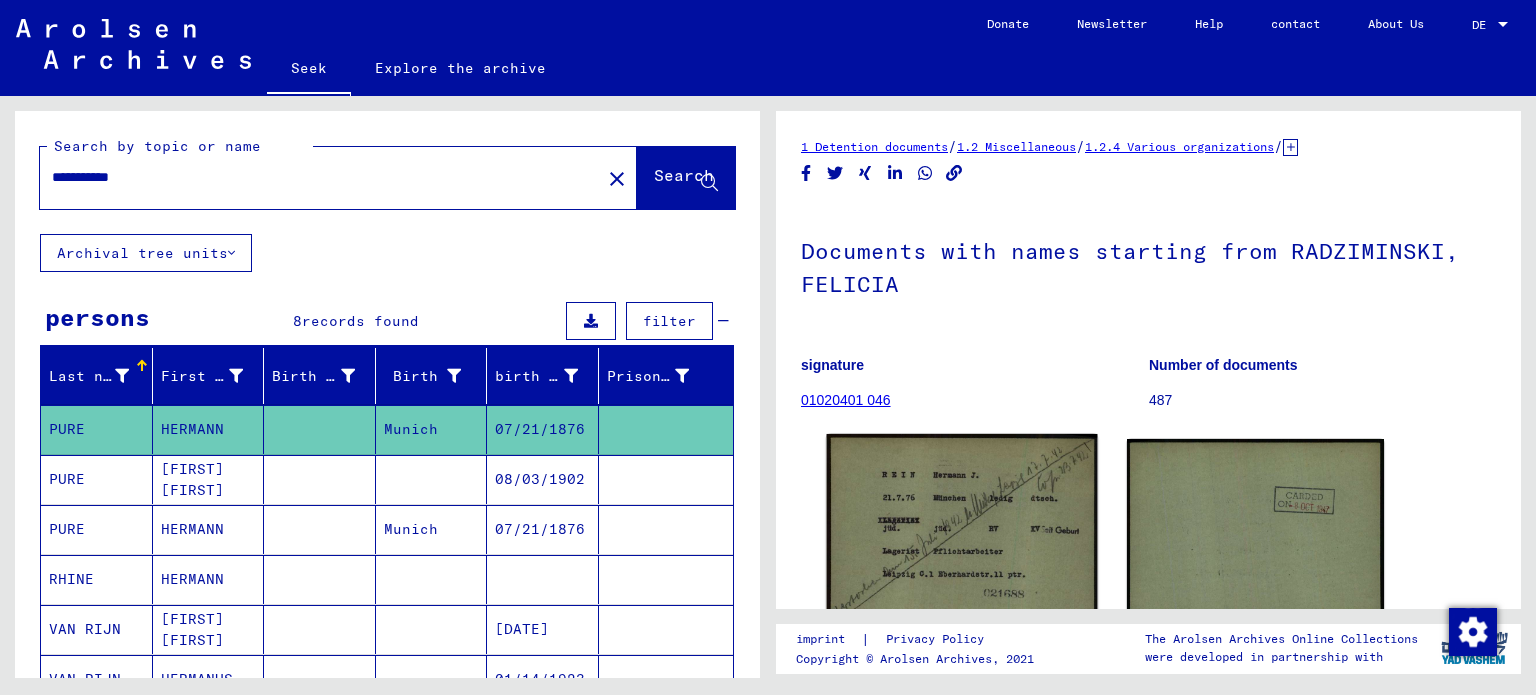 scroll, scrollTop: 0, scrollLeft: 0, axis: both 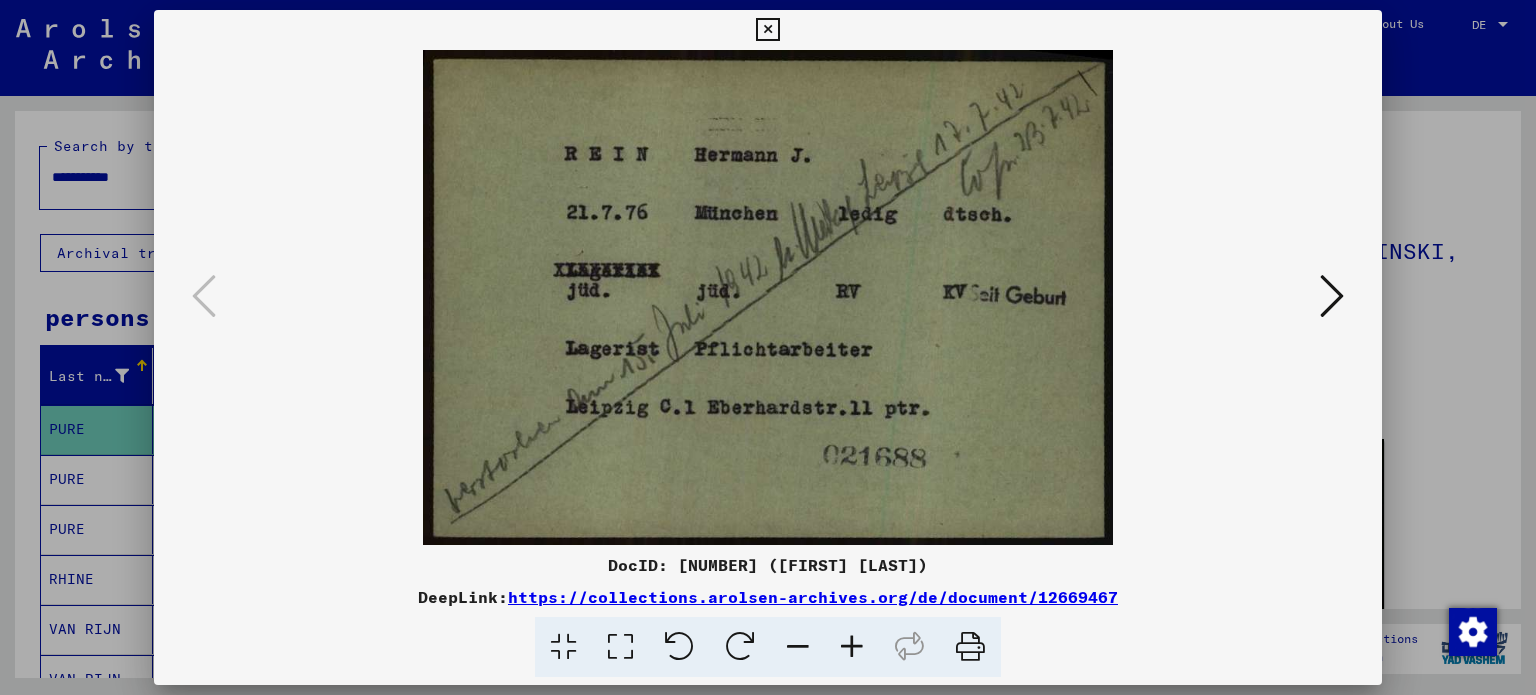 type 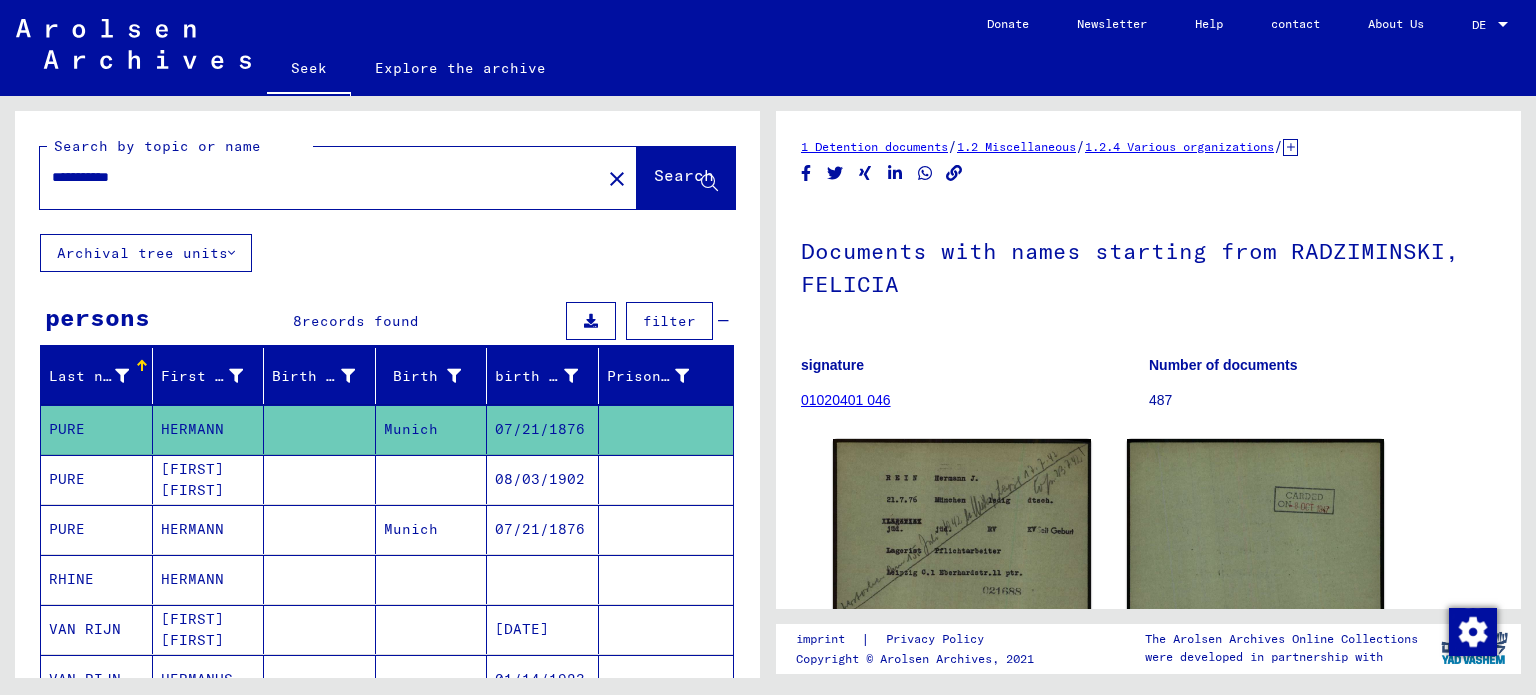 click on "HERMANN" at bounding box center (192, 579) 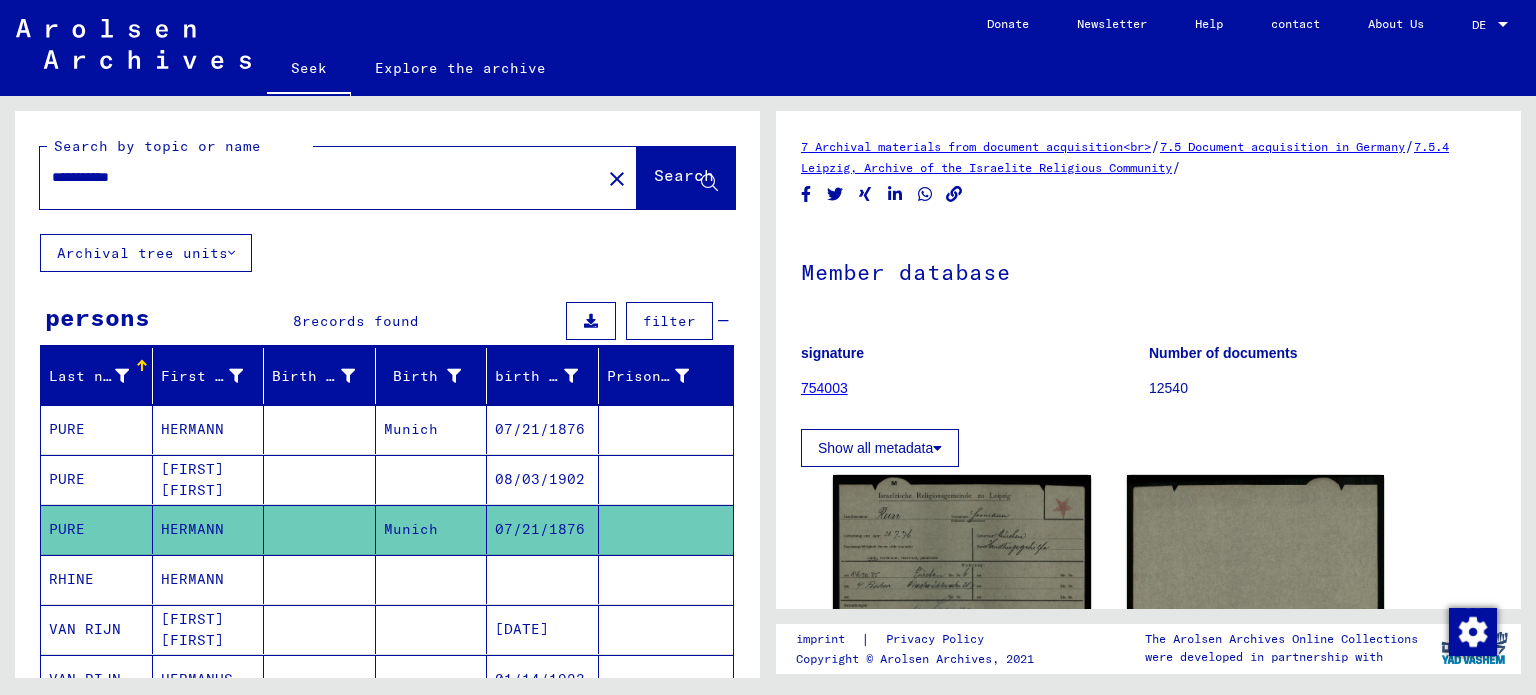 scroll, scrollTop: 0, scrollLeft: 0, axis: both 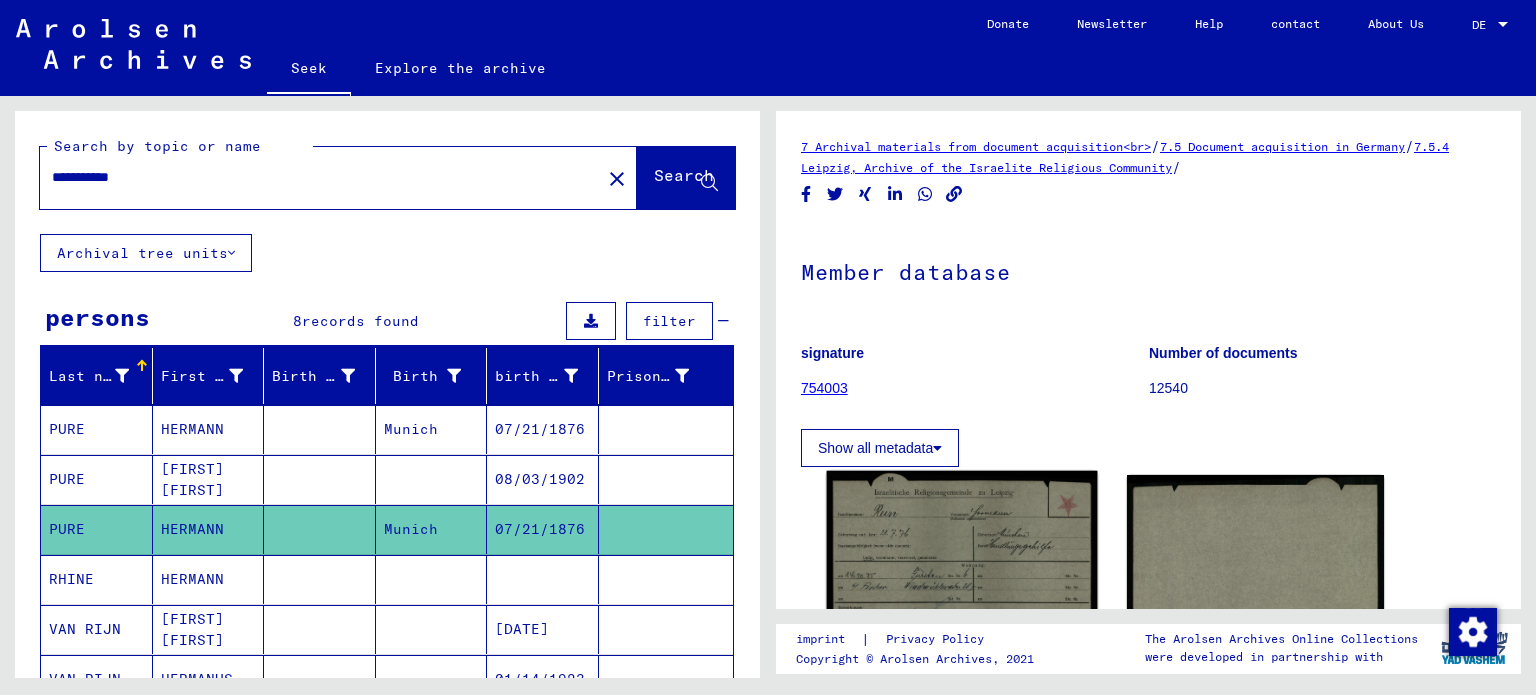 click 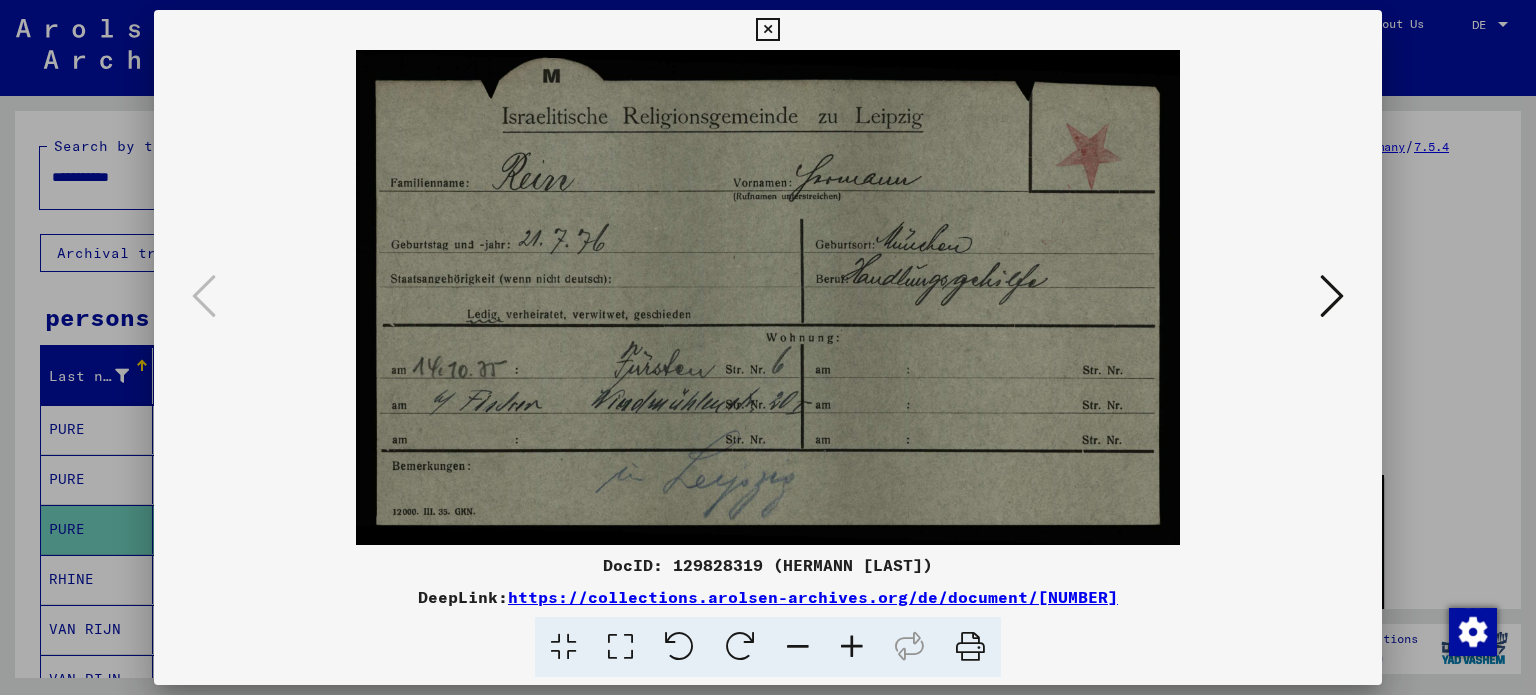 type 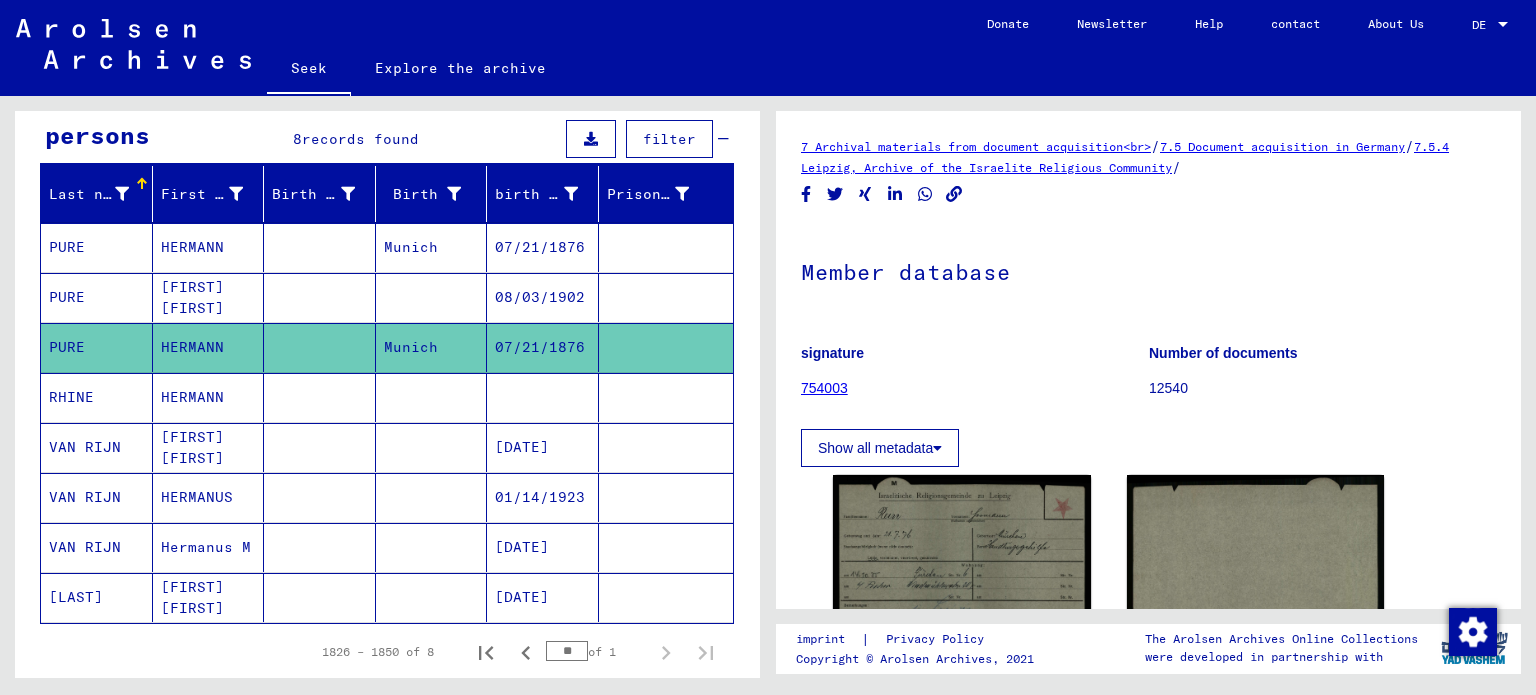 scroll, scrollTop: 211, scrollLeft: 0, axis: vertical 